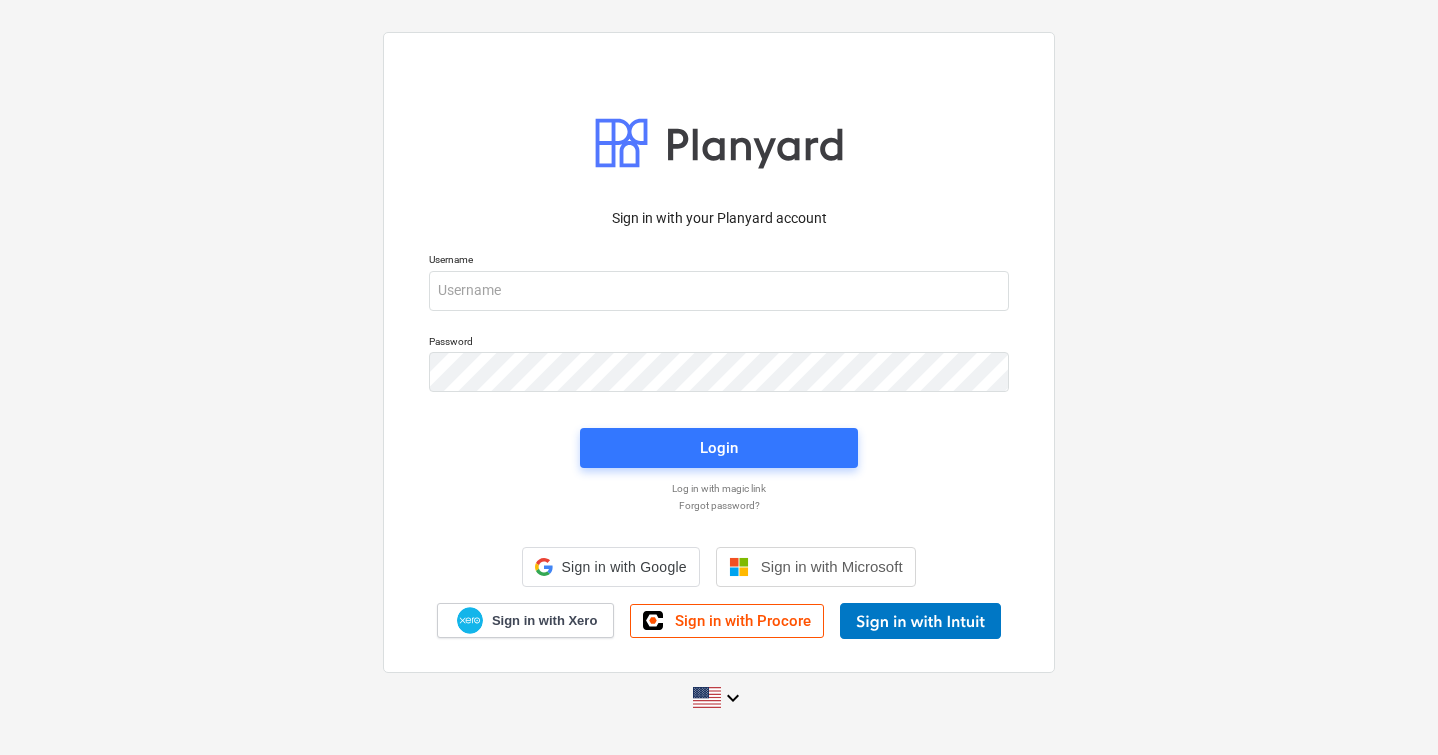 scroll, scrollTop: 0, scrollLeft: 0, axis: both 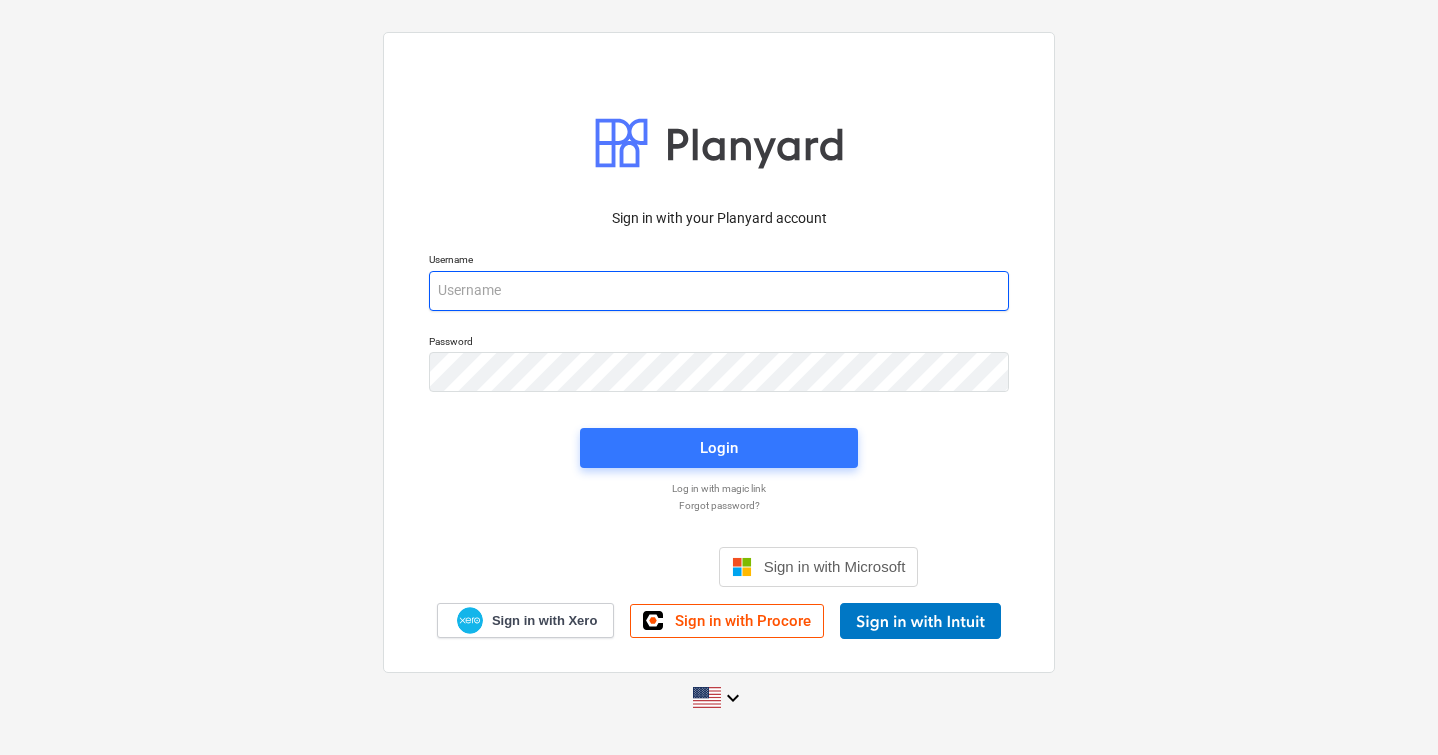 click at bounding box center (719, 291) 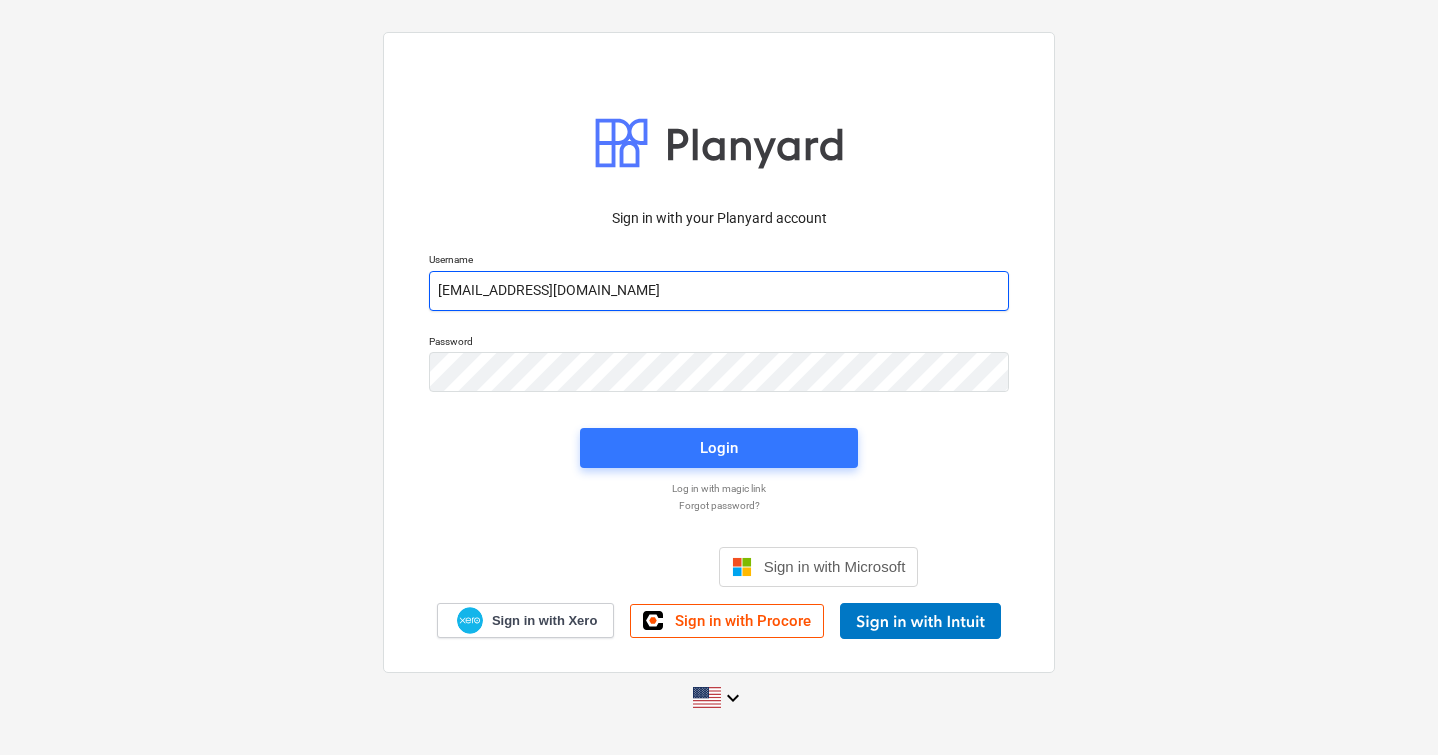 type on "[EMAIL_ADDRESS][DOMAIN_NAME]" 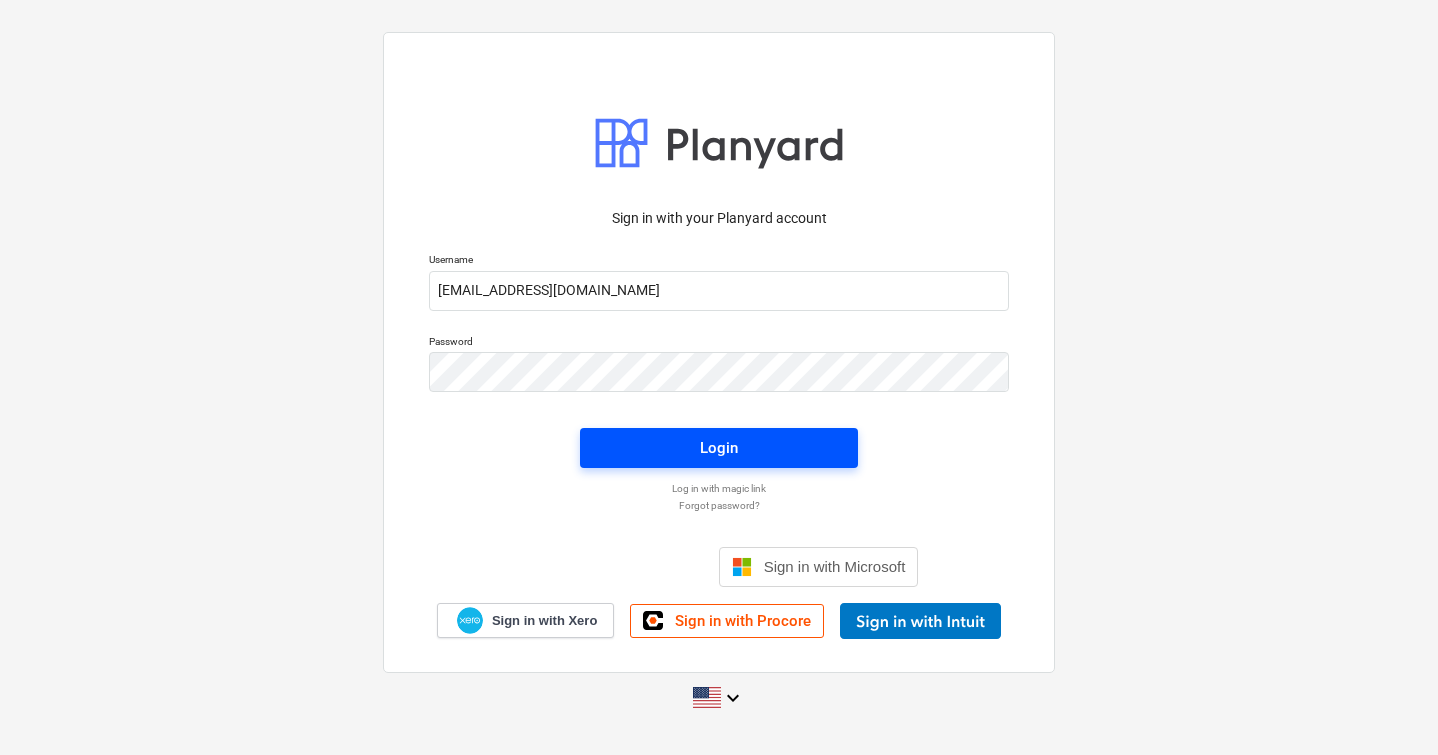 click on "Login" at bounding box center (719, 448) 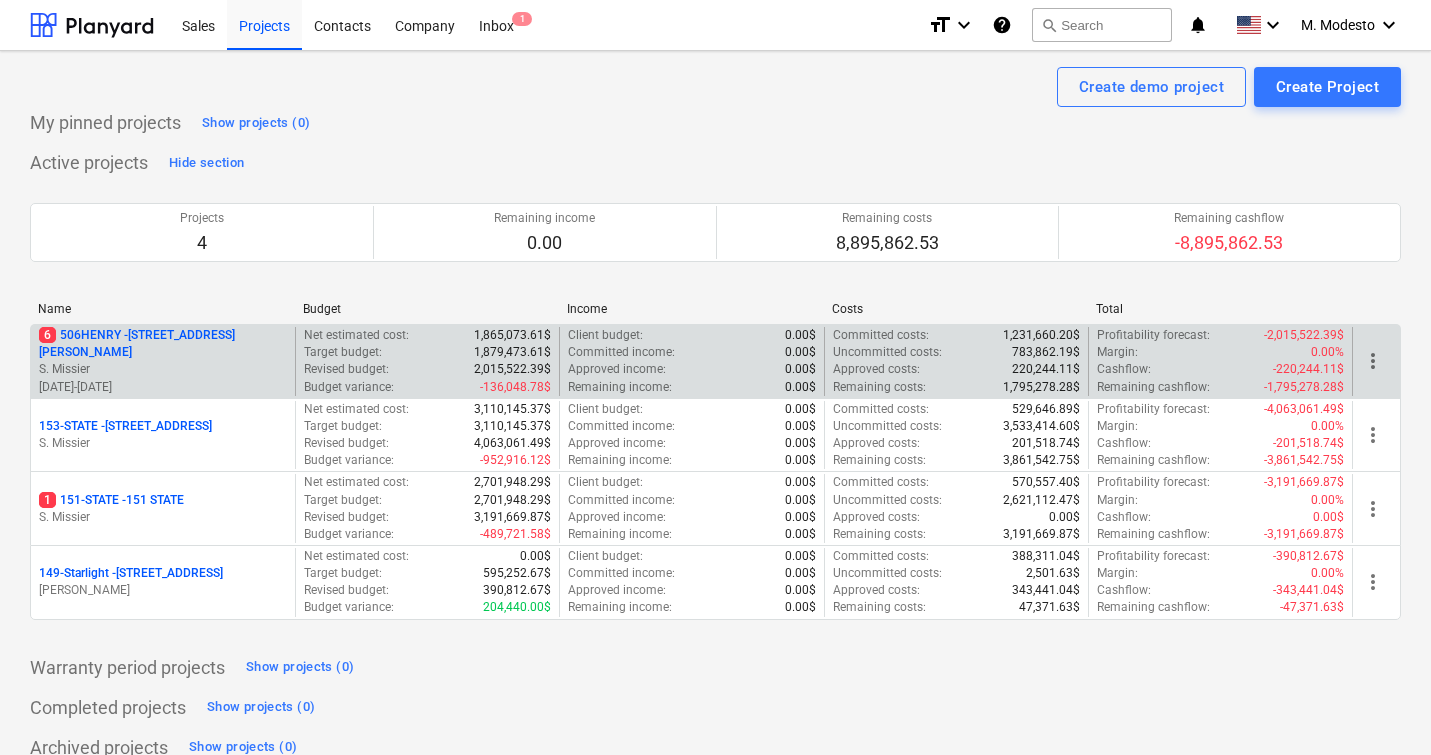 click on "6  [STREET_ADDRESS][PERSON_NAME]" at bounding box center (163, 344) 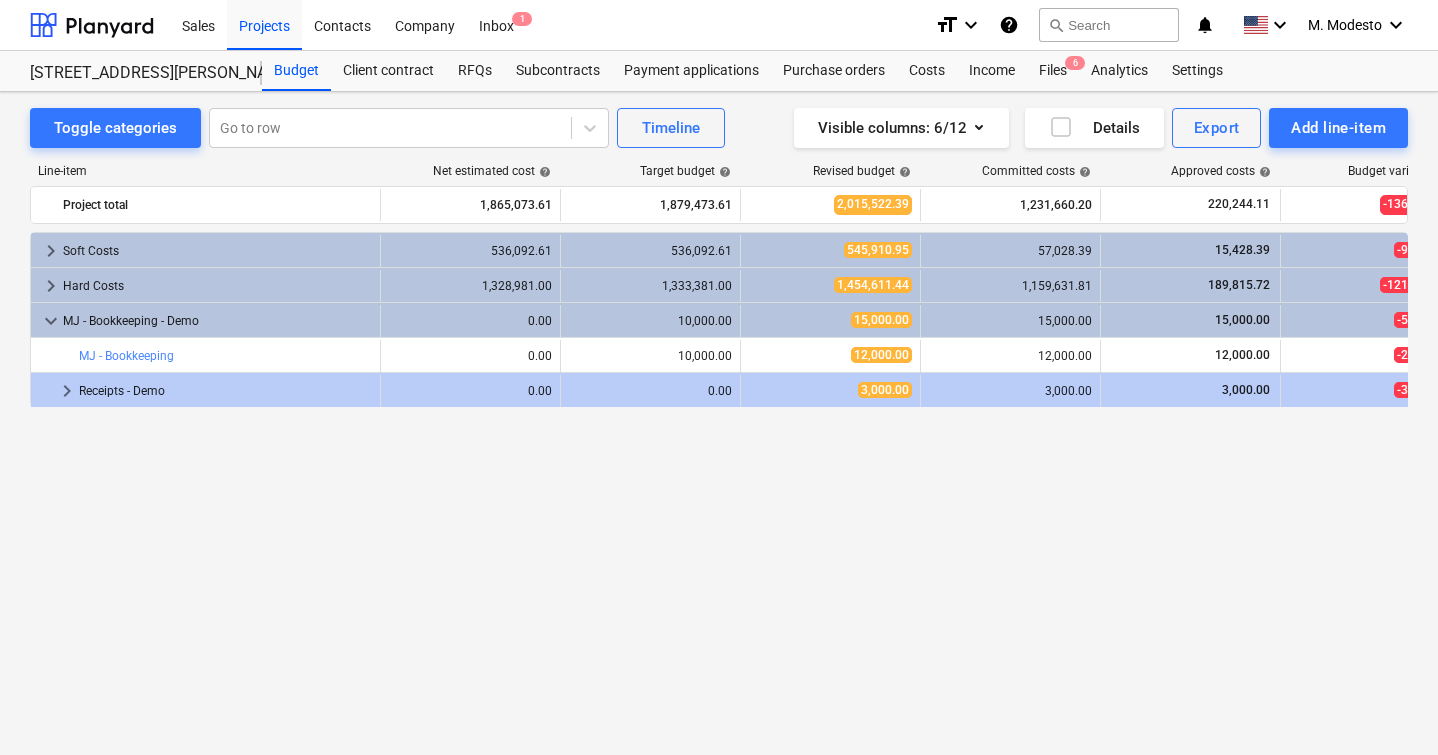 click on "keyboard_arrow_right  Soft Costs 536,092.61 536,092.61 545,910.95 57,028.39 15,428.39 -9,818.34 more_vert keyboard_arrow_right  Hard Costs 1,328,981.00 1,333,381.00 1,454,611.44 1,159,631.81 189,815.72 -121,230.44 more_vert keyboard_arrow_down  MJ - Bookkeeping - Demo 0.00 10,000.00 15,000.00 15,000.00 15,000.00 -5,000.00 more_vert bar_chart  MJ - Bookkeeping edit 0.00 edit 10,000.00 edit 12,000.00 12,000.00 12,000.00 -2,000.00 more_vert keyboard_arrow_right  Receipts - Demo 0.00 0.00 3,000.00 3,000.00 3,000.00 -3,000.00 more_vert" at bounding box center (719, 452) 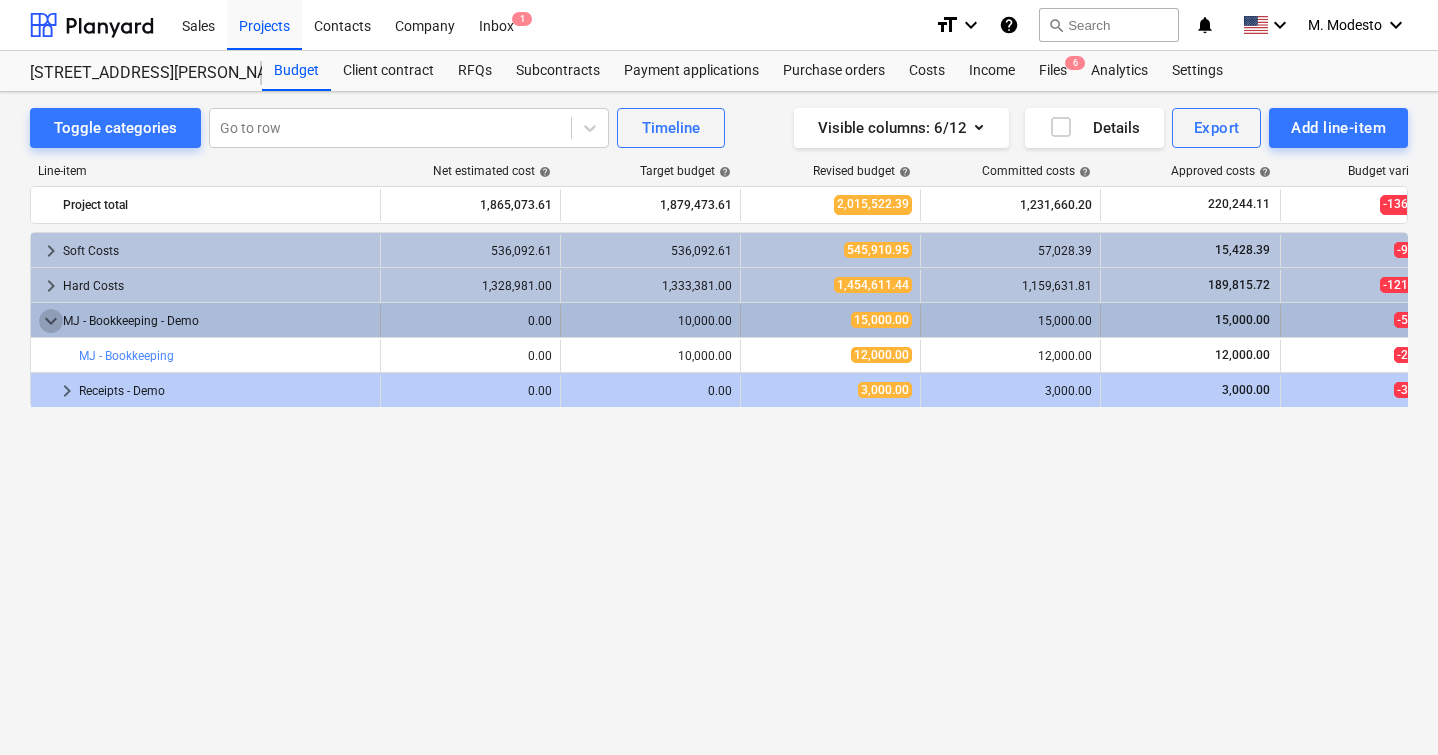 click on "keyboard_arrow_down" at bounding box center [51, 321] 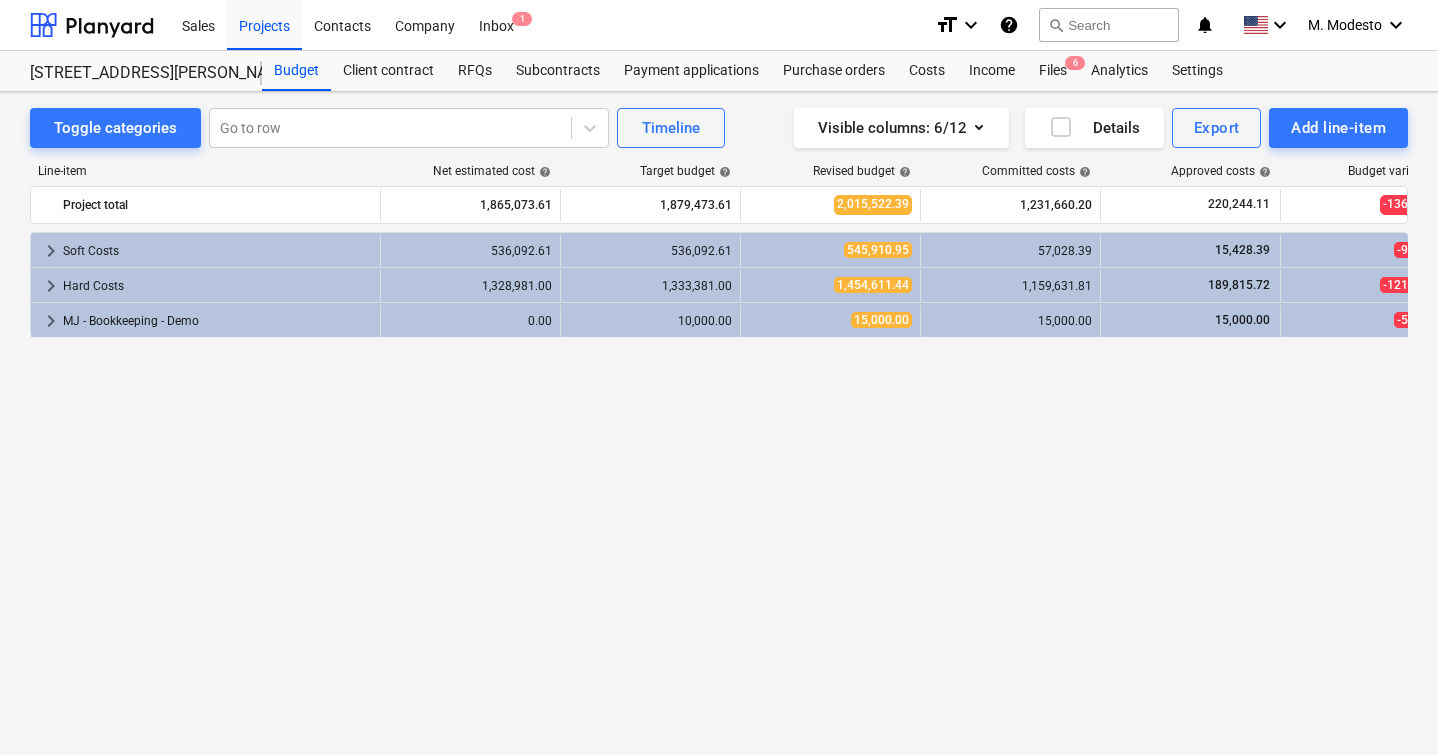click on "keyboard_arrow_right  Soft Costs 536,092.61 536,092.61 545,910.95 57,028.39 15,428.39 -9,818.34 more_vert keyboard_arrow_right  Hard Costs 1,328,981.00 1,333,381.00 1,454,611.44 1,159,631.81 189,815.72 -121,230.44 more_vert keyboard_arrow_right  MJ - Bookkeeping - Demo 0.00 10,000.00 15,000.00 15,000.00 15,000.00 -5,000.00 more_vert" at bounding box center (719, 469) 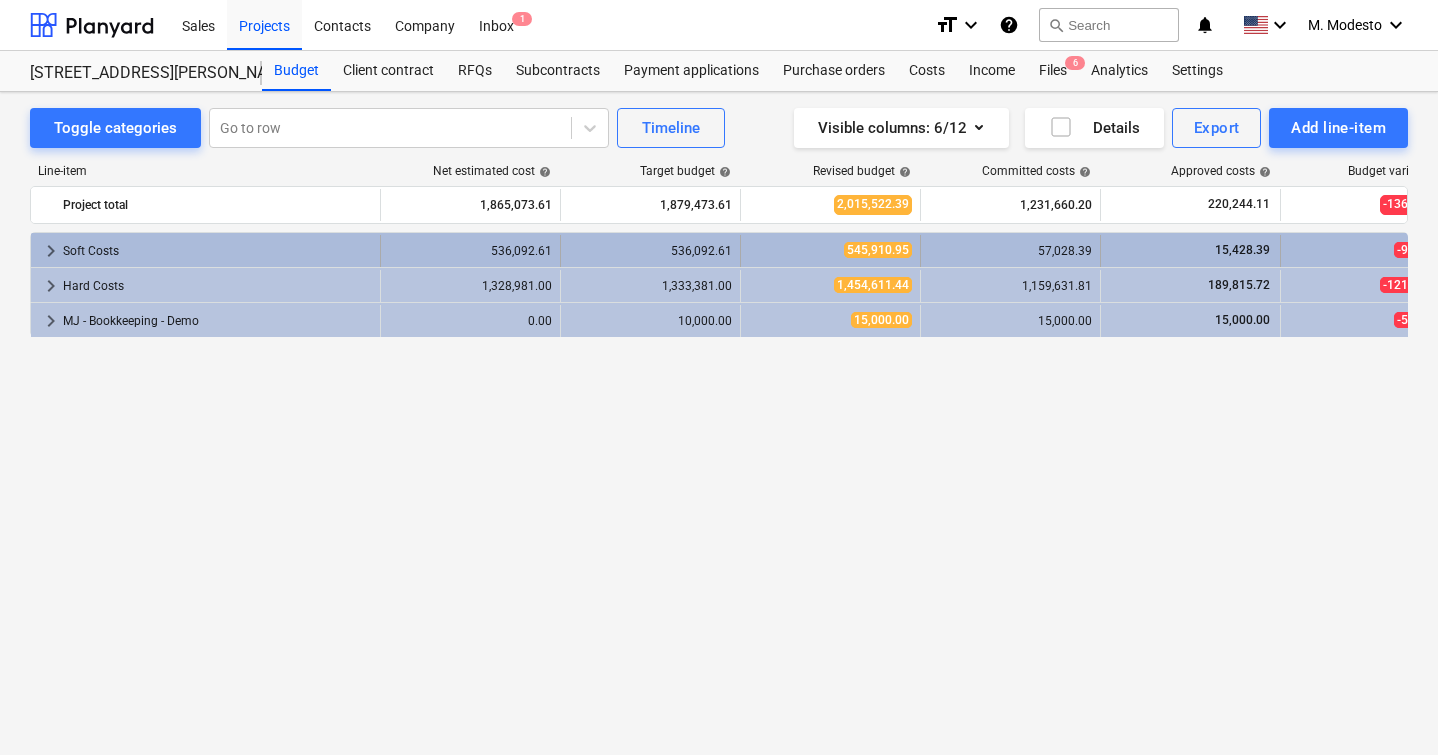 click on "keyboard_arrow_right" at bounding box center (51, 251) 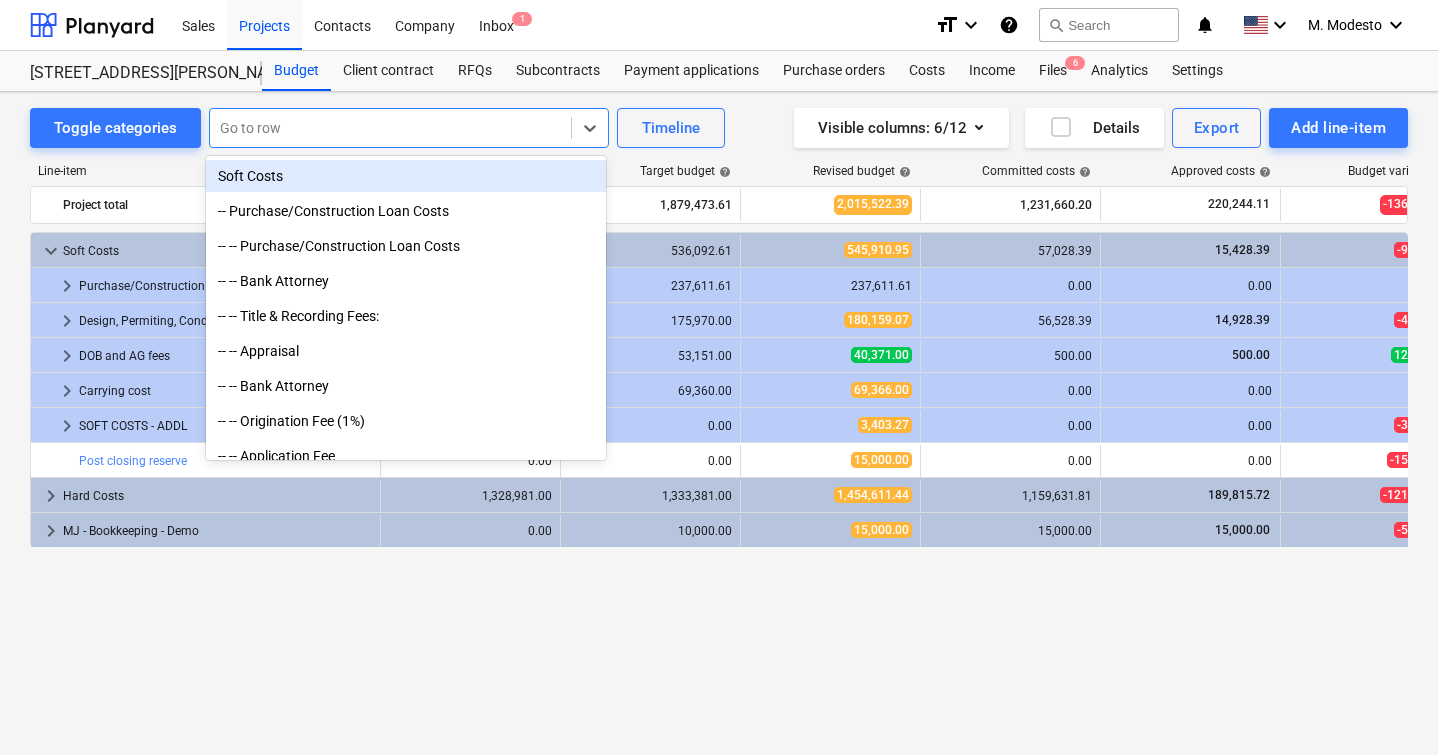 click at bounding box center [390, 128] 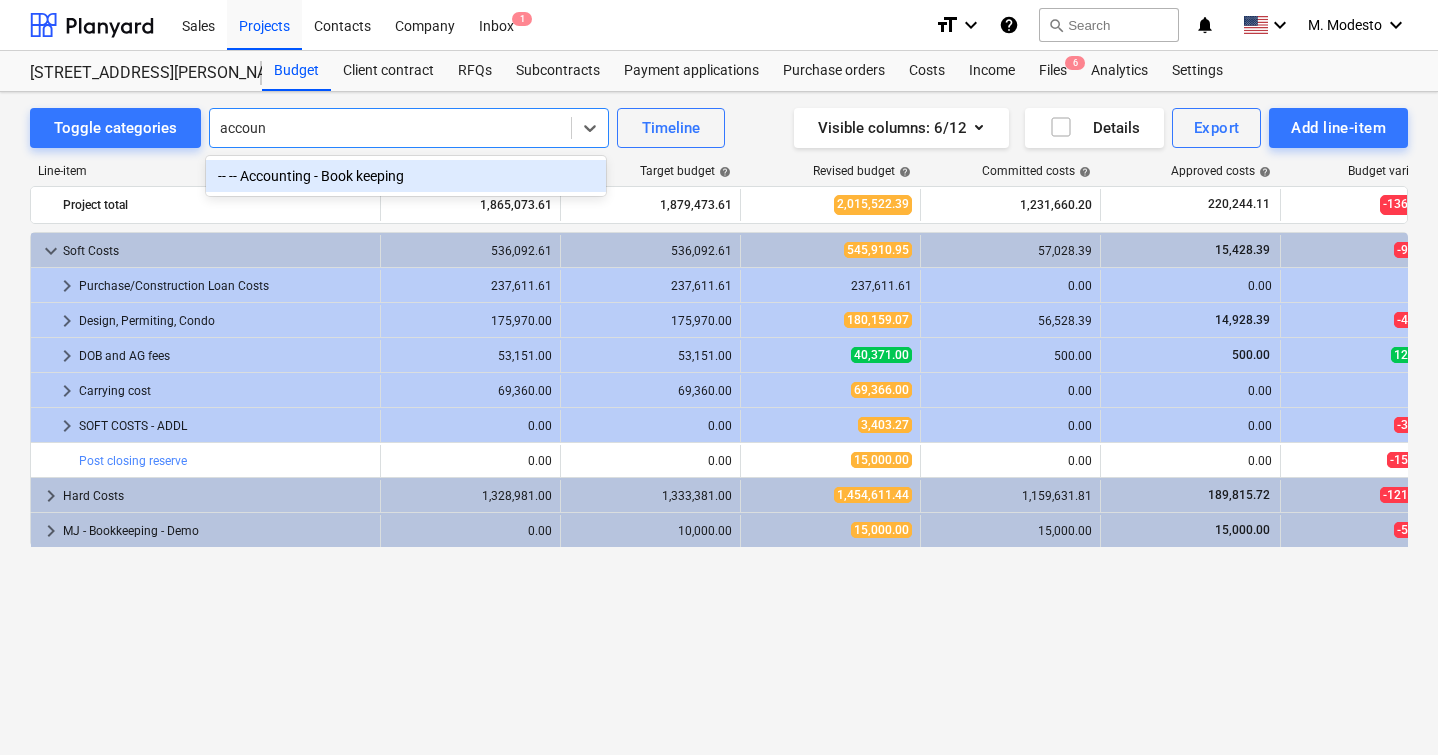 type on "account" 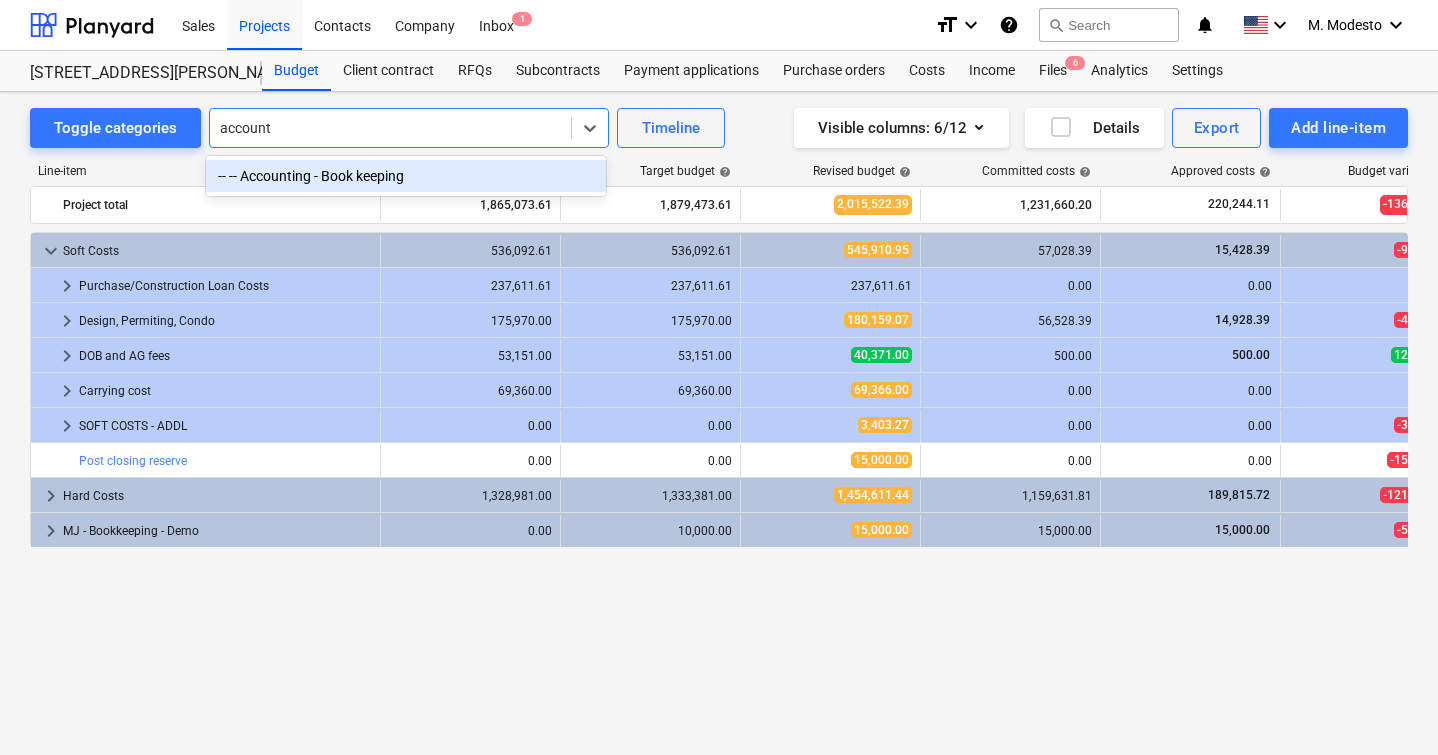click on "-- --   Accounting - Book keeping" at bounding box center (406, 176) 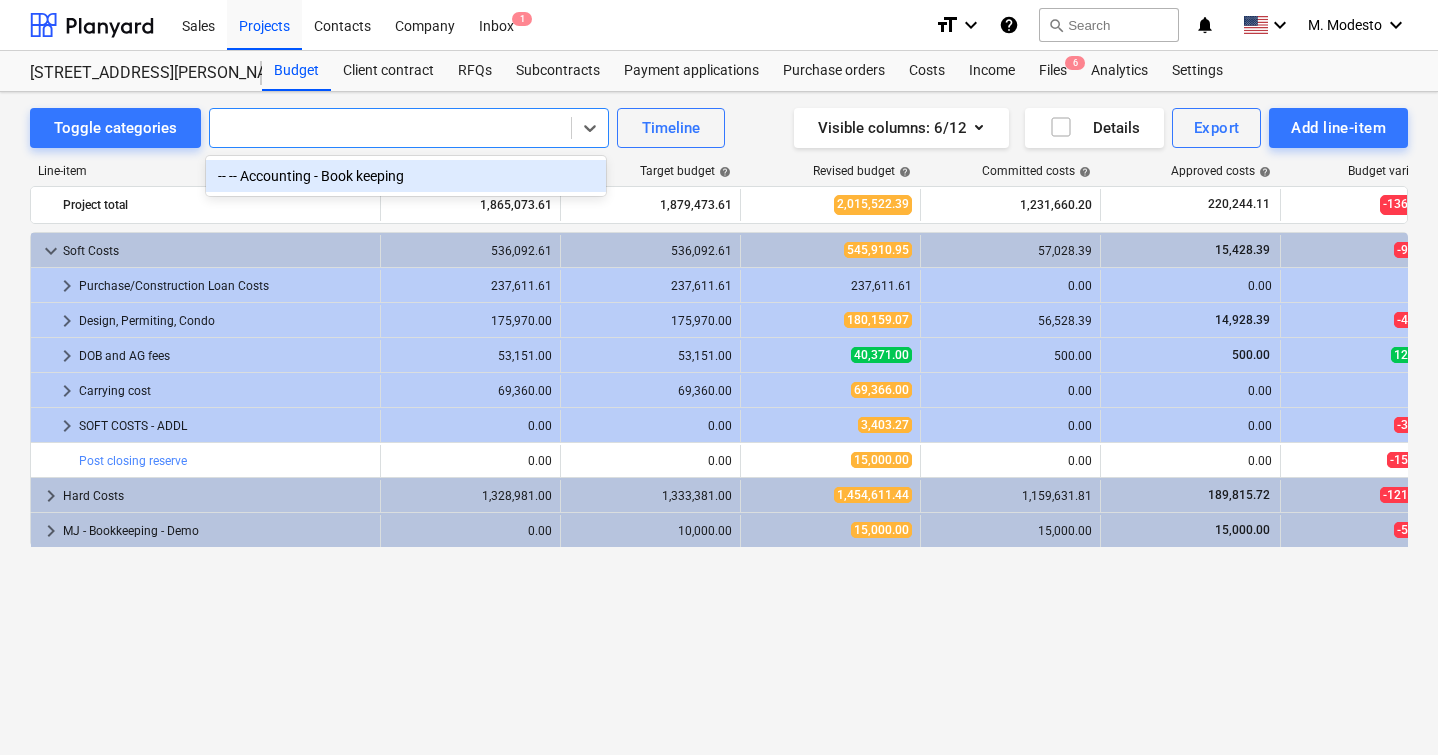 scroll, scrollTop: 140, scrollLeft: 0, axis: vertical 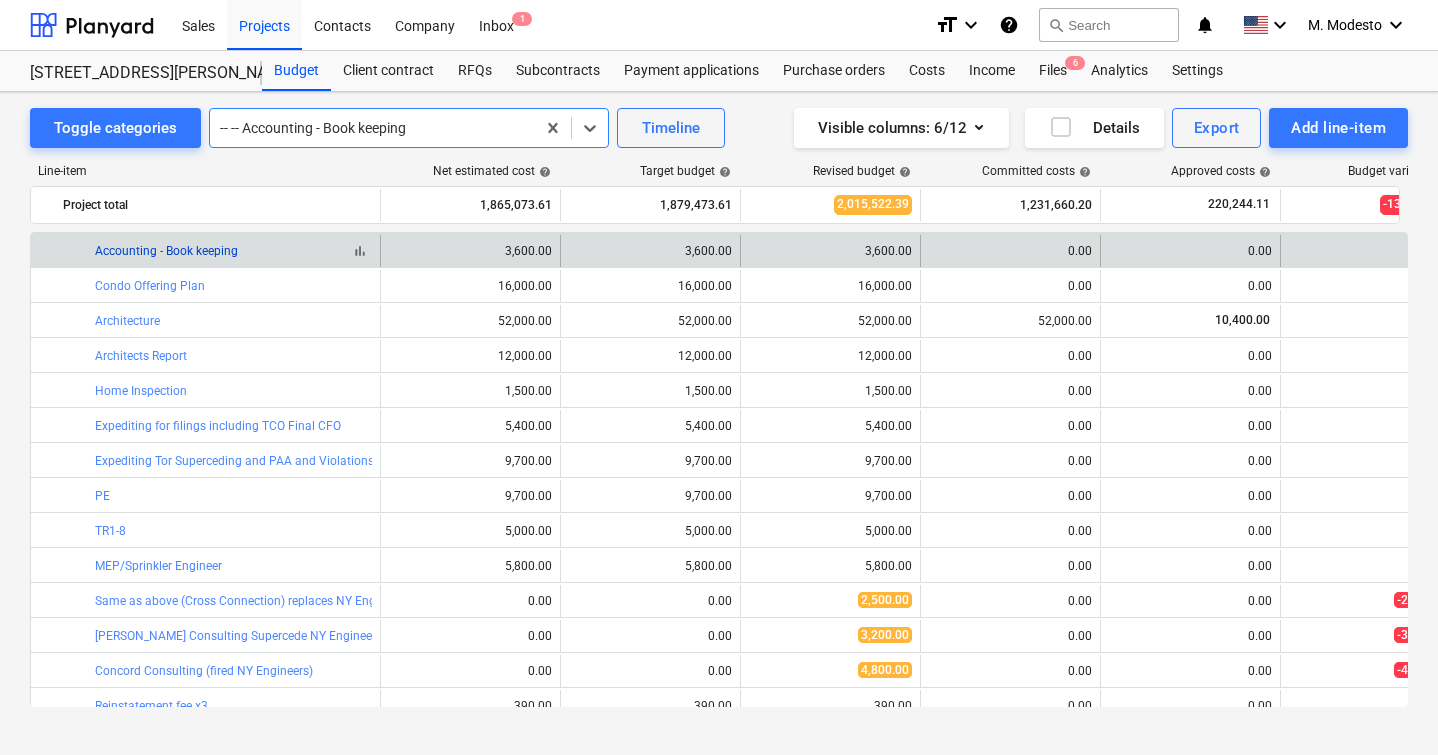 click on "Accounting - Book keeping" at bounding box center [166, 251] 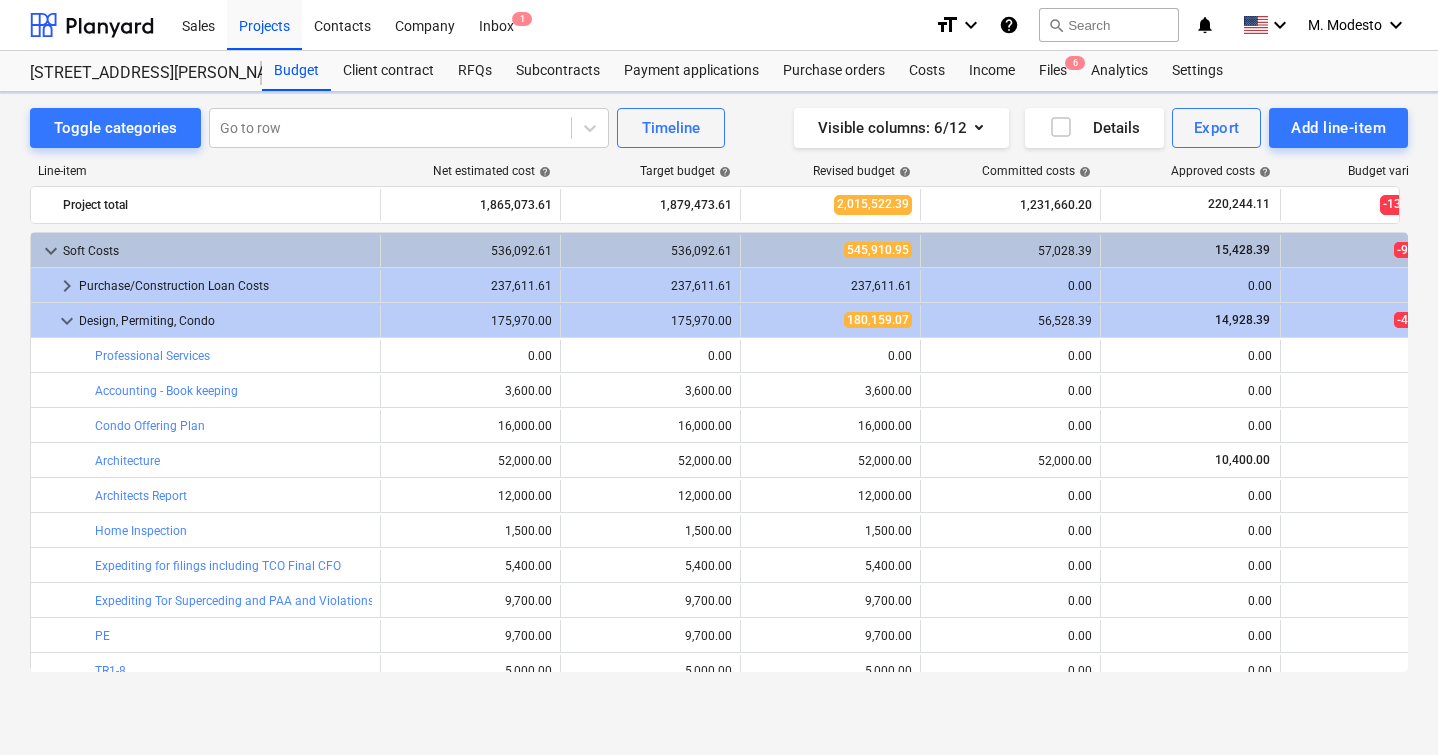 scroll, scrollTop: 140, scrollLeft: 0, axis: vertical 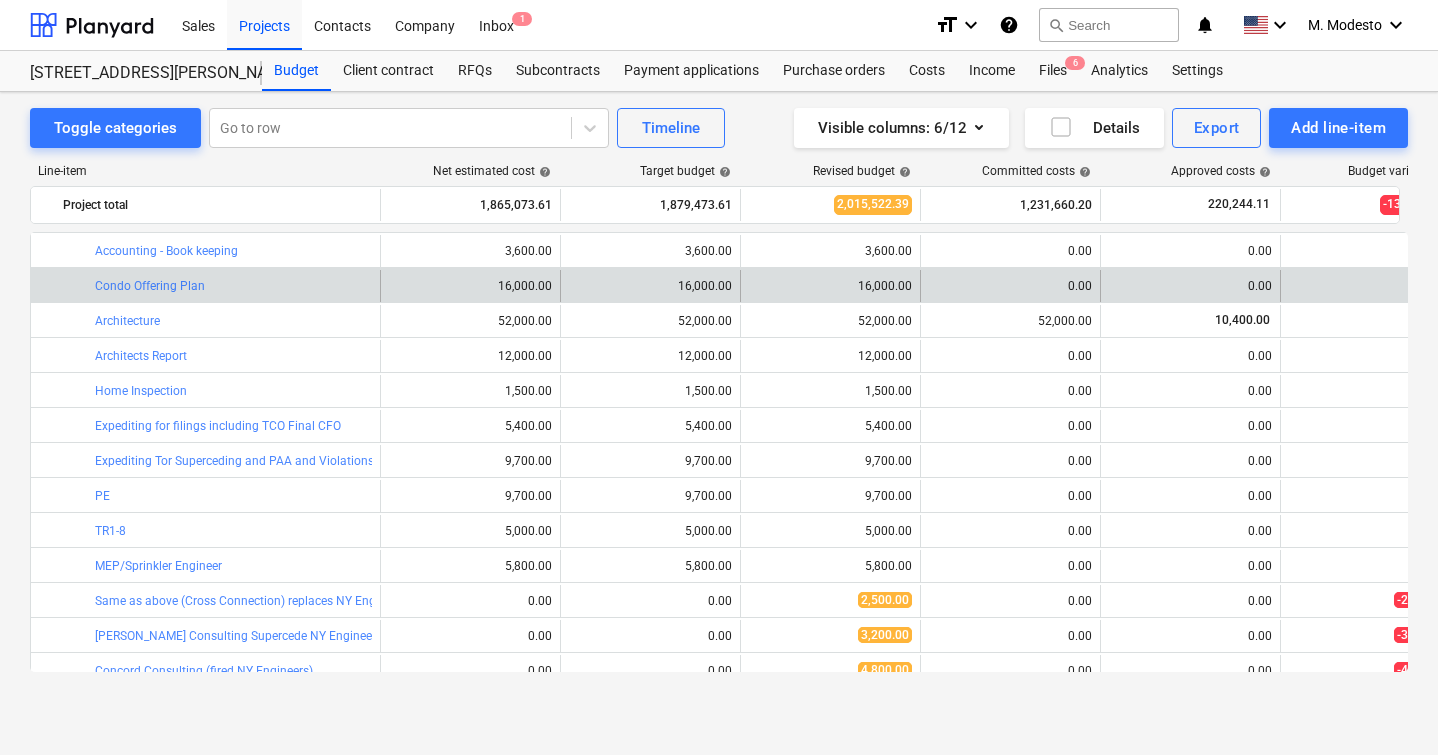 click on "0.00" at bounding box center (1010, 286) 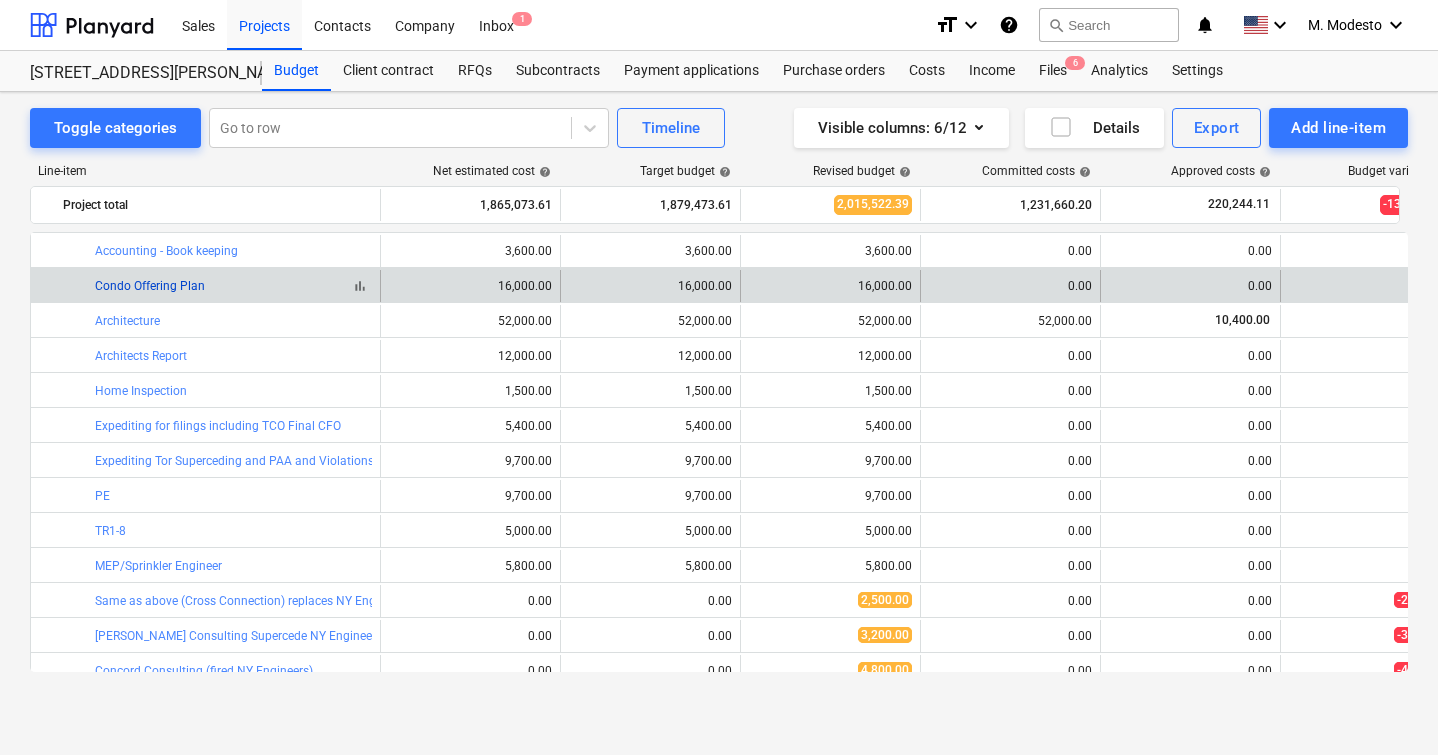 click on "Condo Offering Plan" at bounding box center (150, 286) 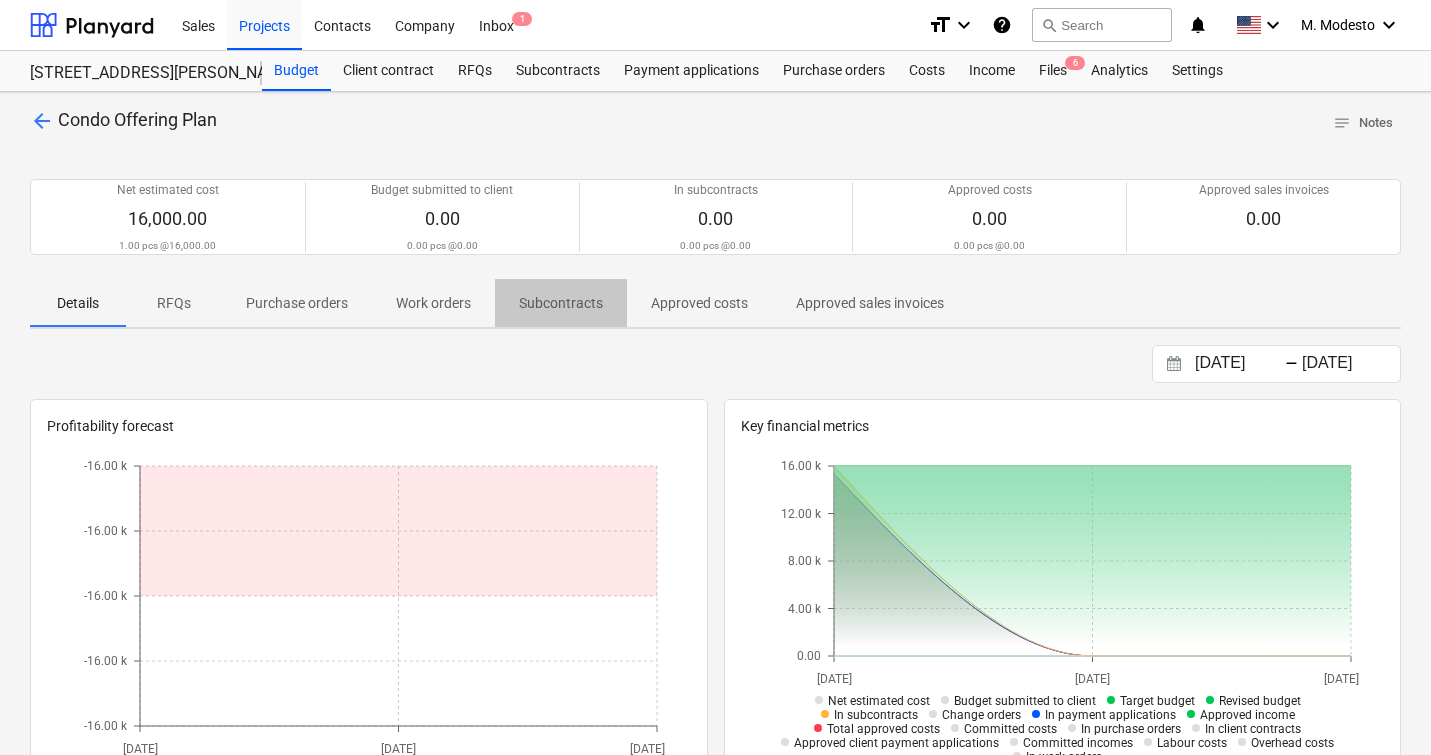 click on "Subcontracts" at bounding box center [561, 303] 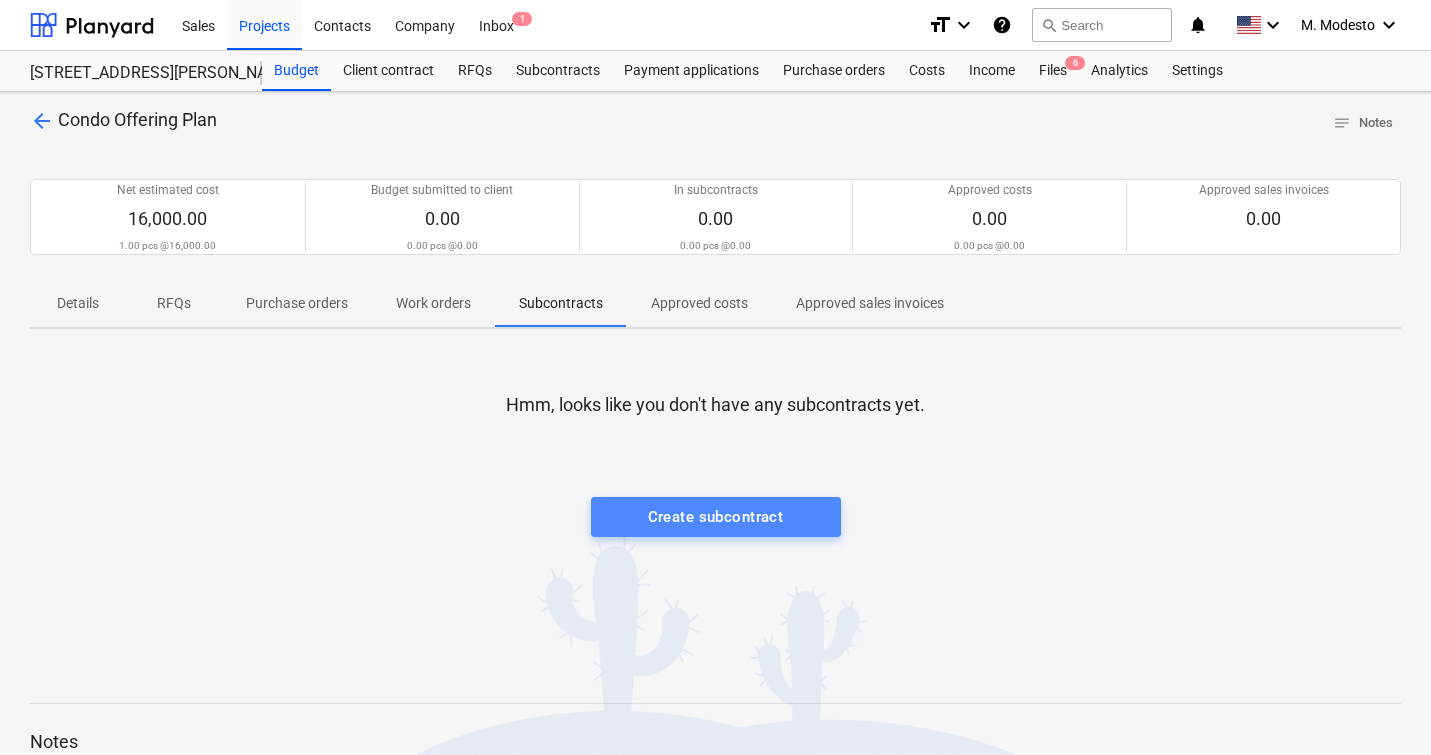 click on "Create subcontract" at bounding box center (716, 517) 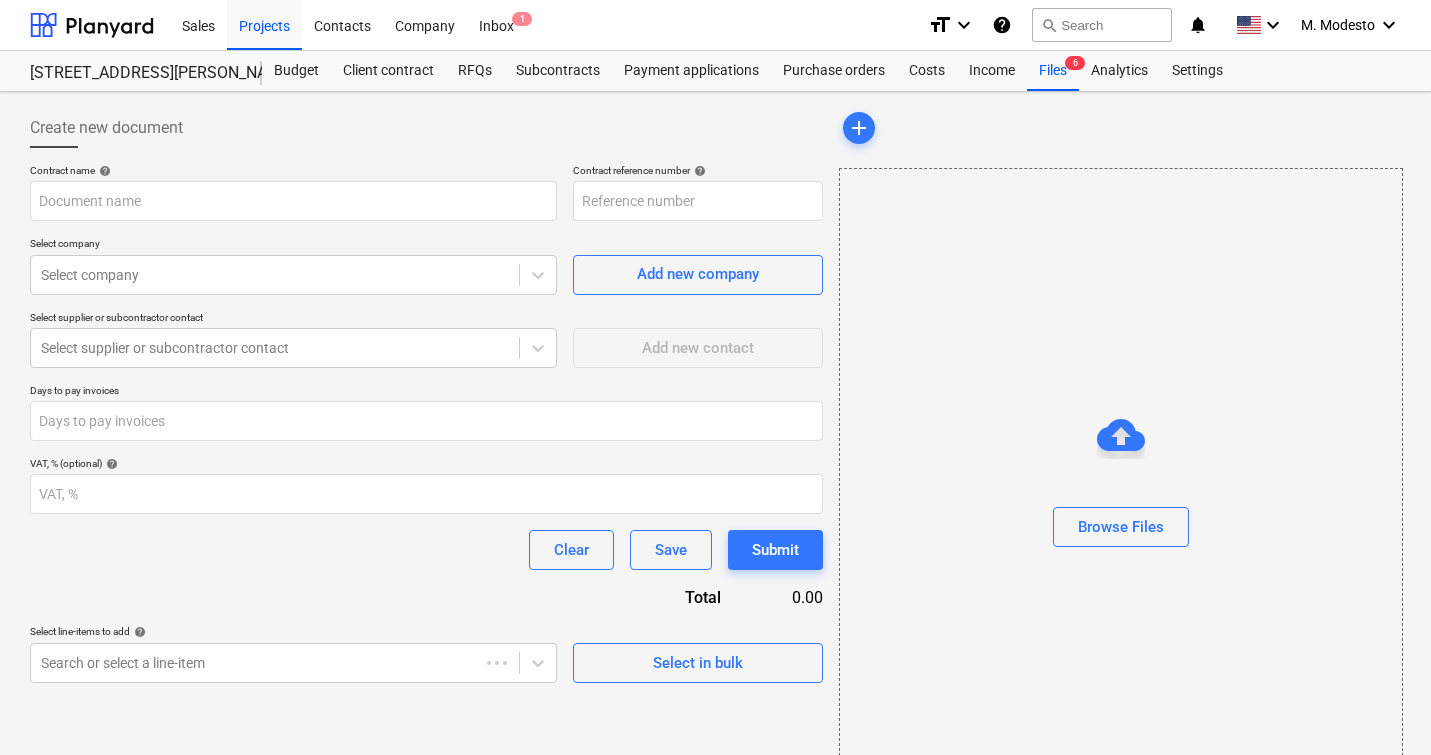 type on "506HENRY-SO-121" 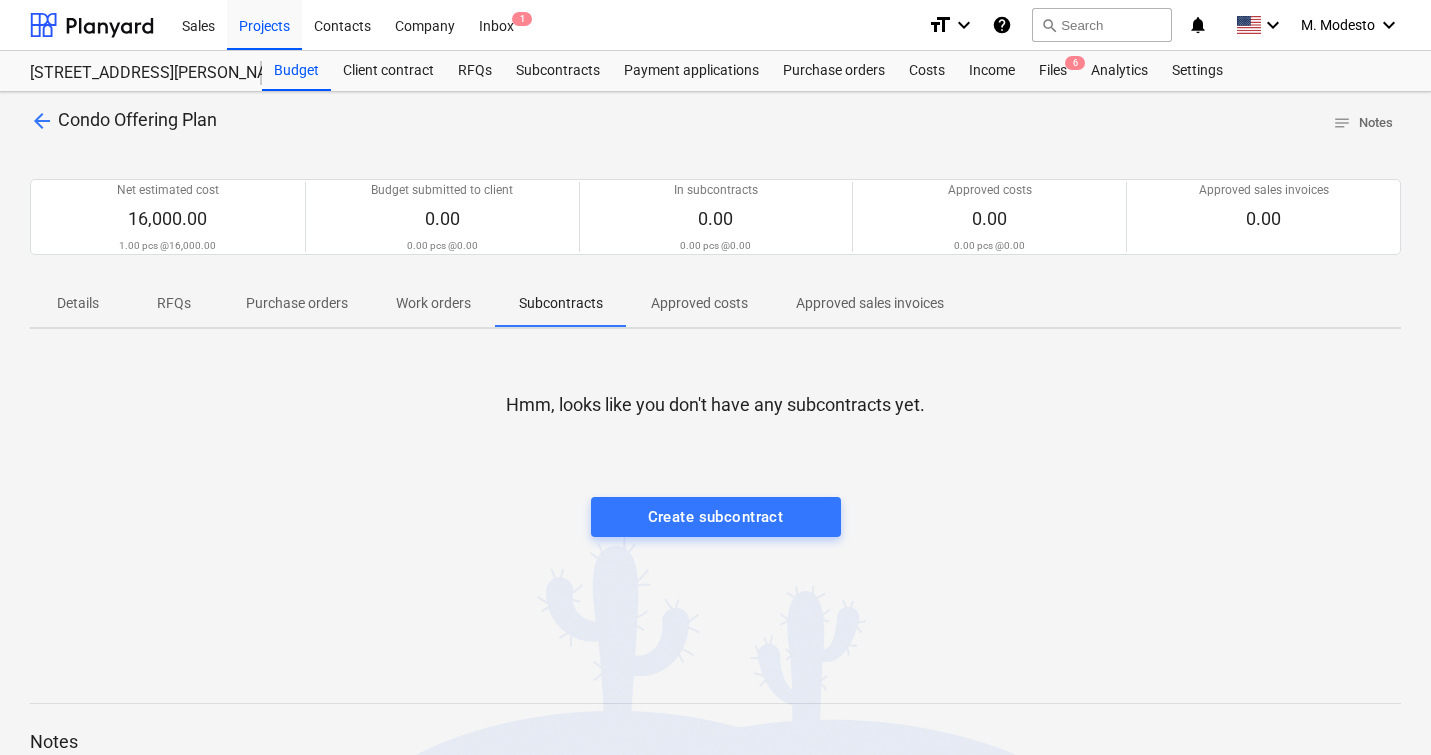 click on "arrow_back    Condo Offering Plan notes Notes Net estimated cost 16,000.00 1.00 pcs @  16,000.00 Budget submitted to client 0.00 0.00 pcs @  0.00 In subcontracts 0.00 0.00 pcs @  0.00 Approved costs 0.00 0.00 pcs @  0.00 Approved sales invoices 0.00   Please wait Details RFQs Purchase orders Work orders Subcontracts Approved costs Approved sales invoices Hmm, looks like you don't have any subcontracts yet. Create subcontract Notes Write a note or @mention to notify a teammate ﻿ Save" at bounding box center (715, 525) 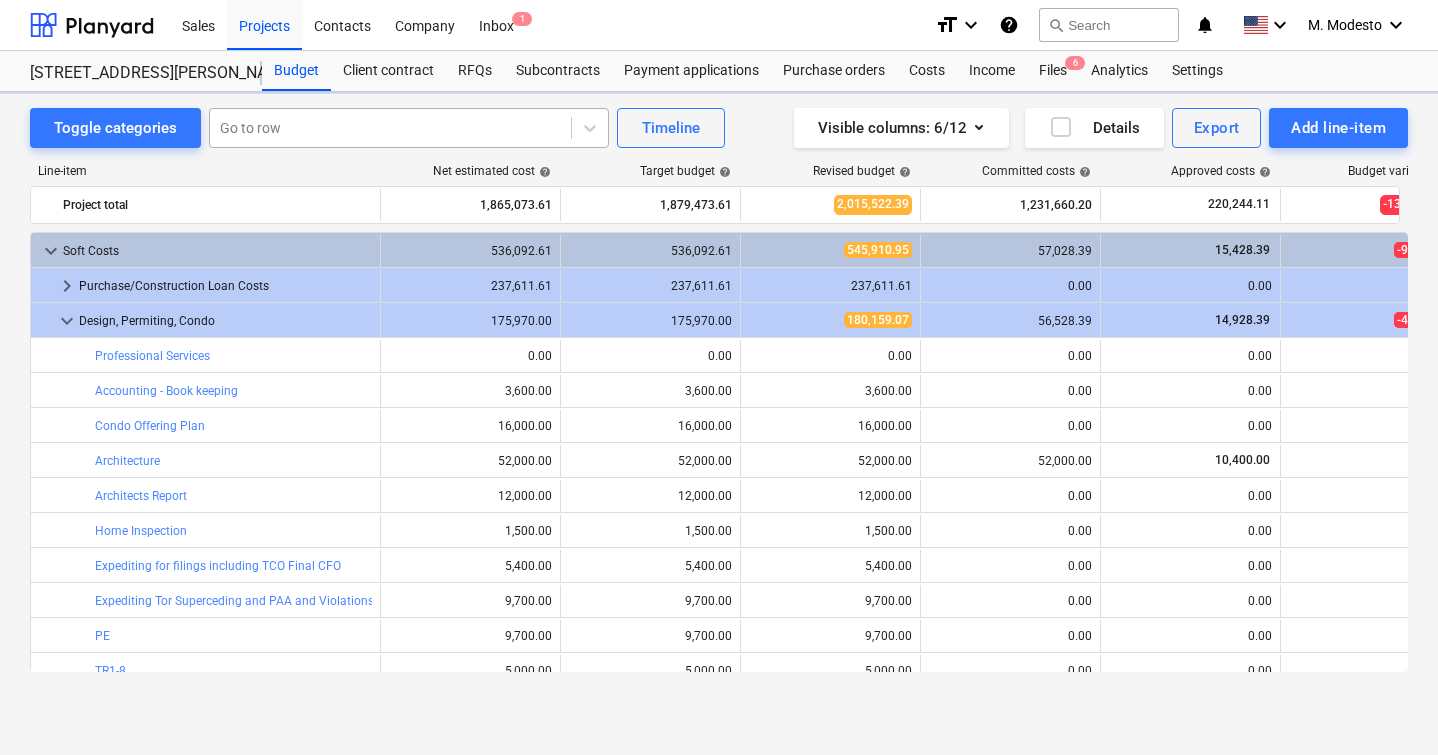 scroll, scrollTop: 140, scrollLeft: 0, axis: vertical 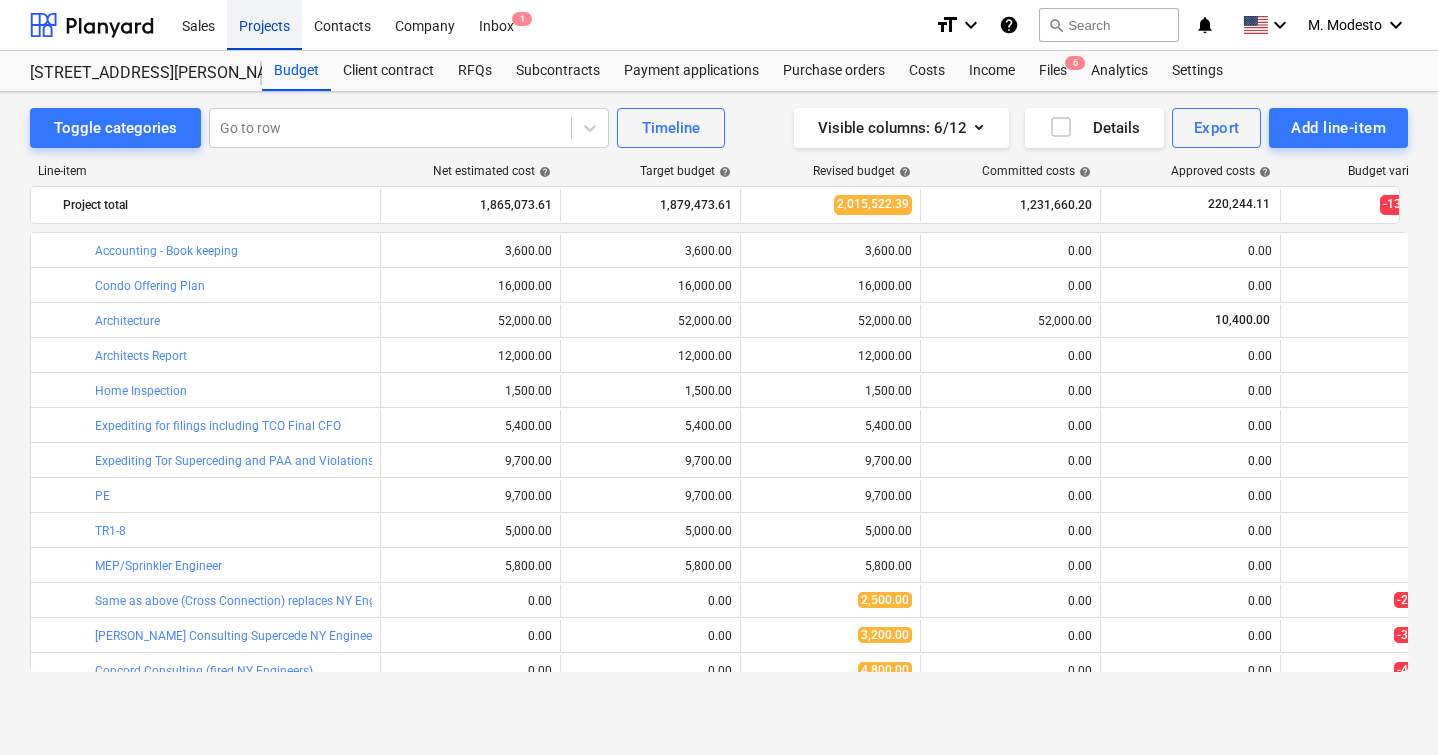 click on "Projects" at bounding box center [264, 24] 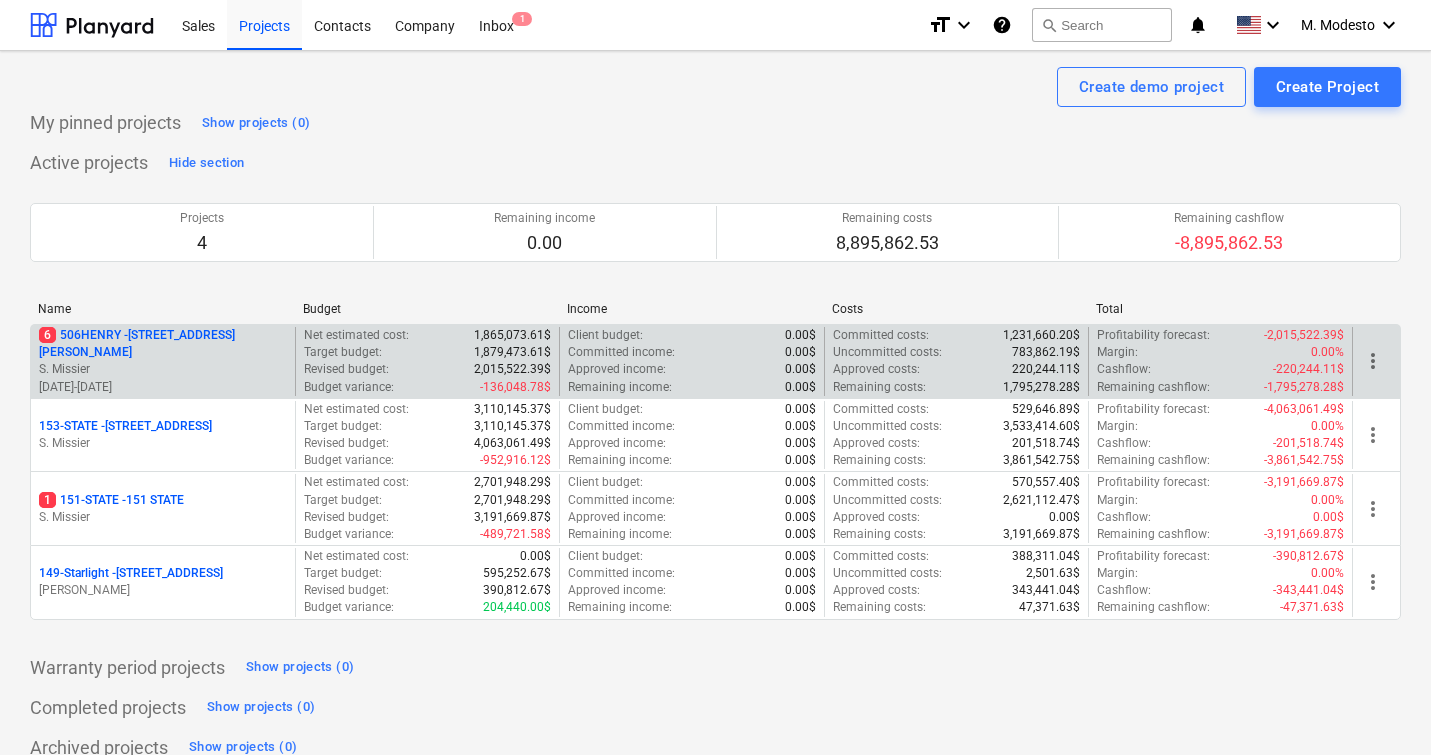 click on "6  [STREET_ADDRESS][PERSON_NAME]" at bounding box center [163, 344] 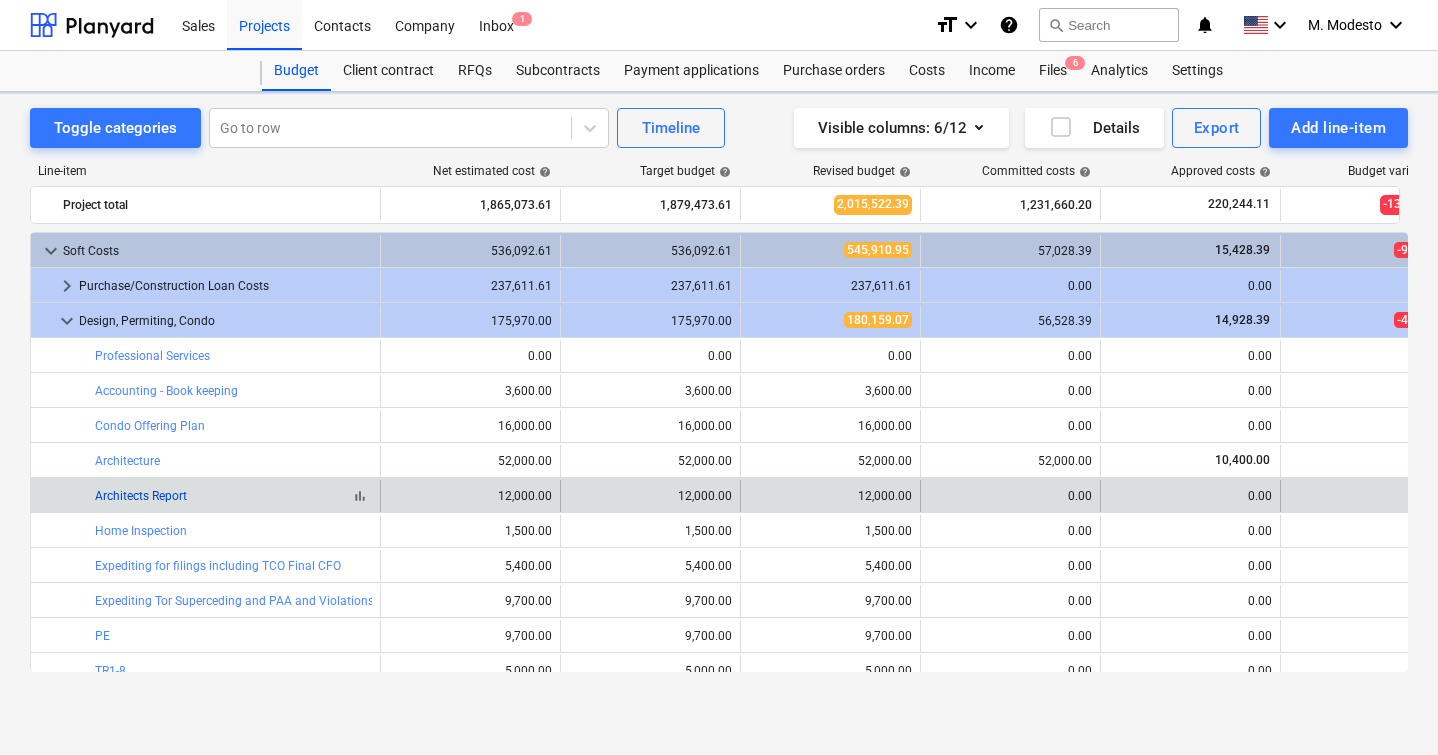 scroll, scrollTop: 140, scrollLeft: 0, axis: vertical 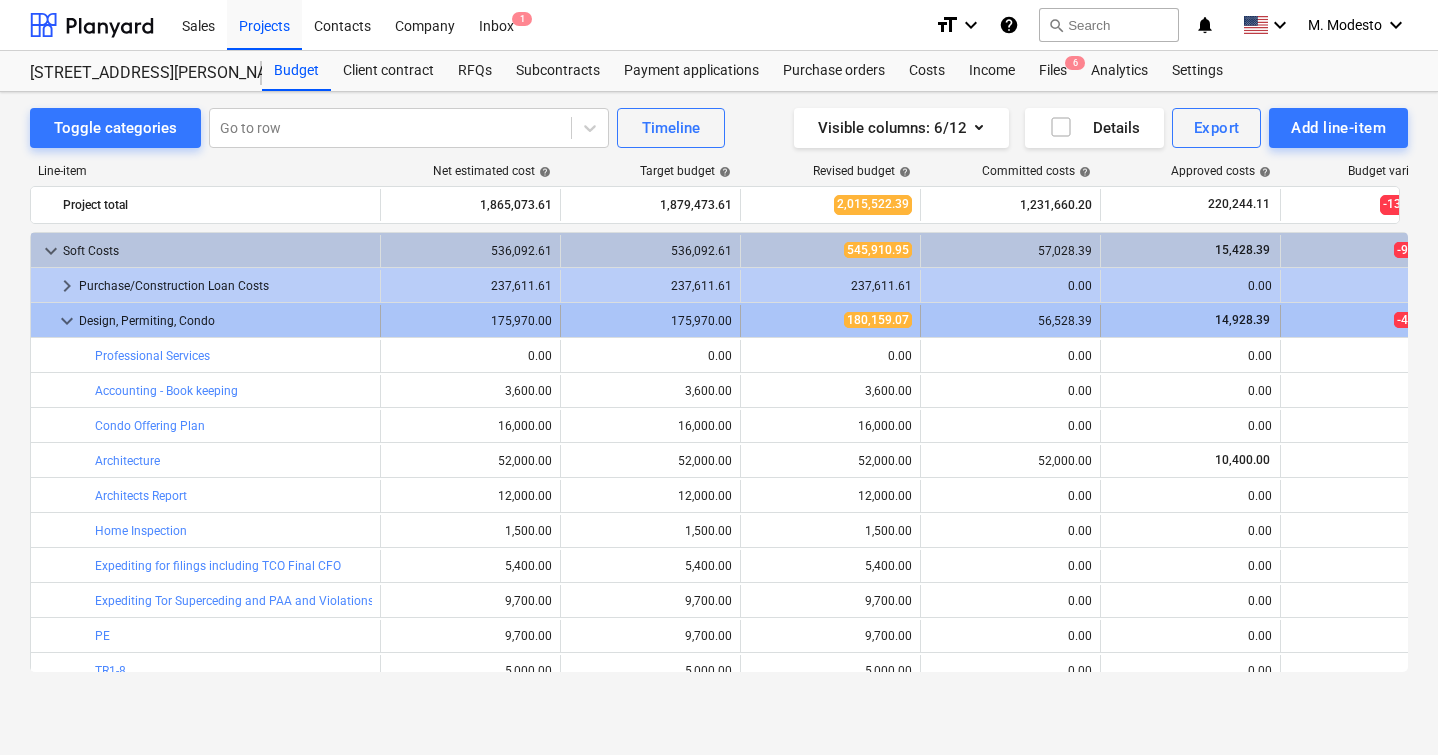 click on "keyboard_arrow_down" at bounding box center (67, 321) 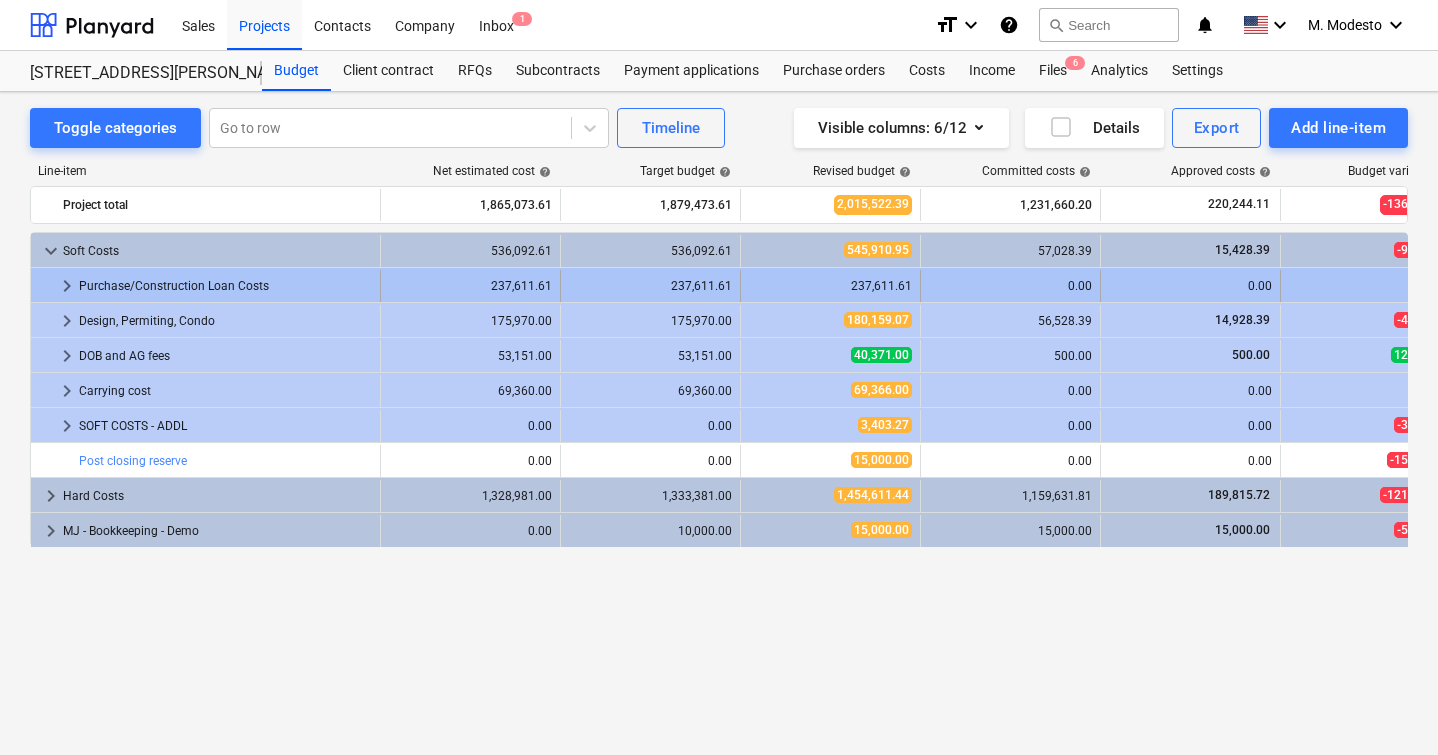 click on "keyboard_arrow_right" at bounding box center [67, 286] 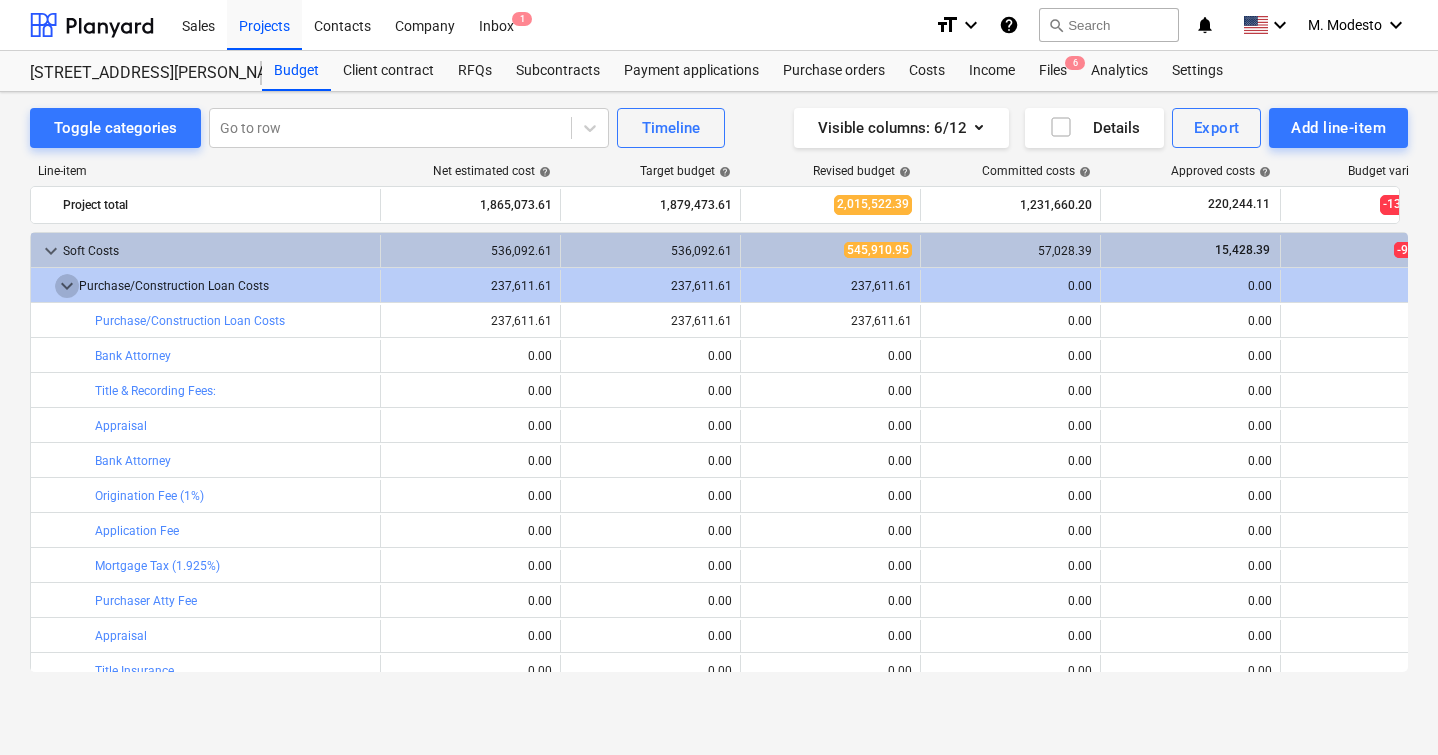 click on "keyboard_arrow_down" at bounding box center (67, 286) 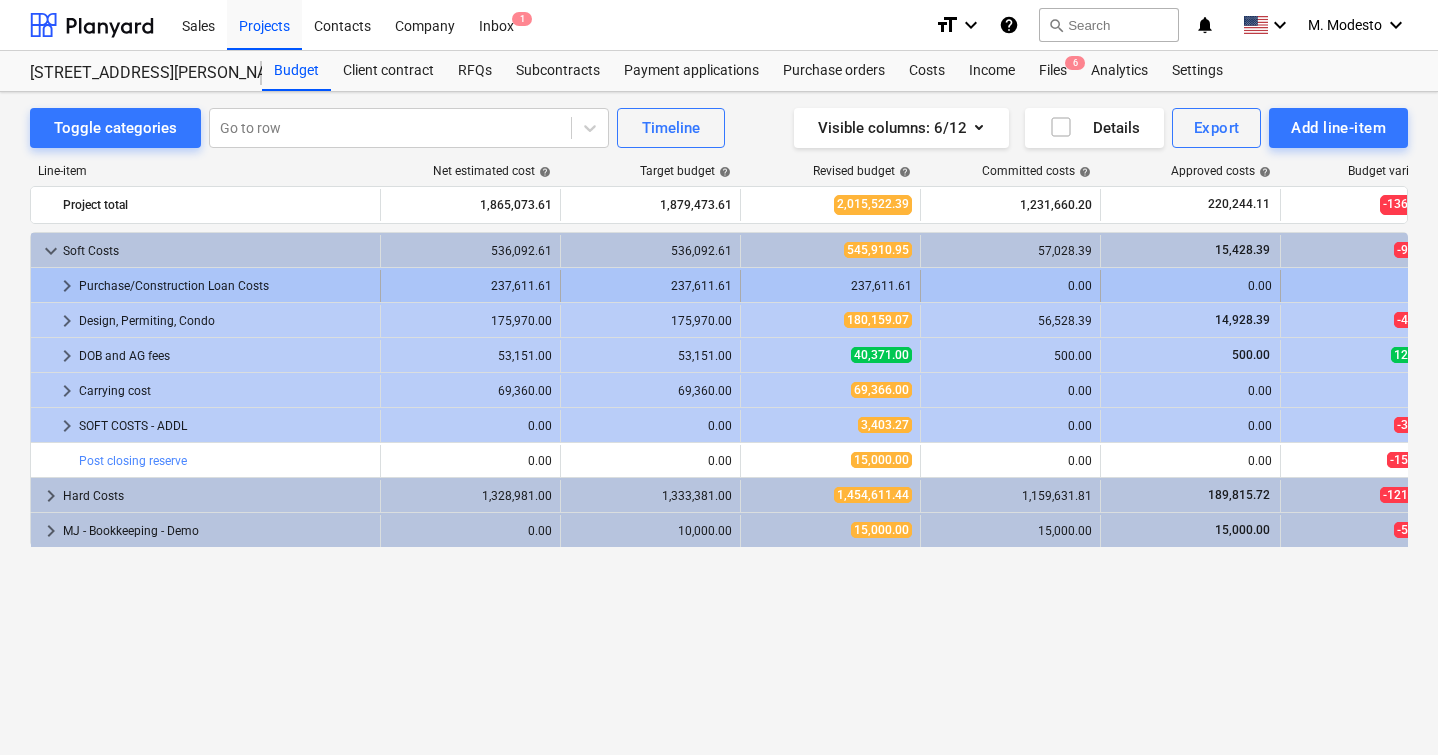 click on "keyboard_arrow_right" at bounding box center (67, 286) 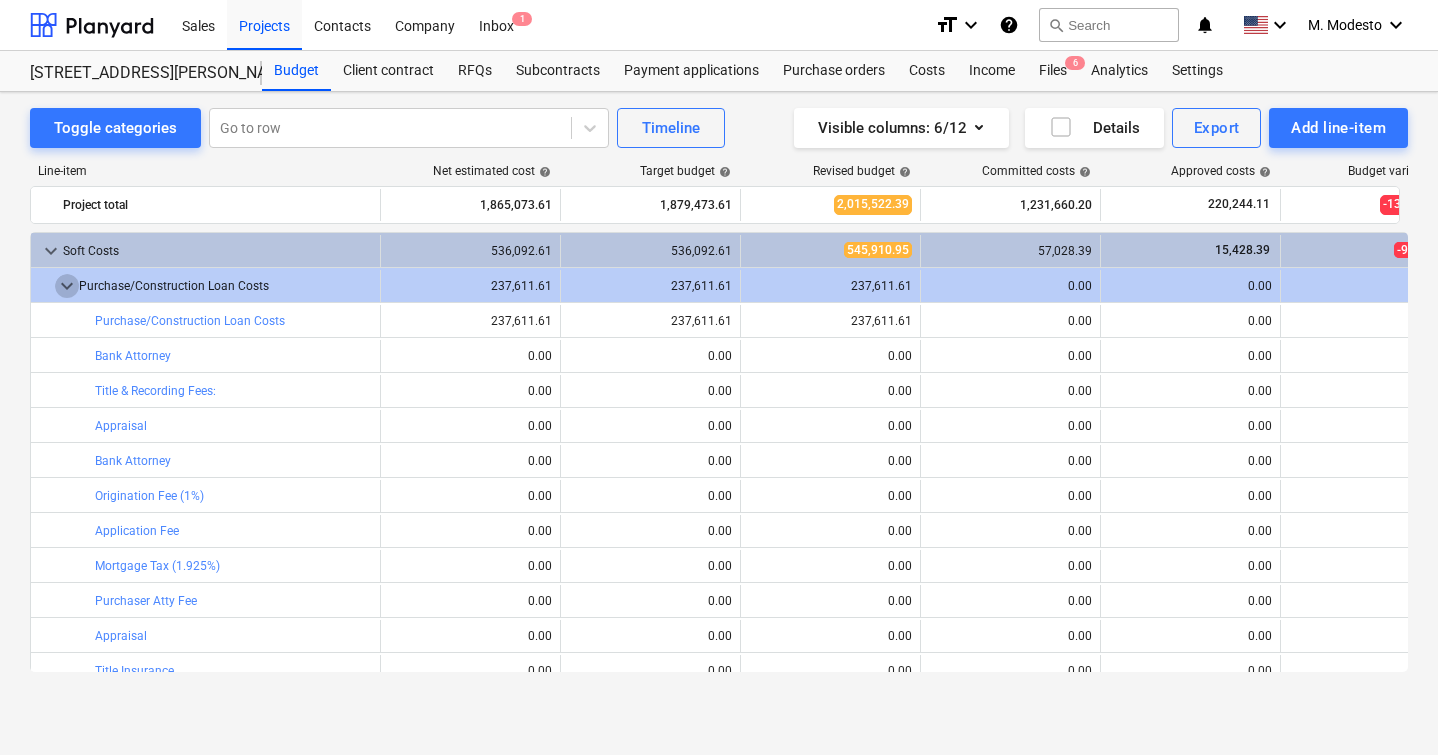 click on "keyboard_arrow_down" at bounding box center [67, 286] 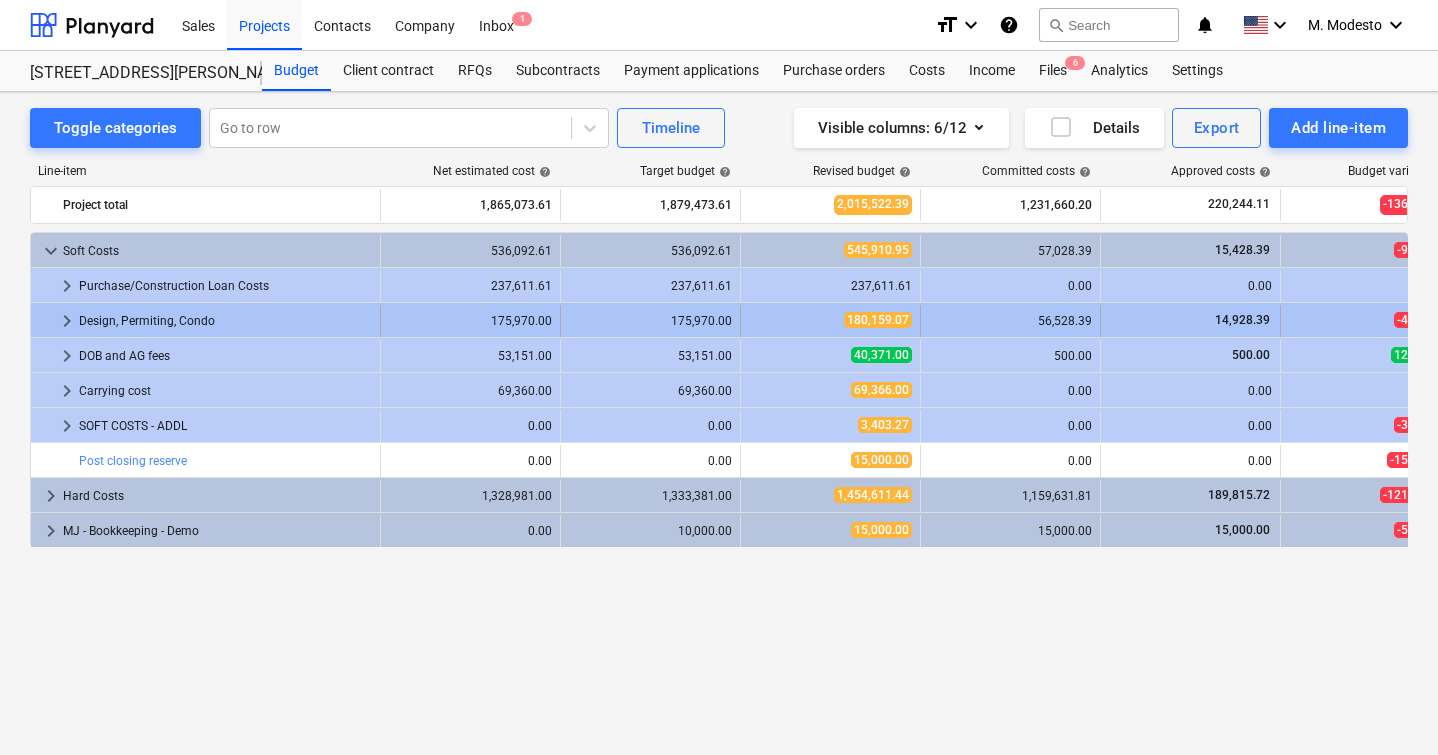 click on "keyboard_arrow_right" at bounding box center [67, 321] 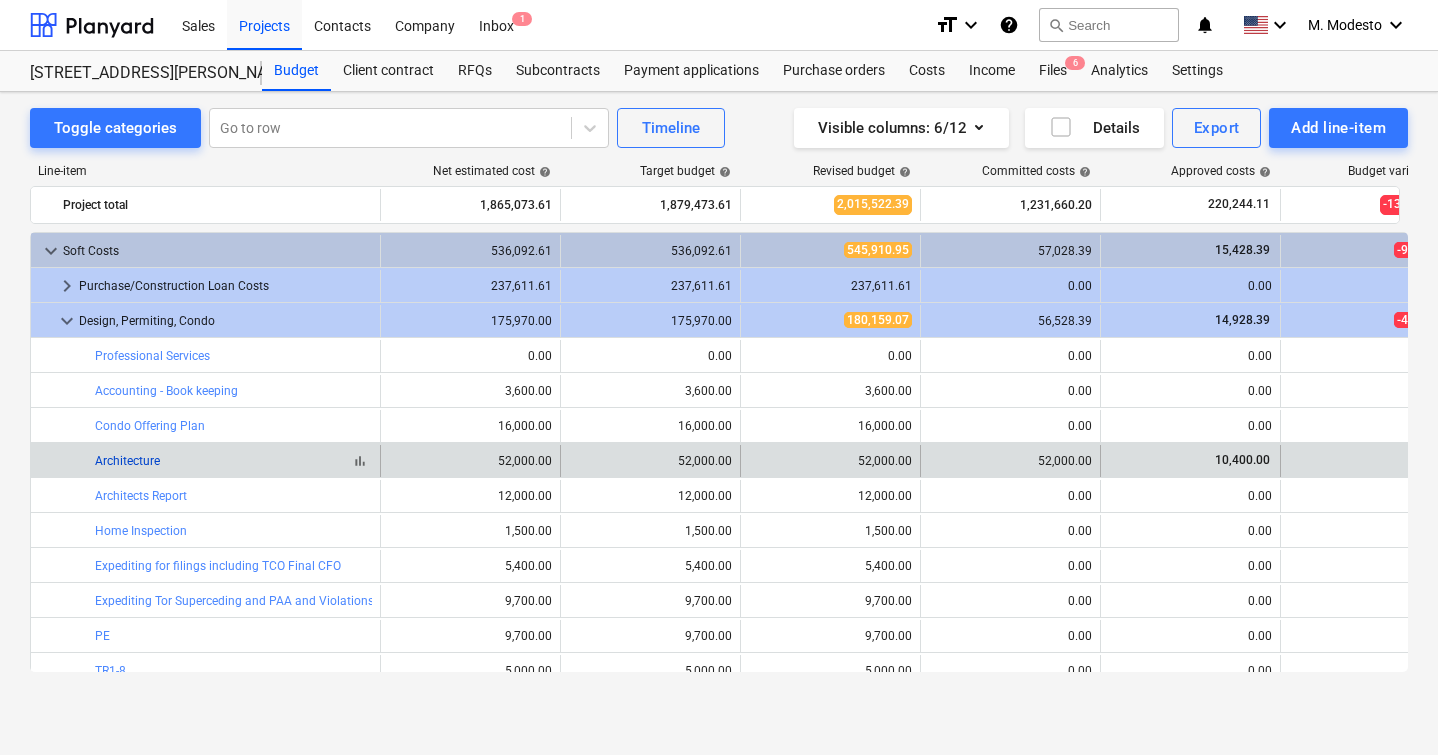 click on "Architecture" at bounding box center [127, 461] 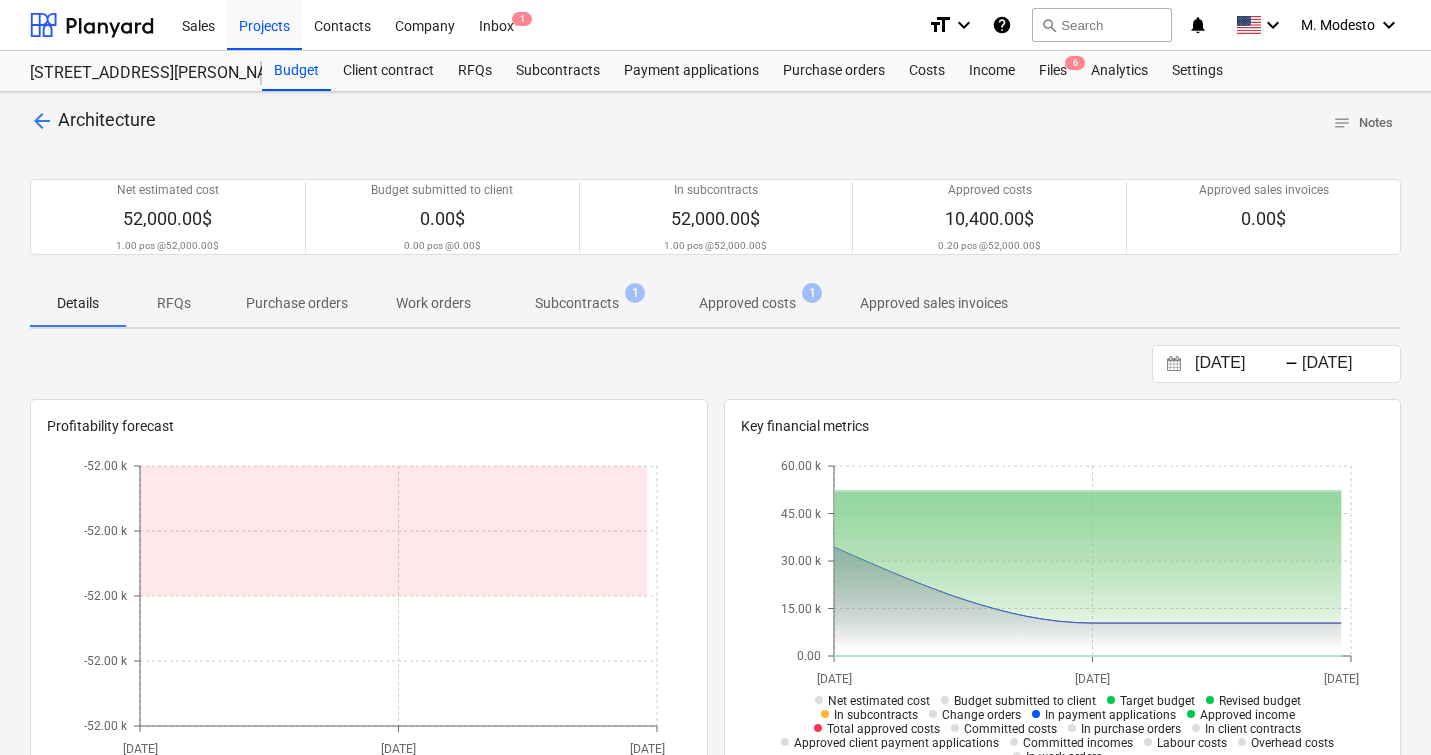 click on "Subcontracts" at bounding box center [577, 303] 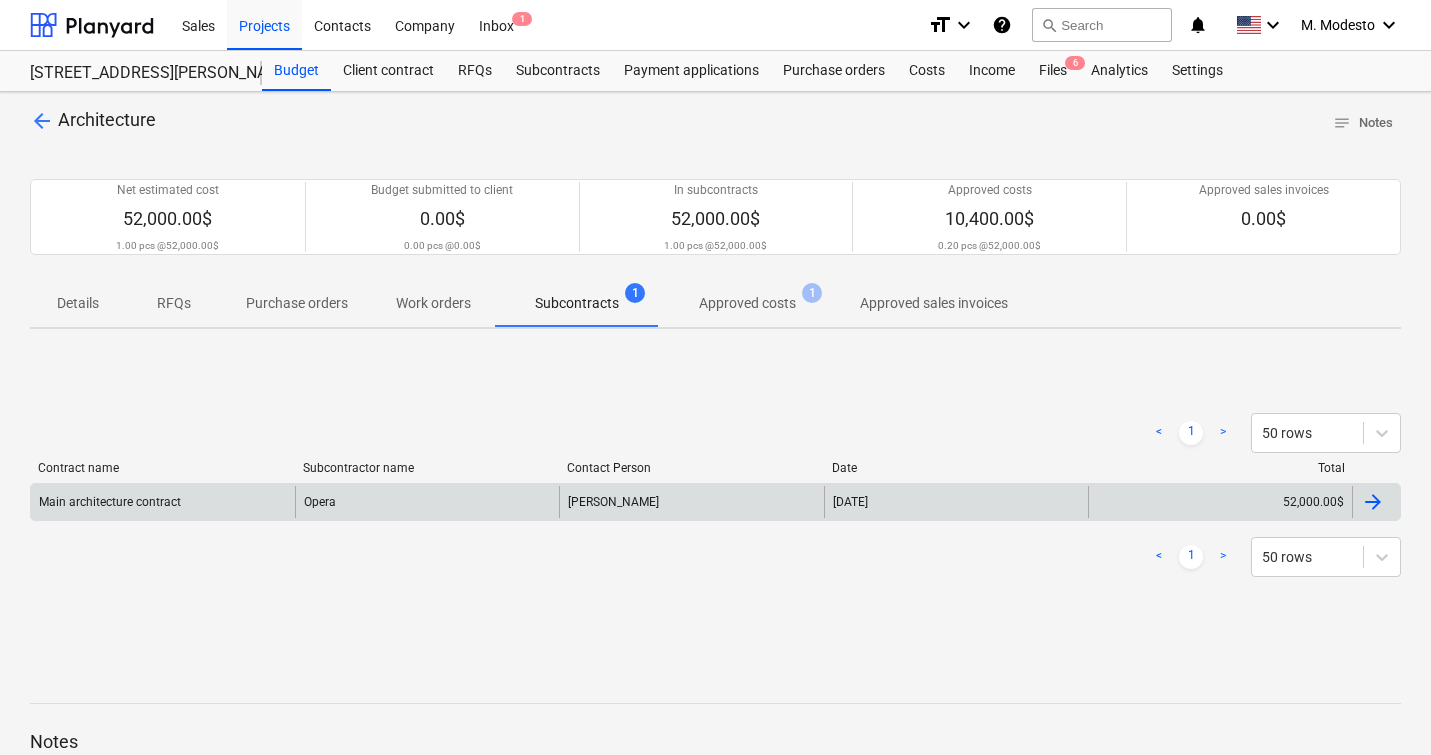 click on "52,000.00$" at bounding box center [1220, 502] 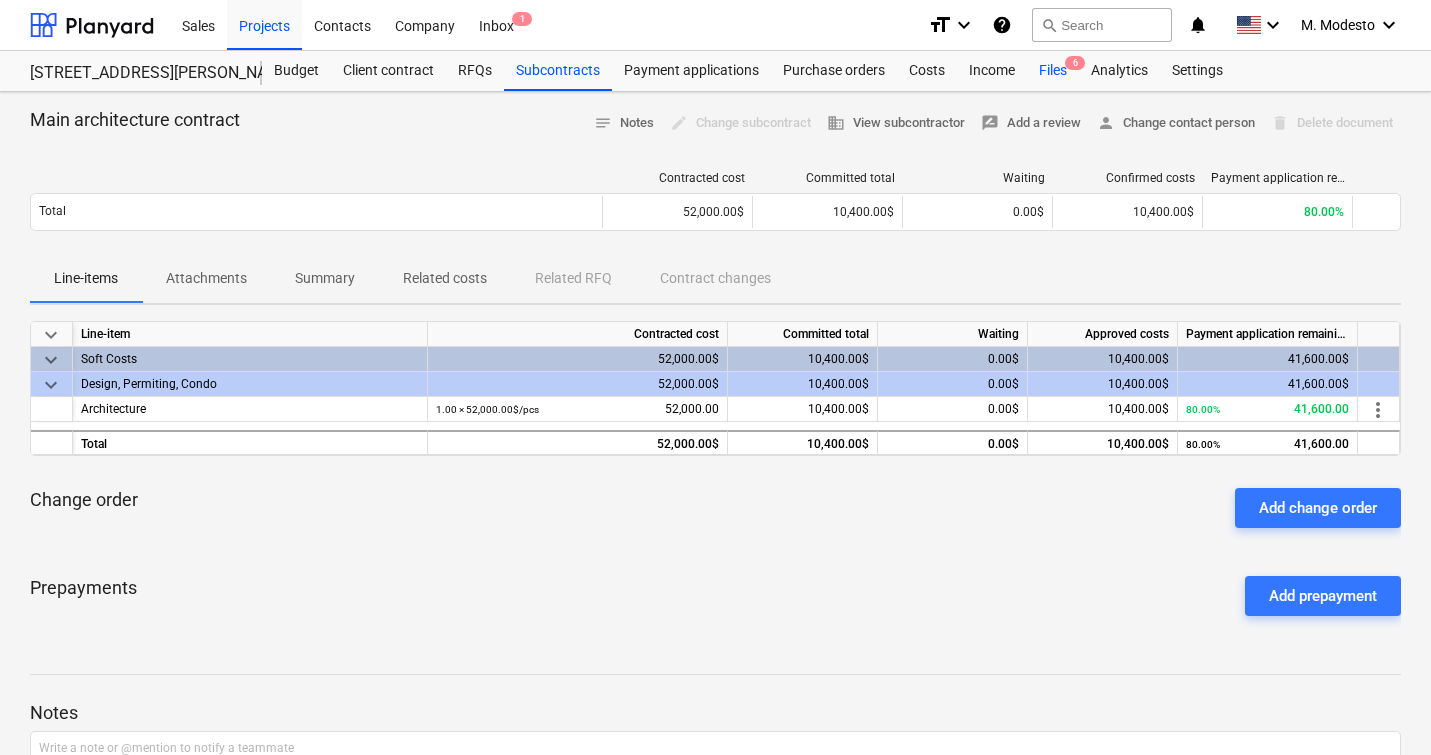 click on "Files 6" at bounding box center [1053, 71] 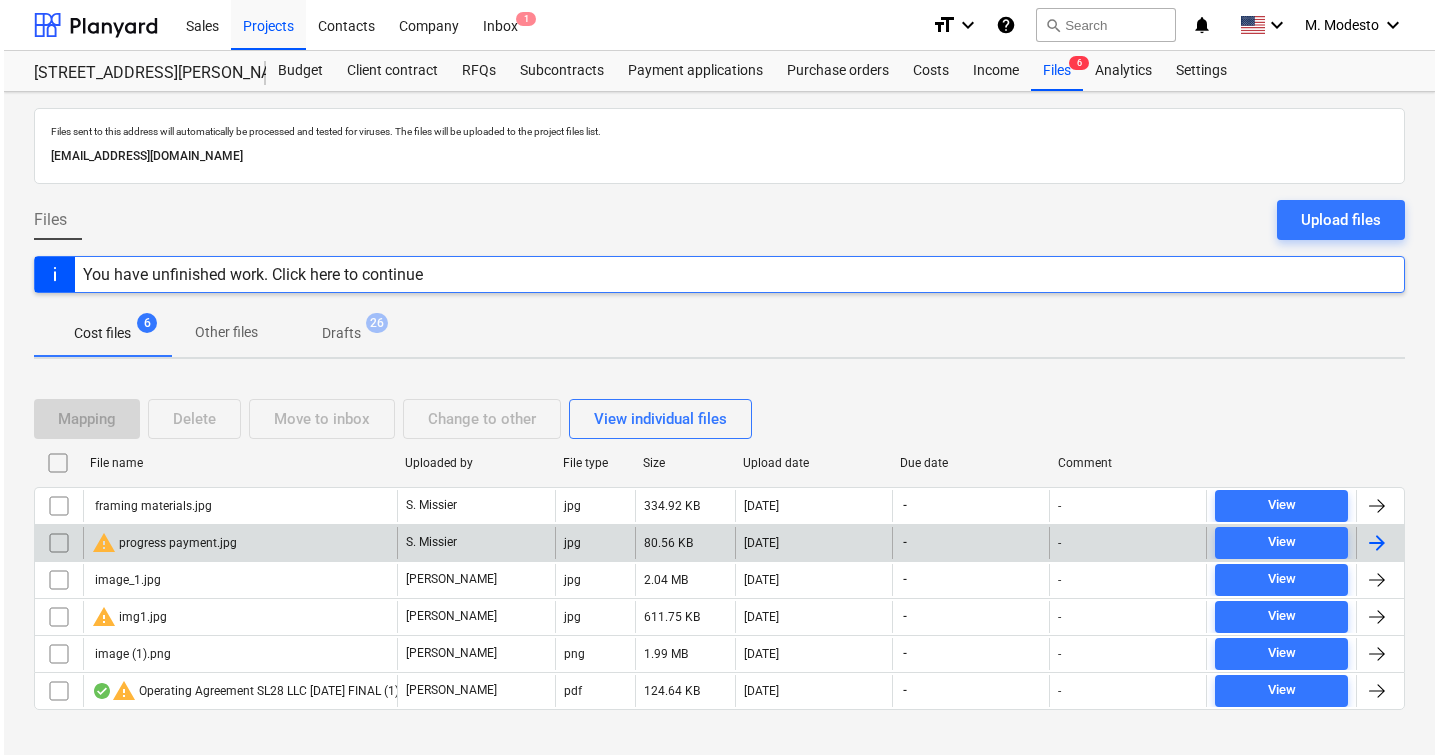 scroll, scrollTop: 27, scrollLeft: 0, axis: vertical 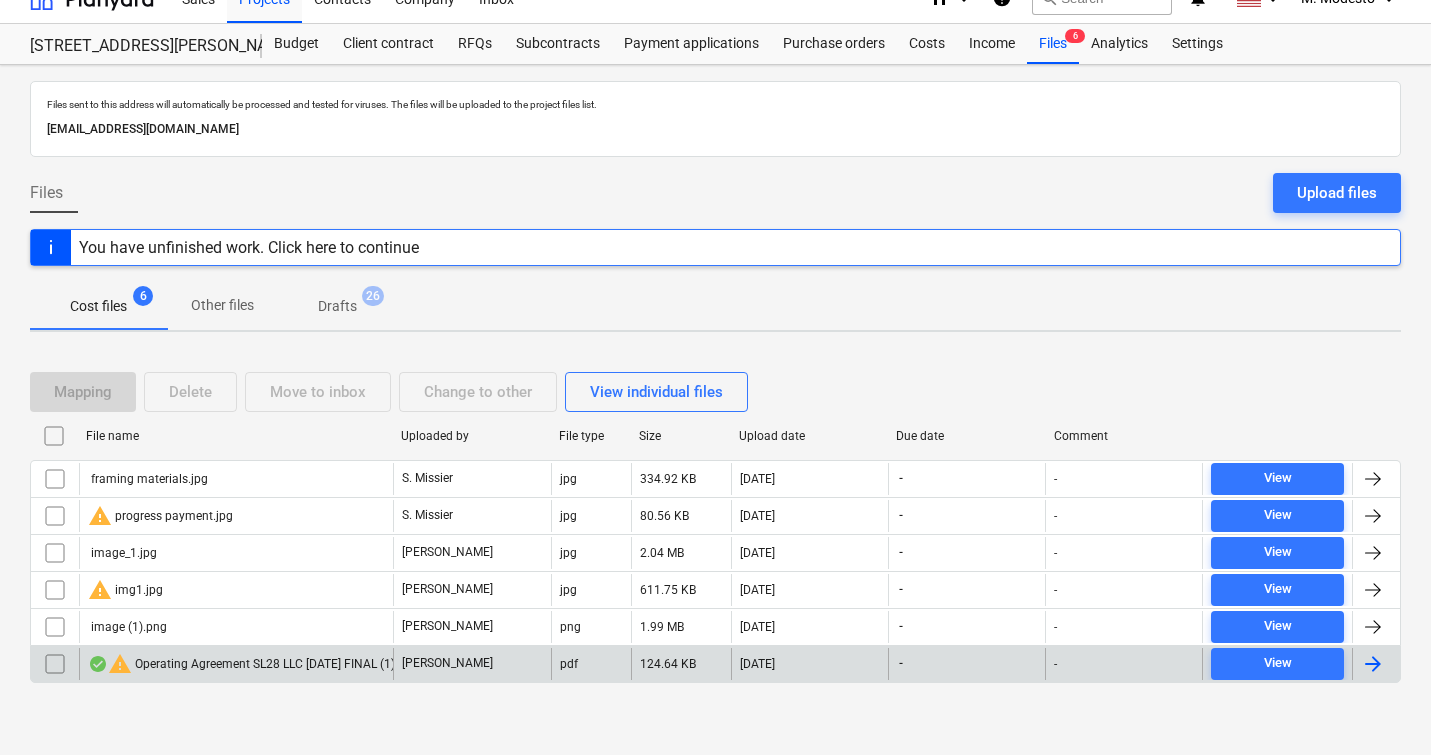 click on "warning   Operating Agreement SL28 LLC [DATE] FINAL (1).pdf" at bounding box center [252, 664] 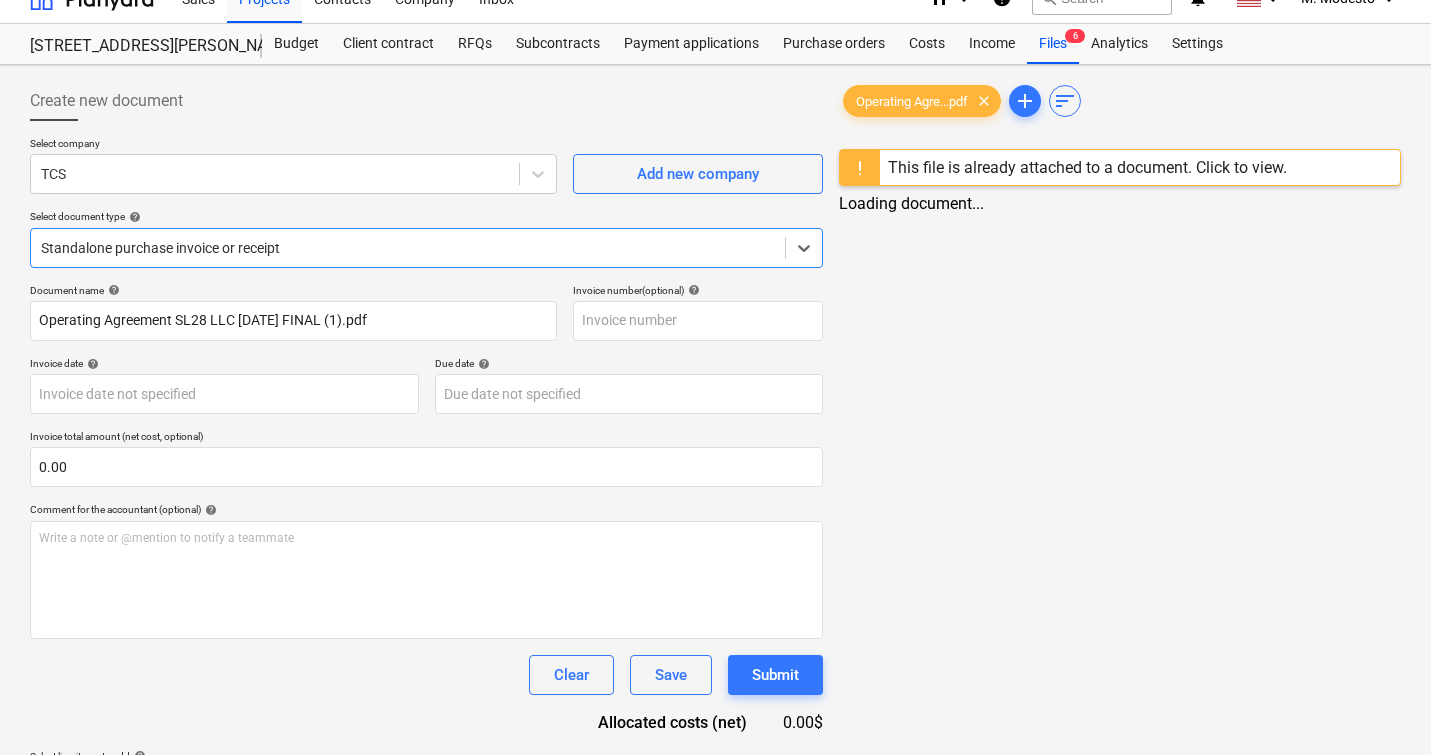 type on "Operating Agreement SL28 LLC [DATE] FINAL (1).pdf" 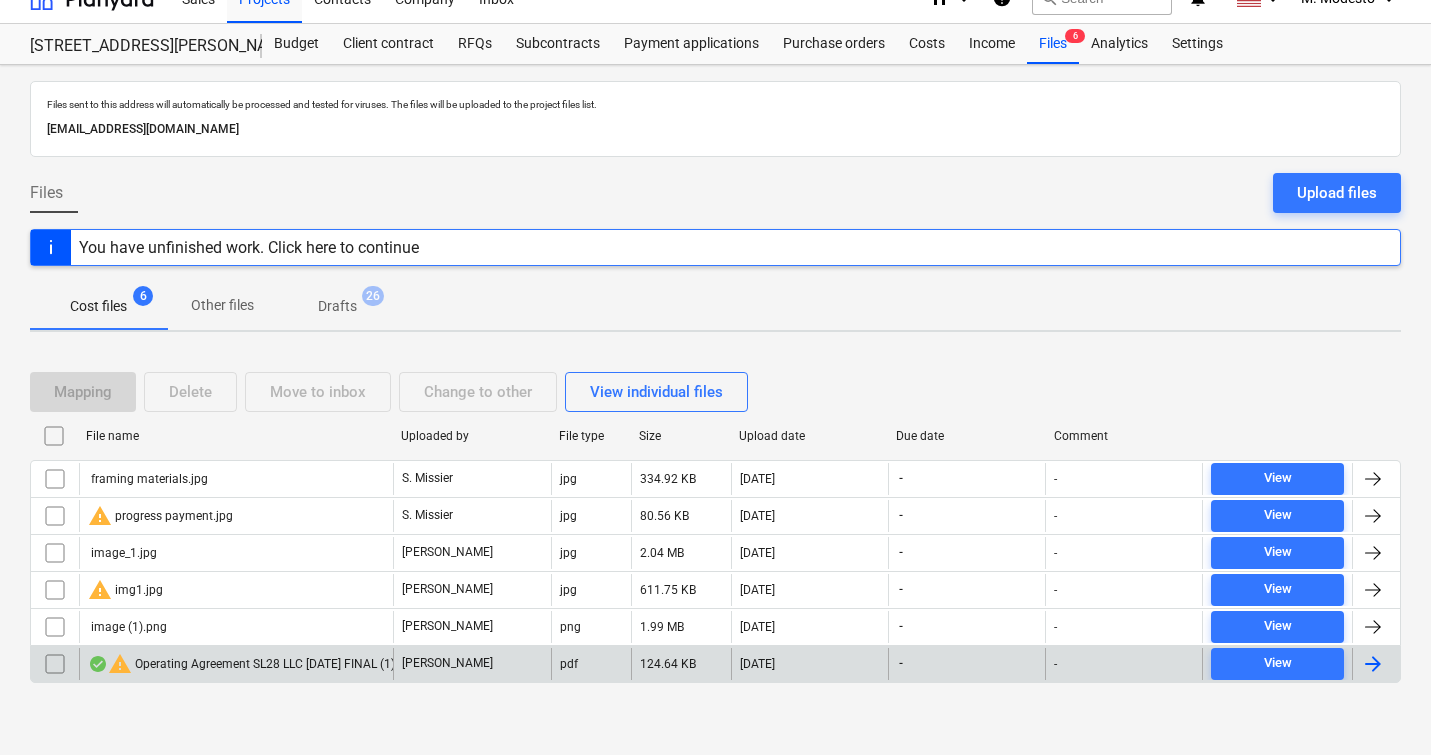 click on "warning   Operating Agreement SL28 LLC [DATE] FINAL (1).pdf" at bounding box center [252, 664] 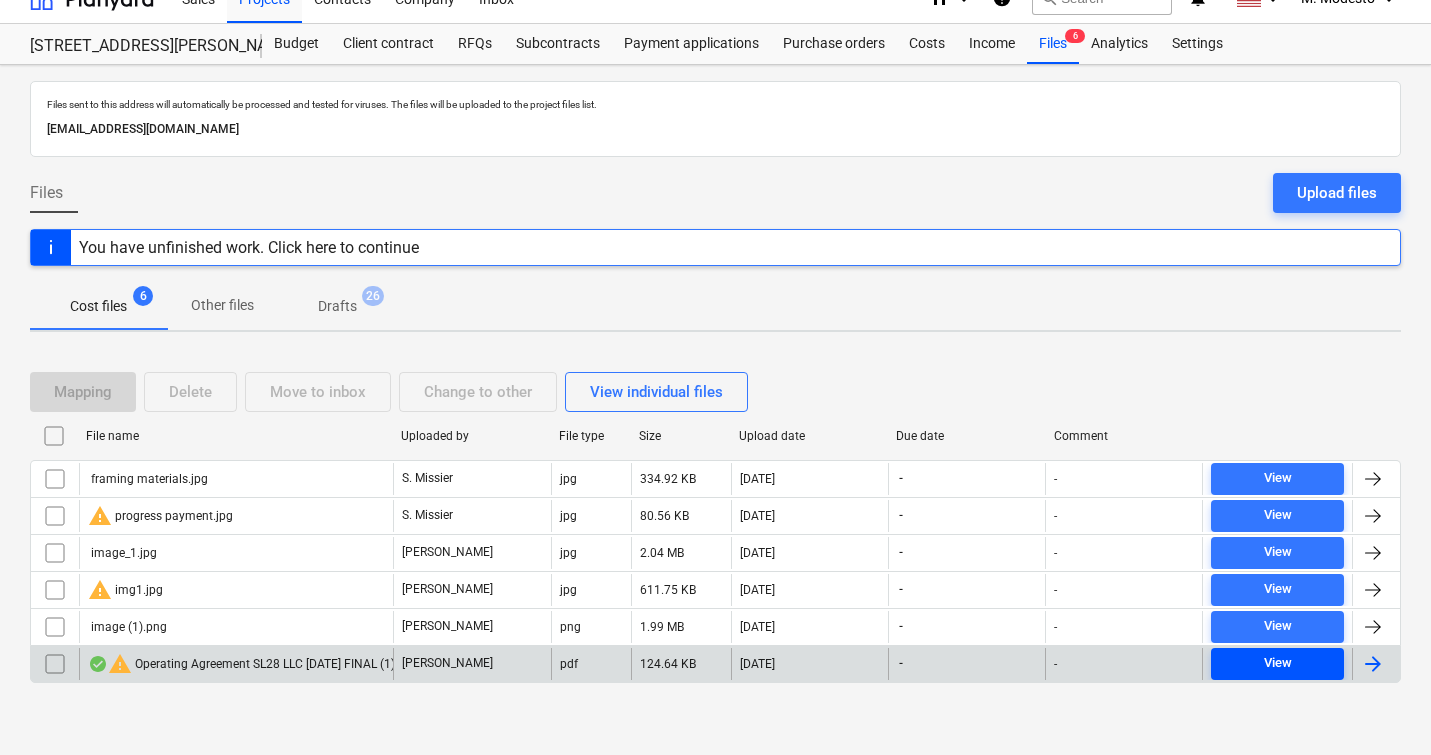 click on "View" at bounding box center (1278, 663) 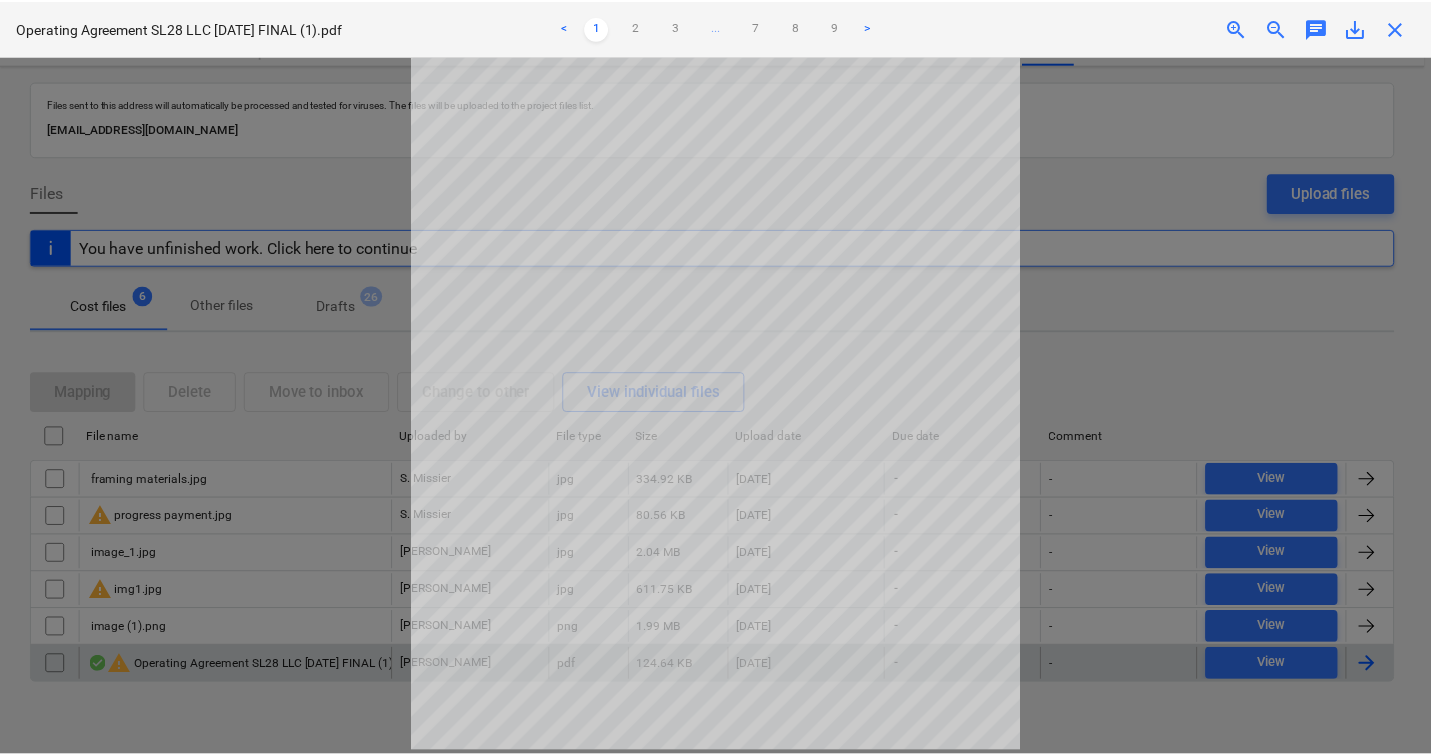 scroll, scrollTop: 0, scrollLeft: 0, axis: both 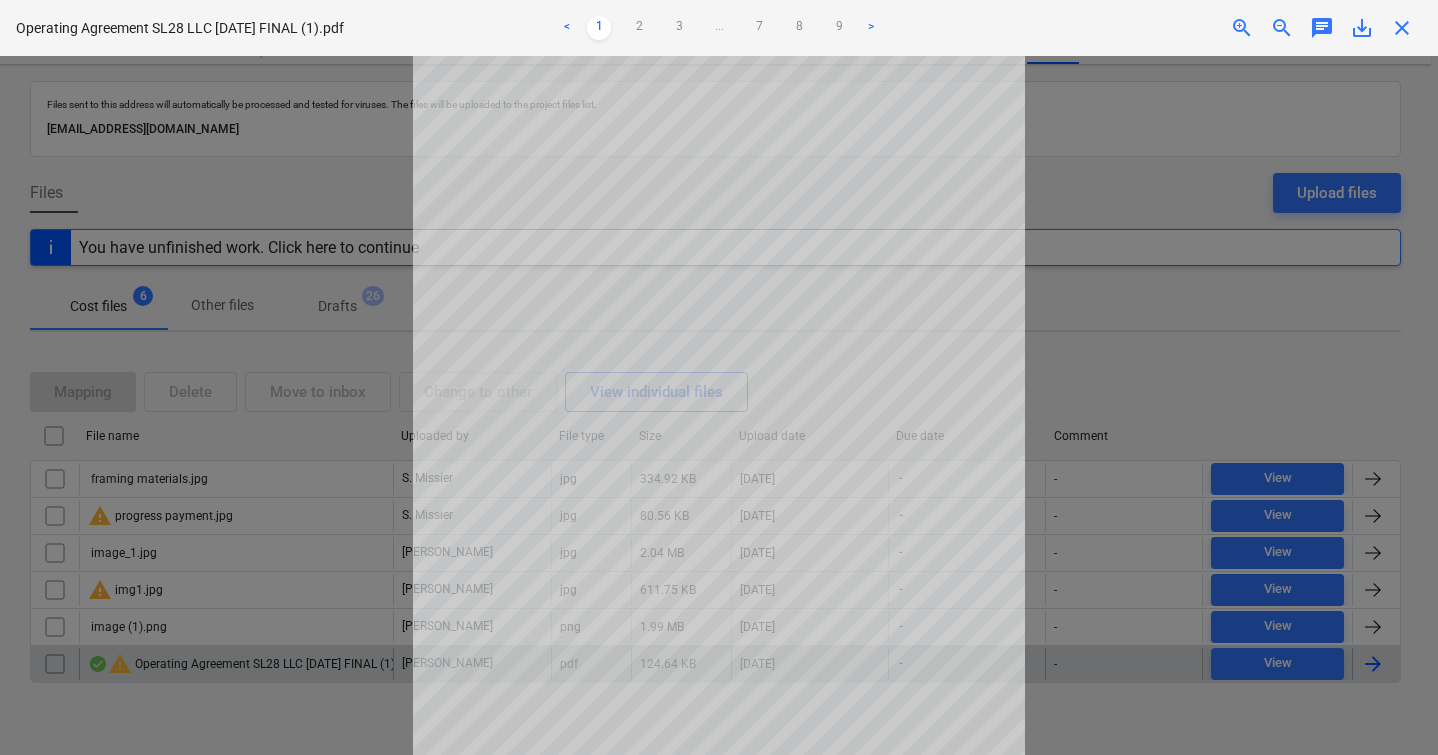 click at bounding box center (719, 405) 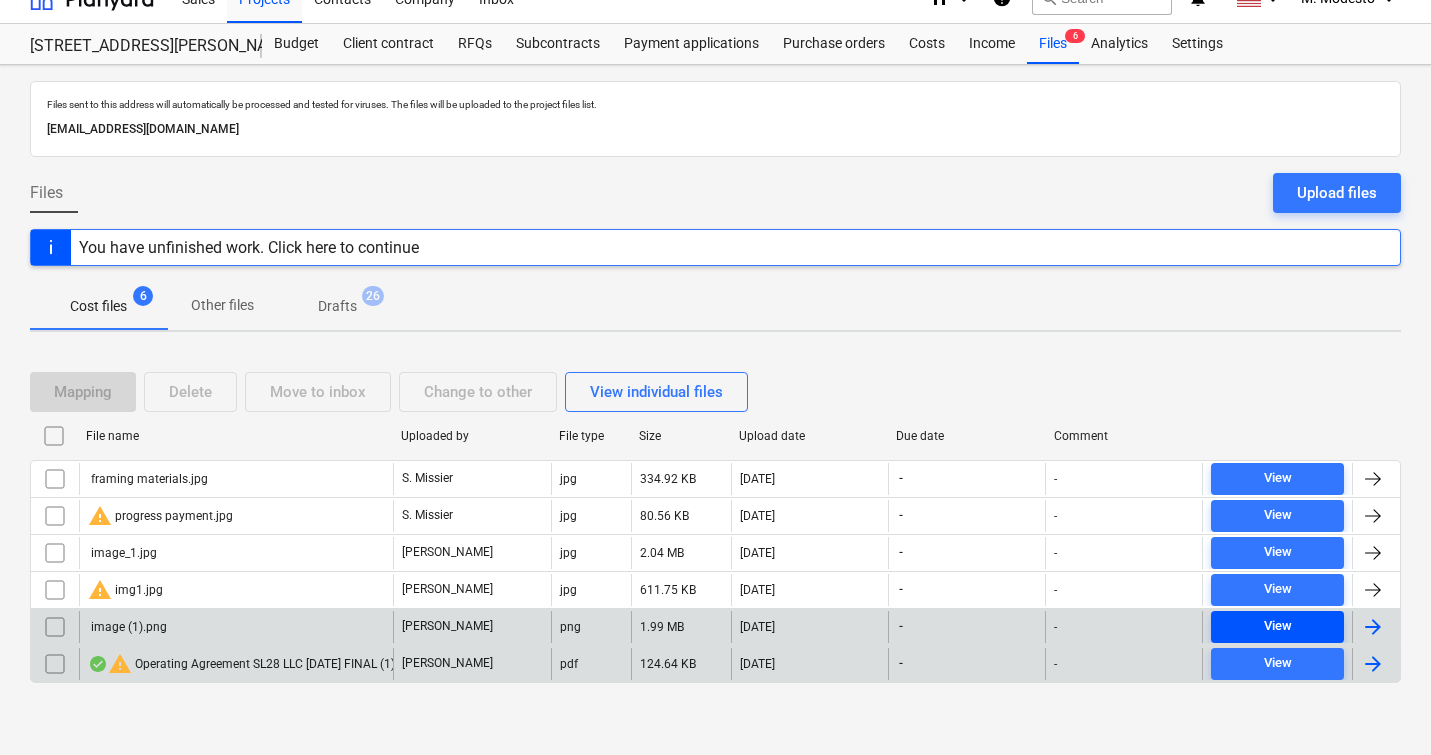 click on "View" at bounding box center [1277, 626] 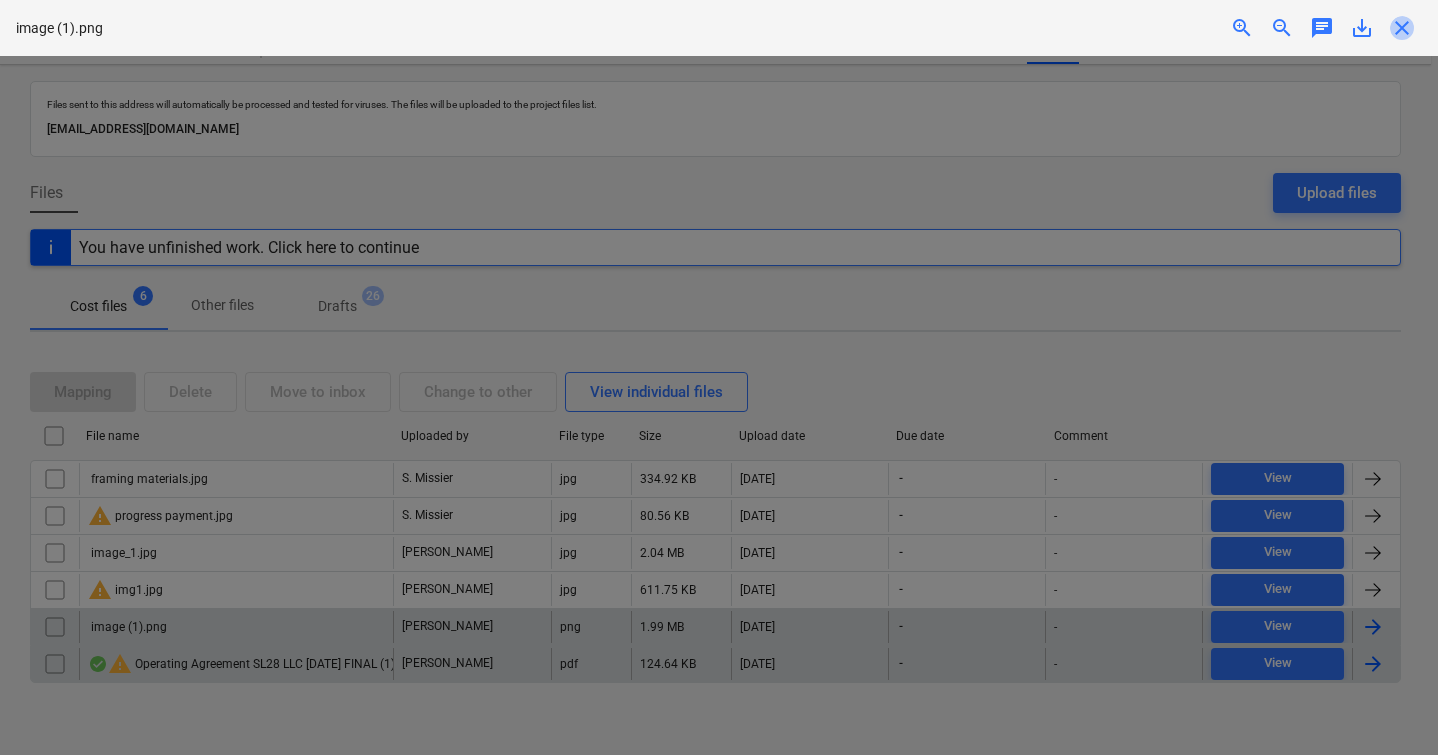 click on "close" at bounding box center [1402, 28] 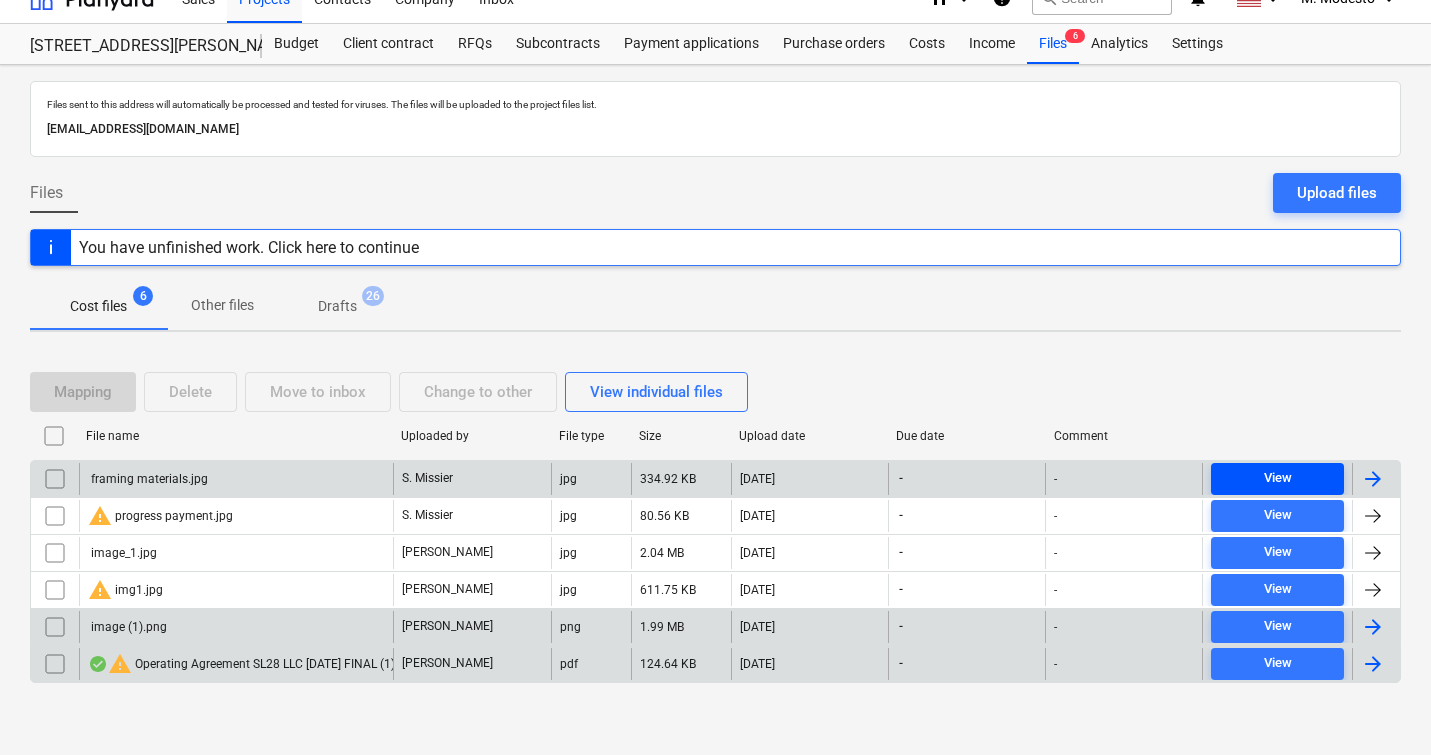 click on "View" at bounding box center [1277, 479] 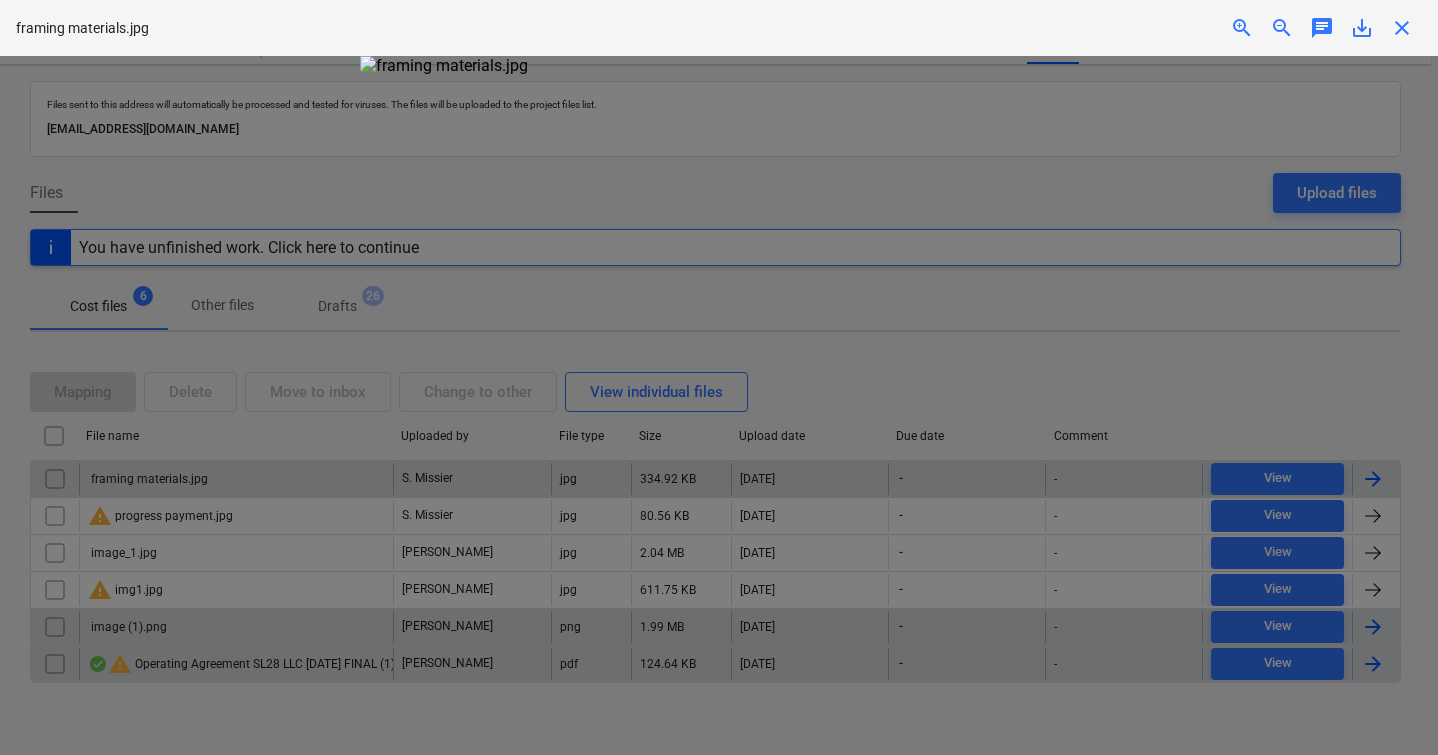 click on "close" at bounding box center (1402, 28) 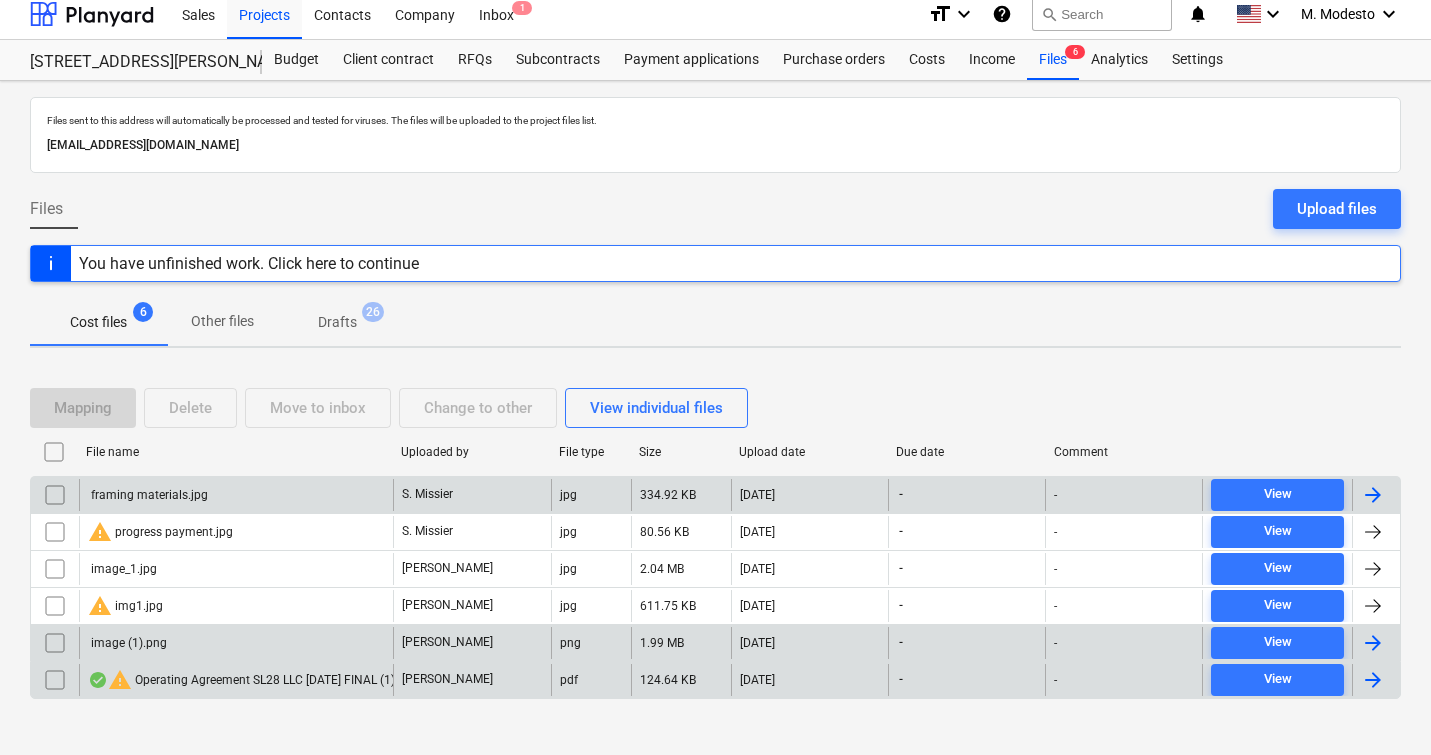 scroll, scrollTop: 0, scrollLeft: 0, axis: both 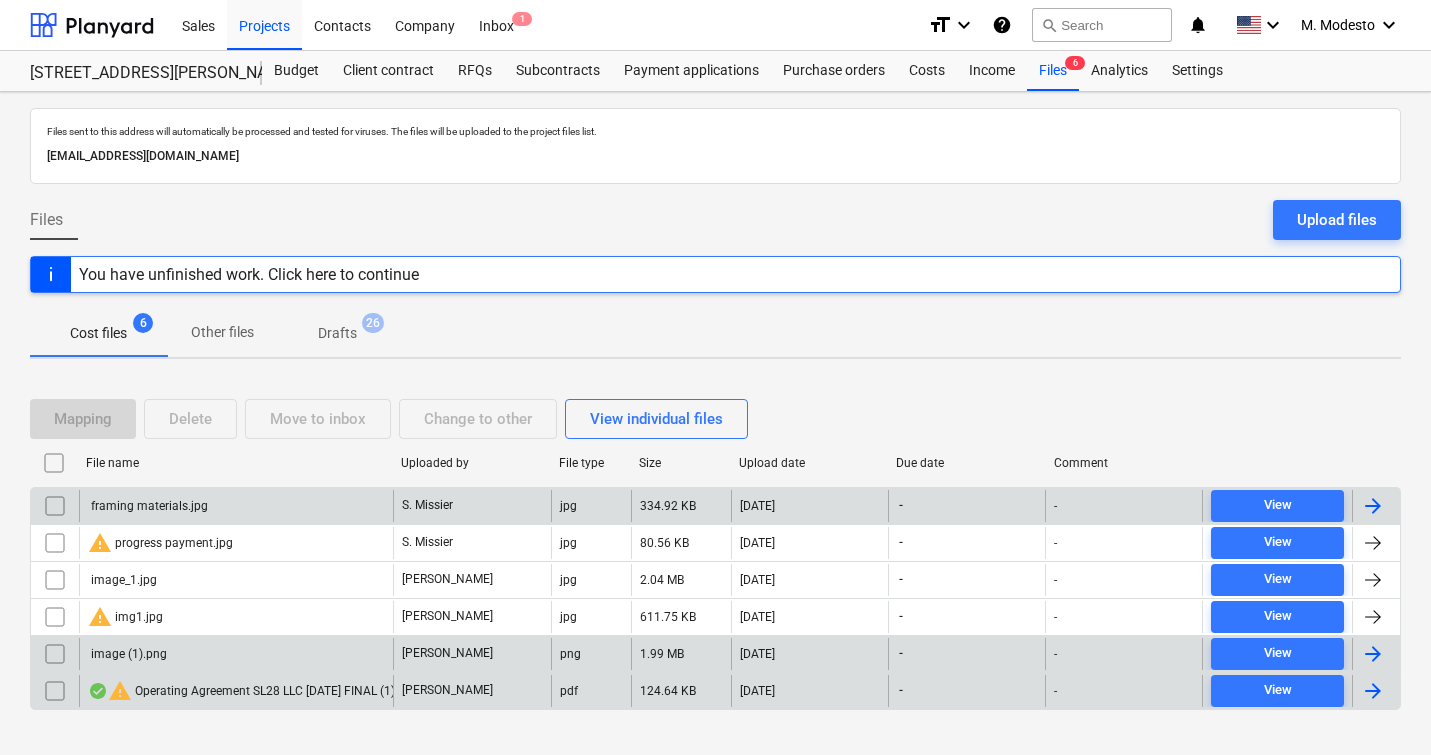 click on "Drafts" at bounding box center (337, 333) 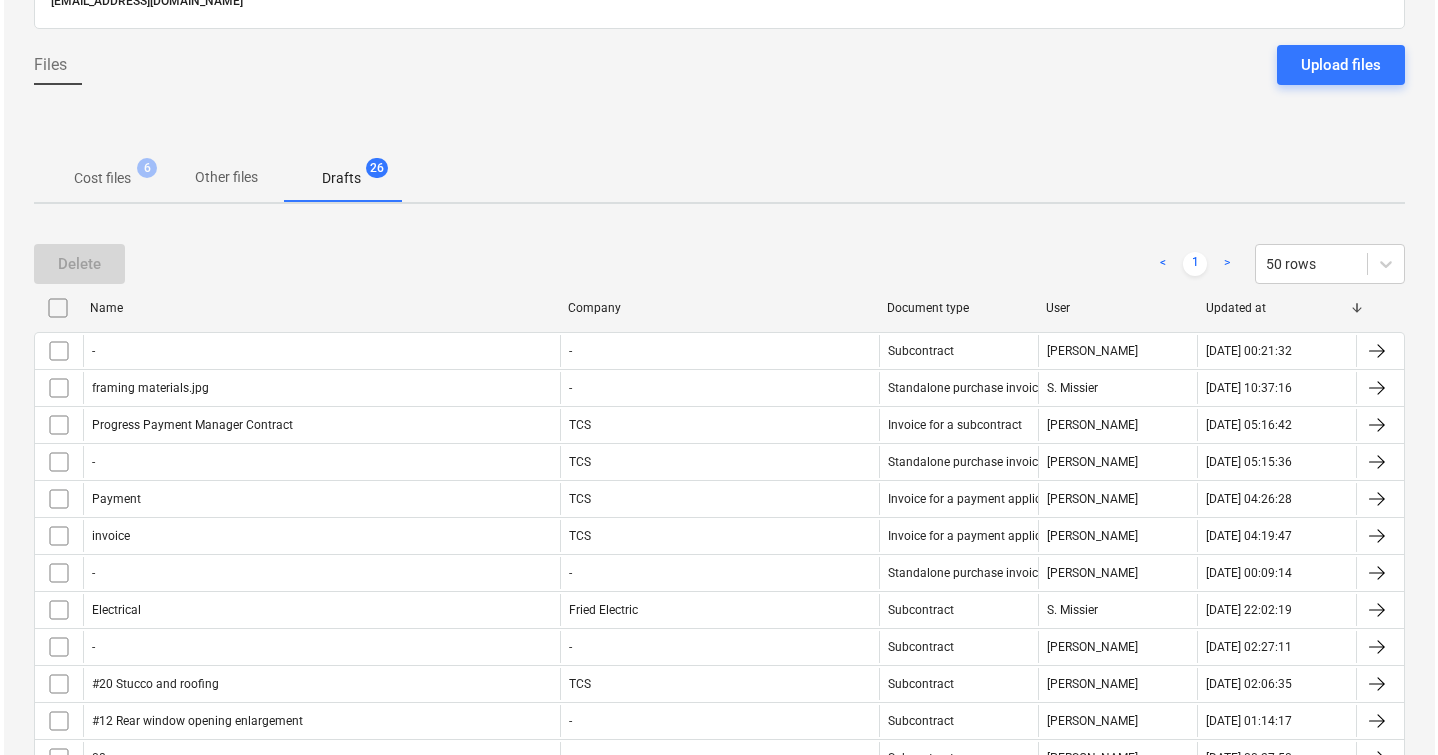 scroll, scrollTop: 0, scrollLeft: 0, axis: both 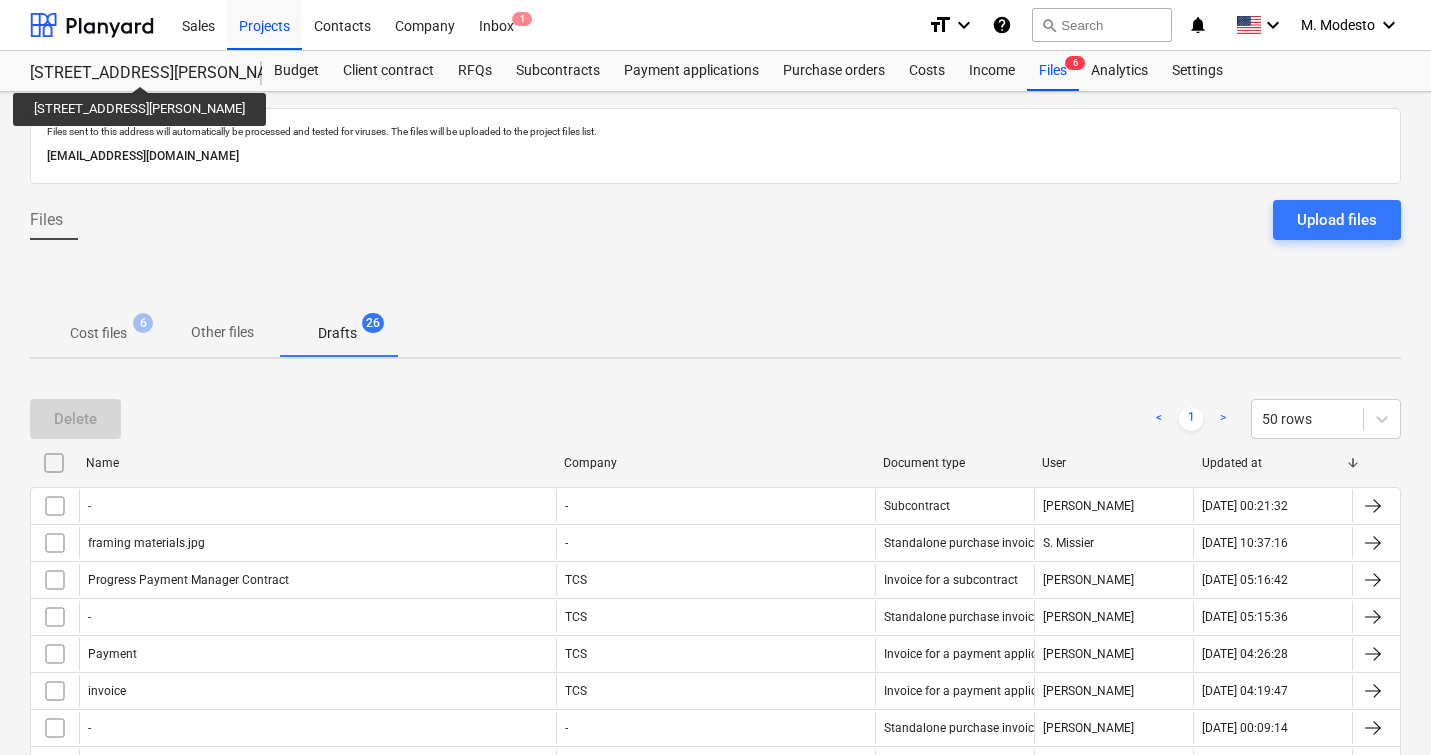 click on "[STREET_ADDRESS][PERSON_NAME]" at bounding box center (134, 73) 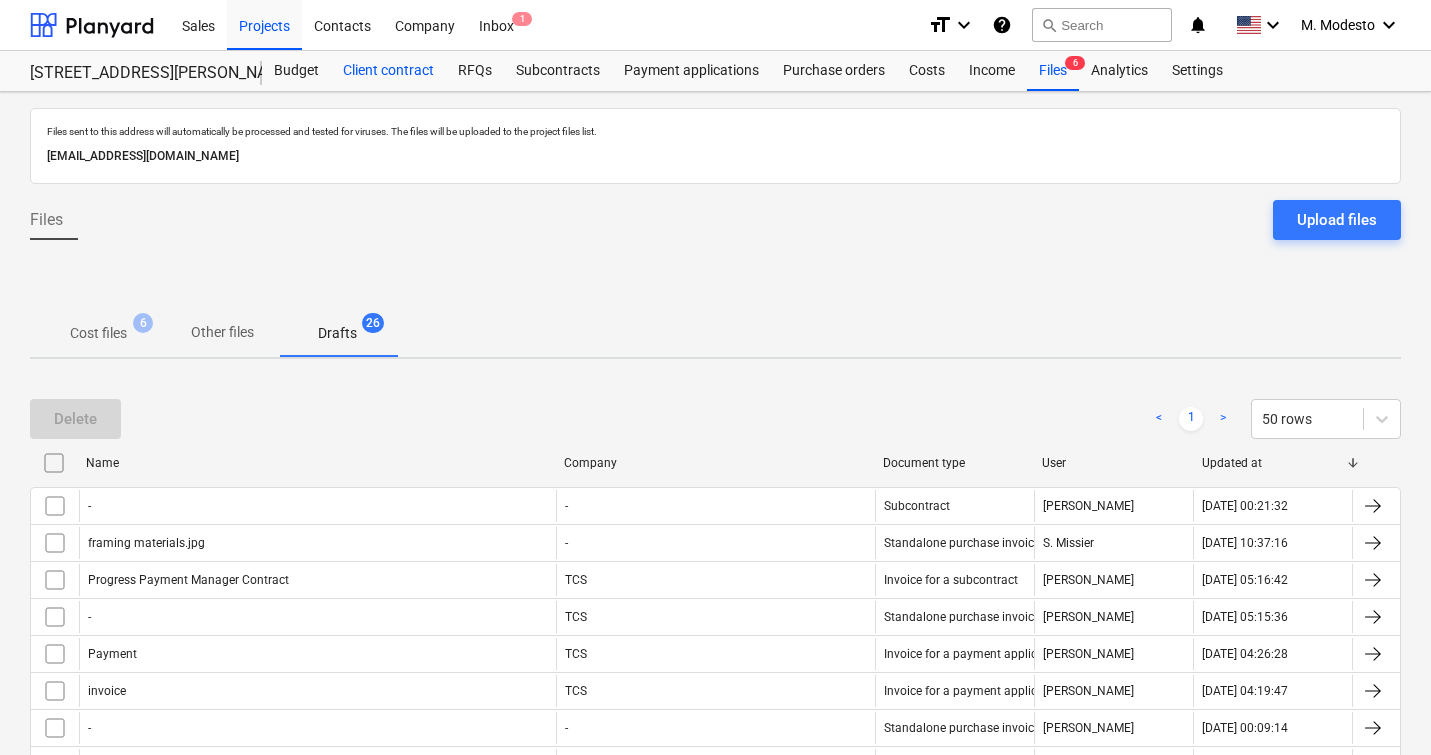 click on "Client contract" at bounding box center [388, 71] 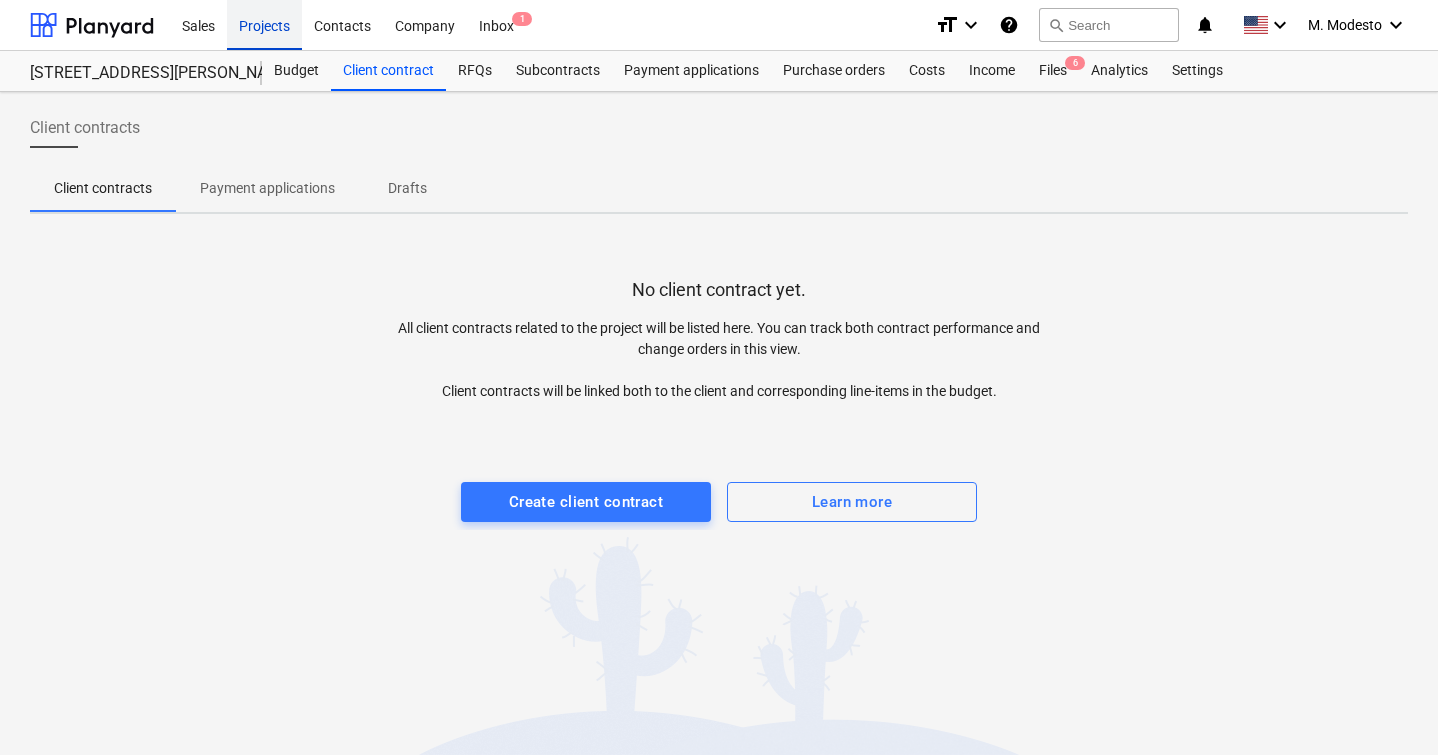 click on "Projects" at bounding box center [264, 24] 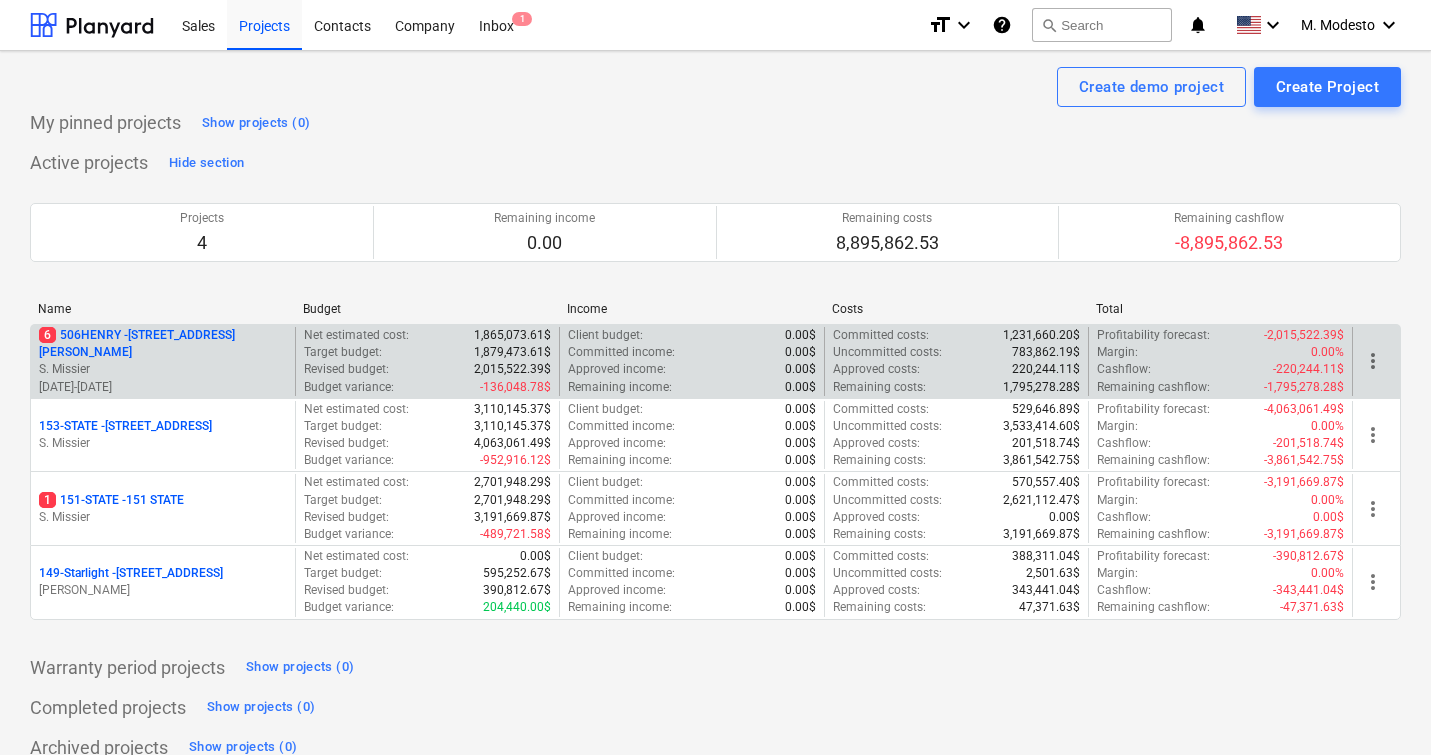 click on "6  [STREET_ADDRESS][PERSON_NAME]" at bounding box center (163, 344) 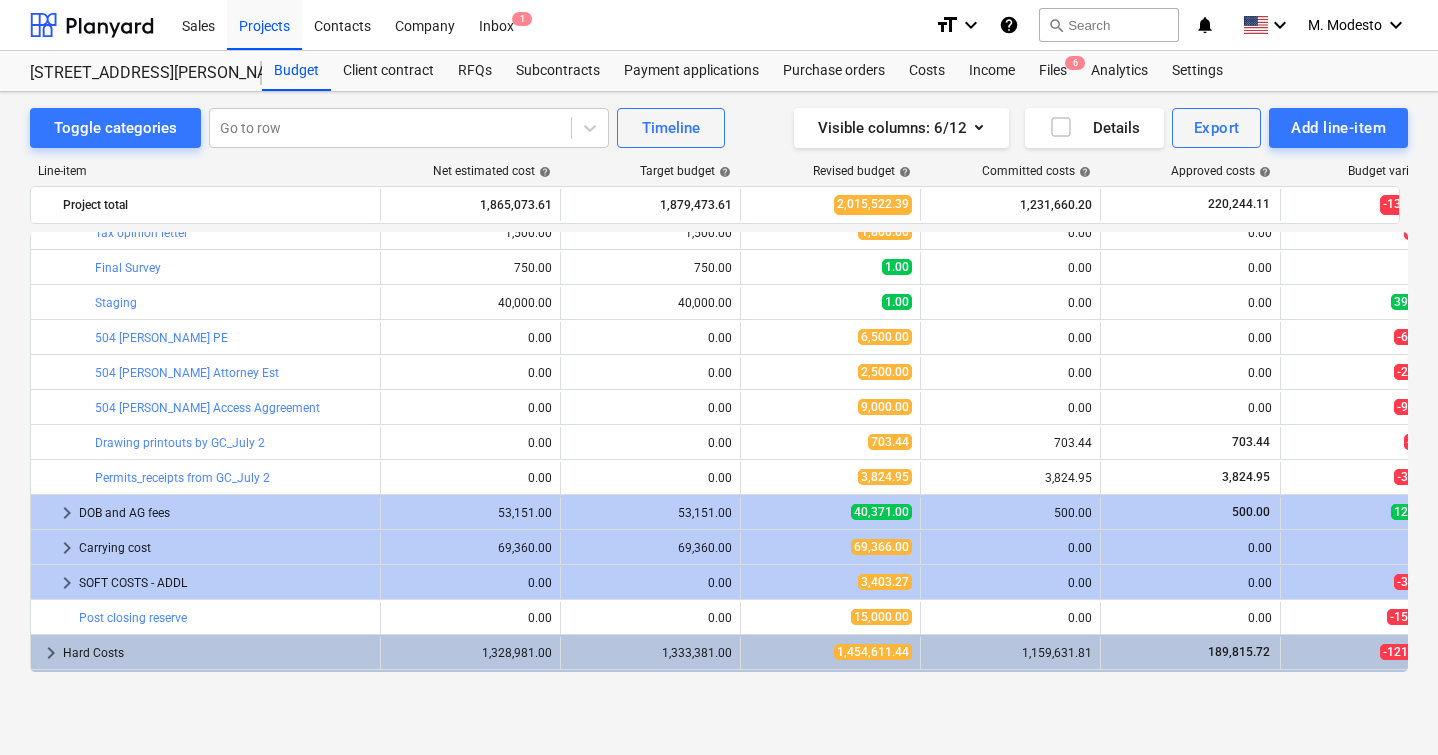 scroll, scrollTop: 820, scrollLeft: 0, axis: vertical 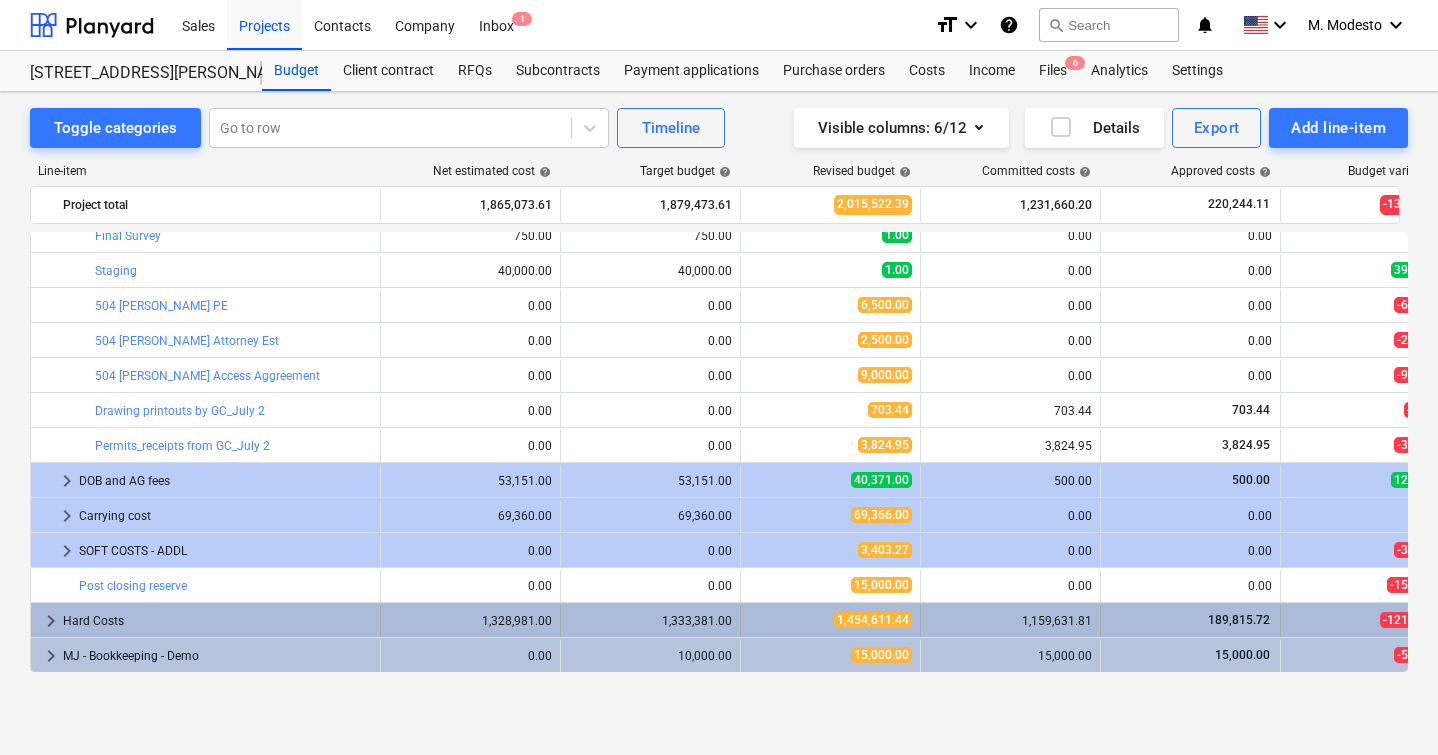 click on "keyboard_arrow_right" at bounding box center [51, 621] 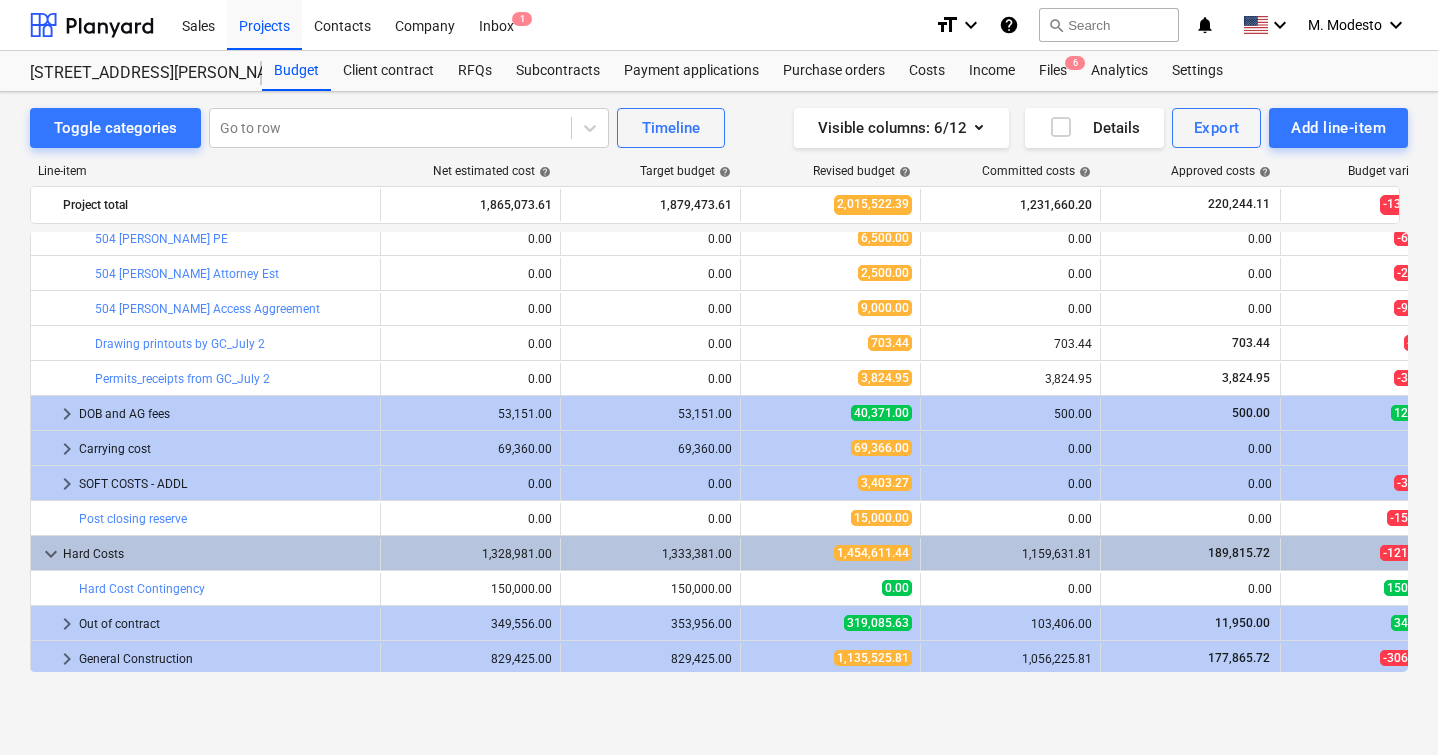 scroll, scrollTop: 925, scrollLeft: 0, axis: vertical 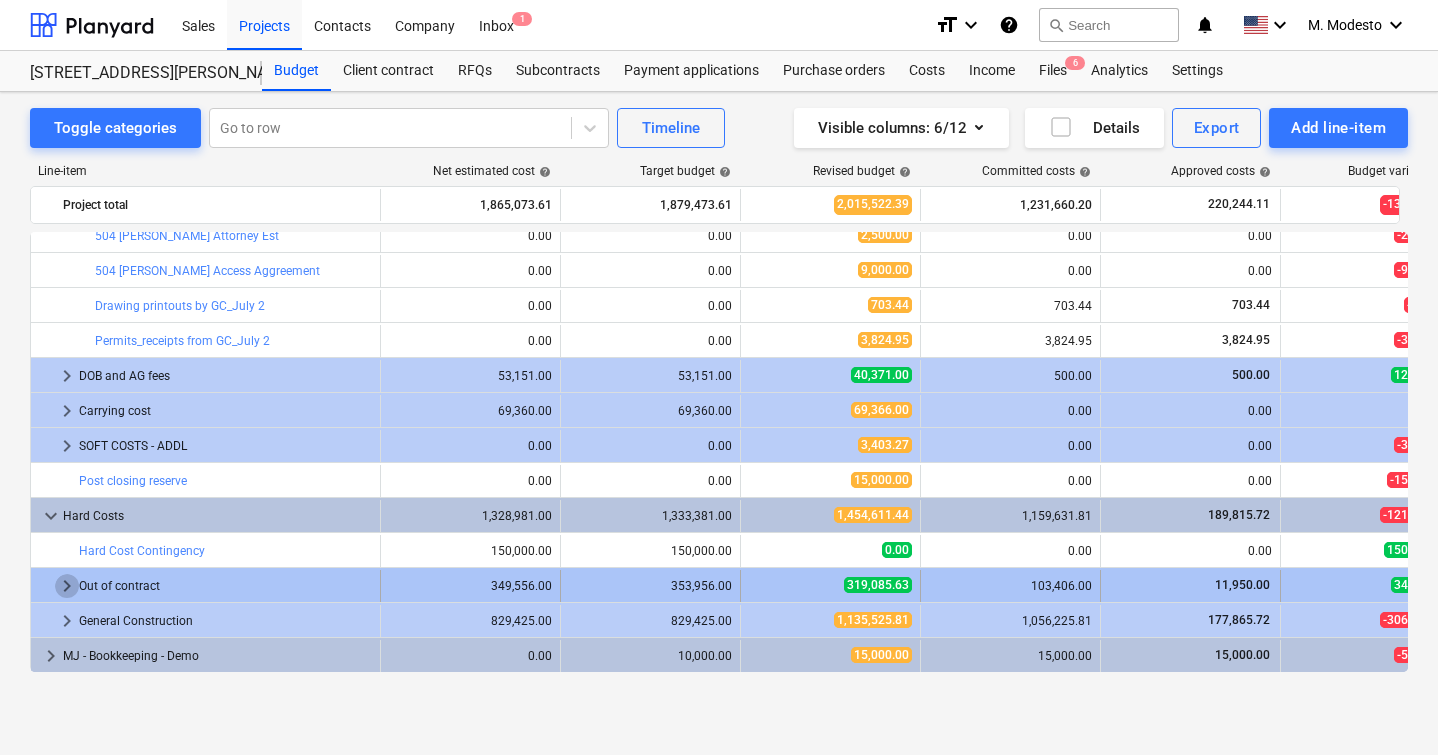 click on "keyboard_arrow_right" at bounding box center (67, 586) 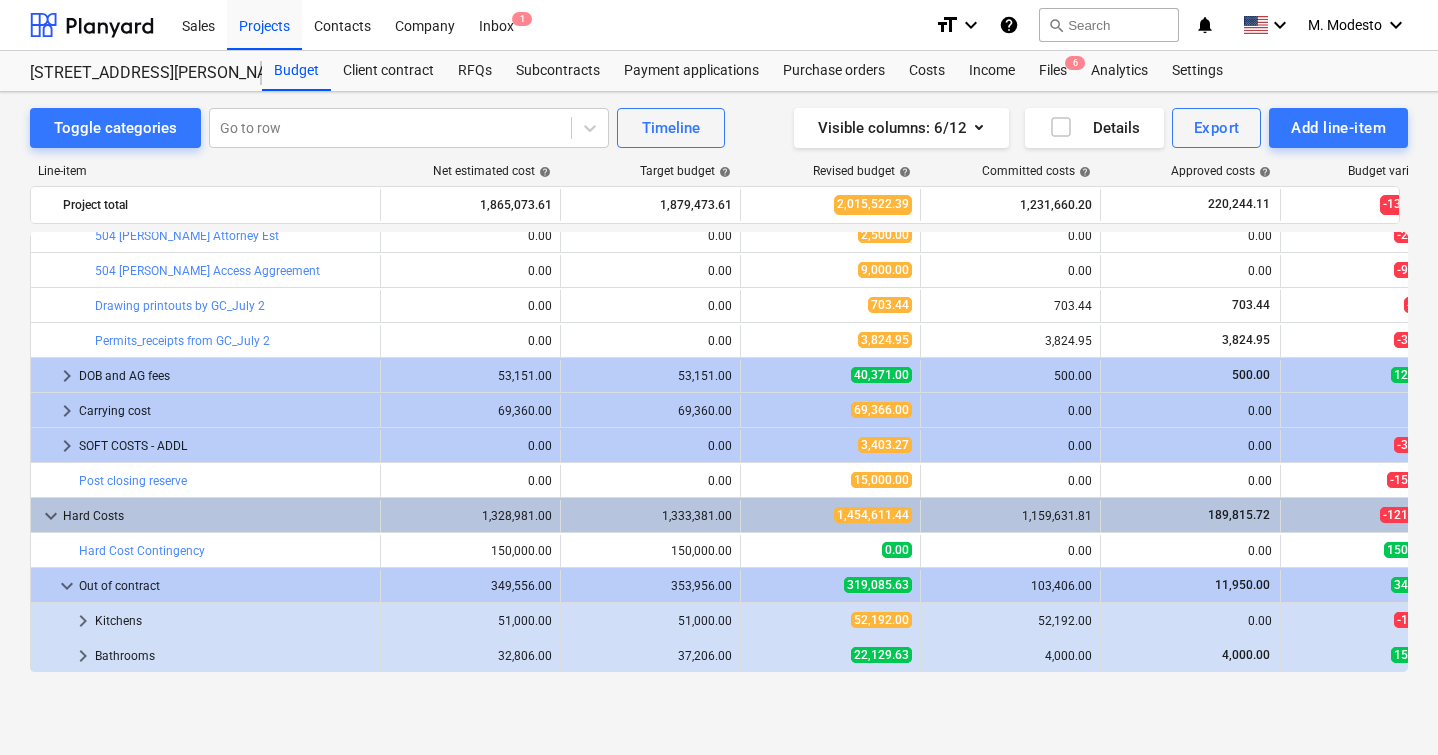 click on "keyboard_arrow_down" at bounding box center (67, 586) 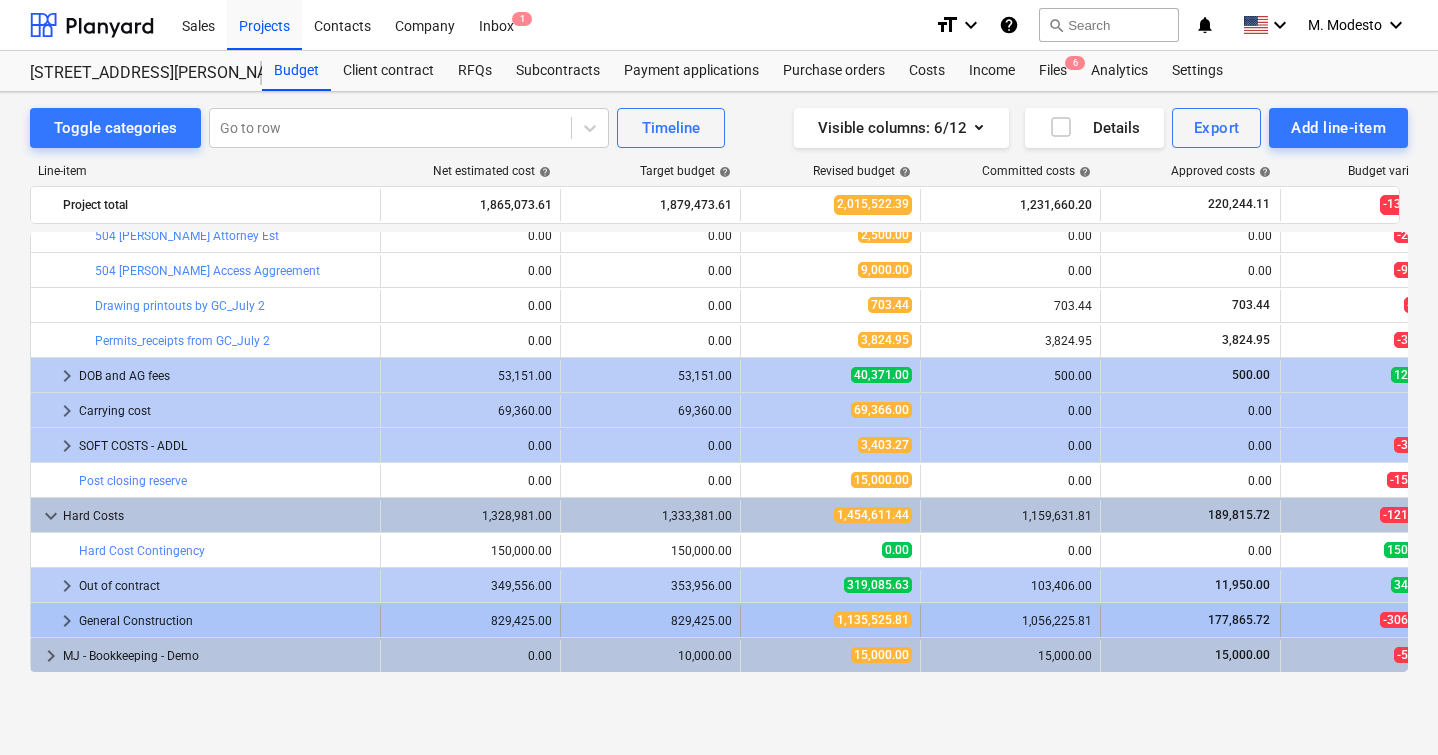 click on "keyboard_arrow_right" at bounding box center [67, 621] 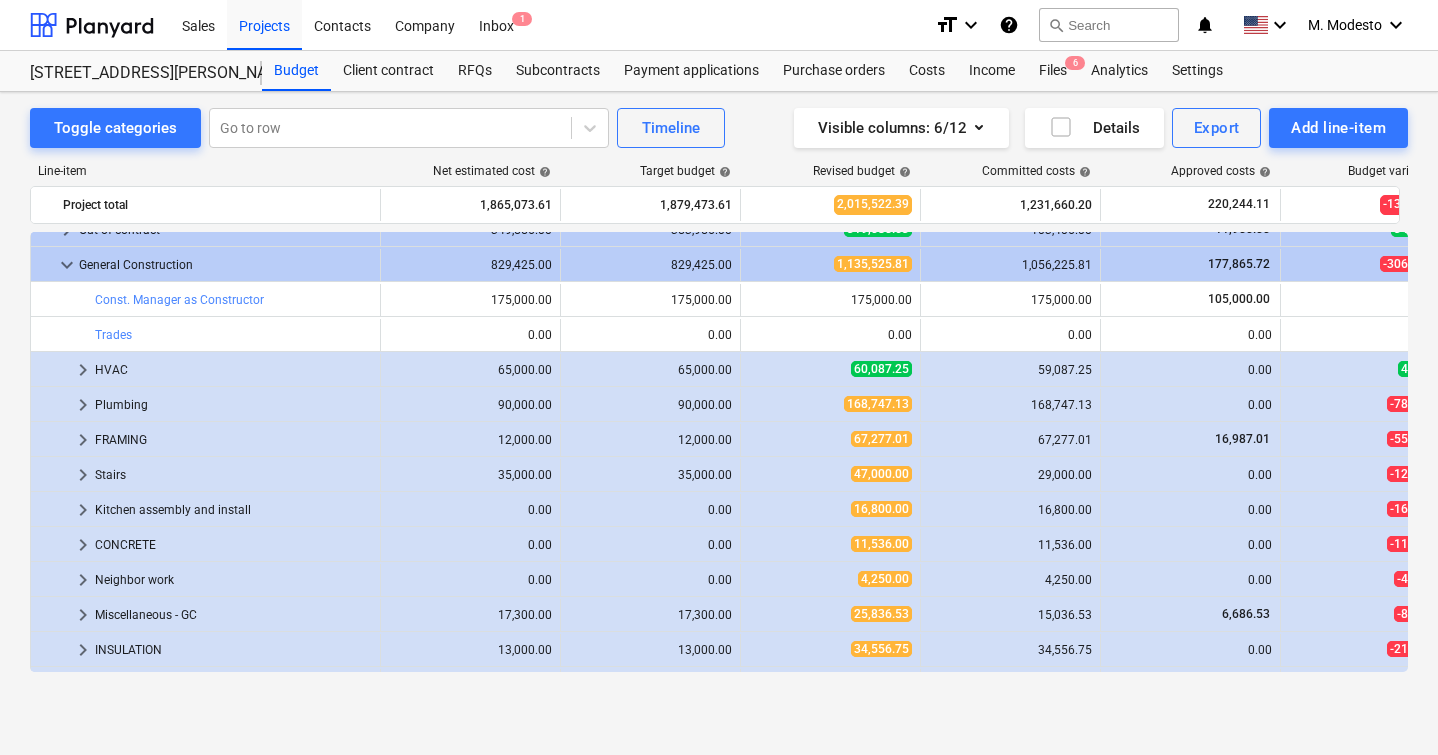 scroll, scrollTop: 1316, scrollLeft: 0, axis: vertical 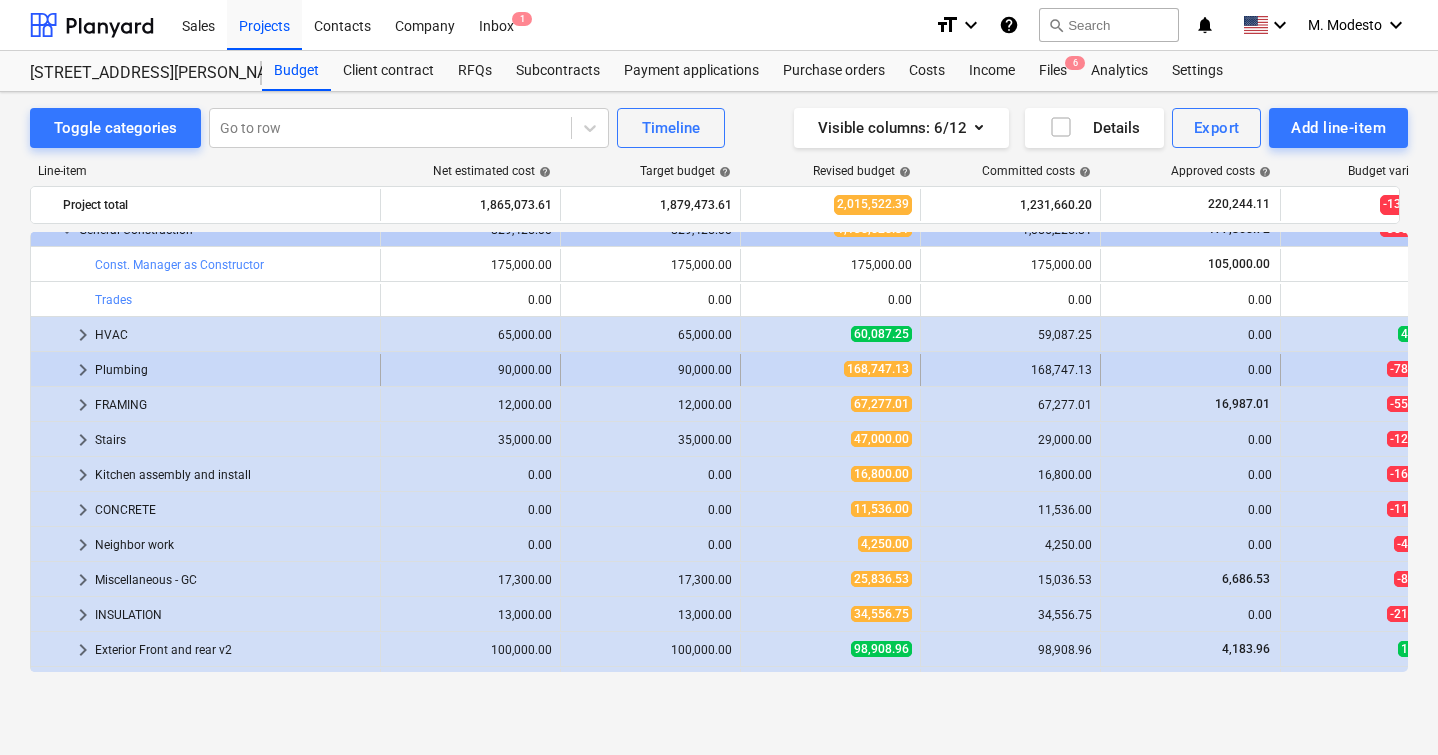 click on "keyboard_arrow_right" at bounding box center [83, 370] 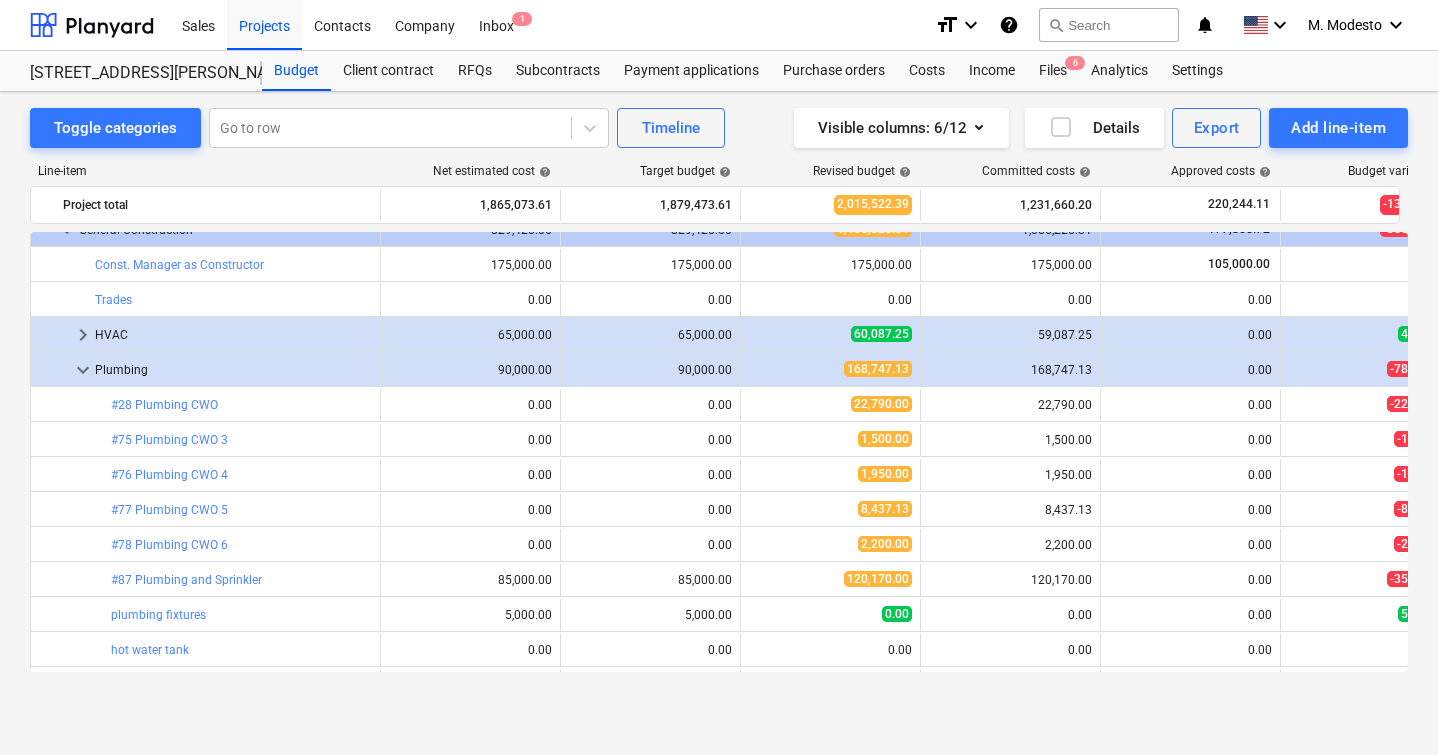 scroll, scrollTop: 1331, scrollLeft: 0, axis: vertical 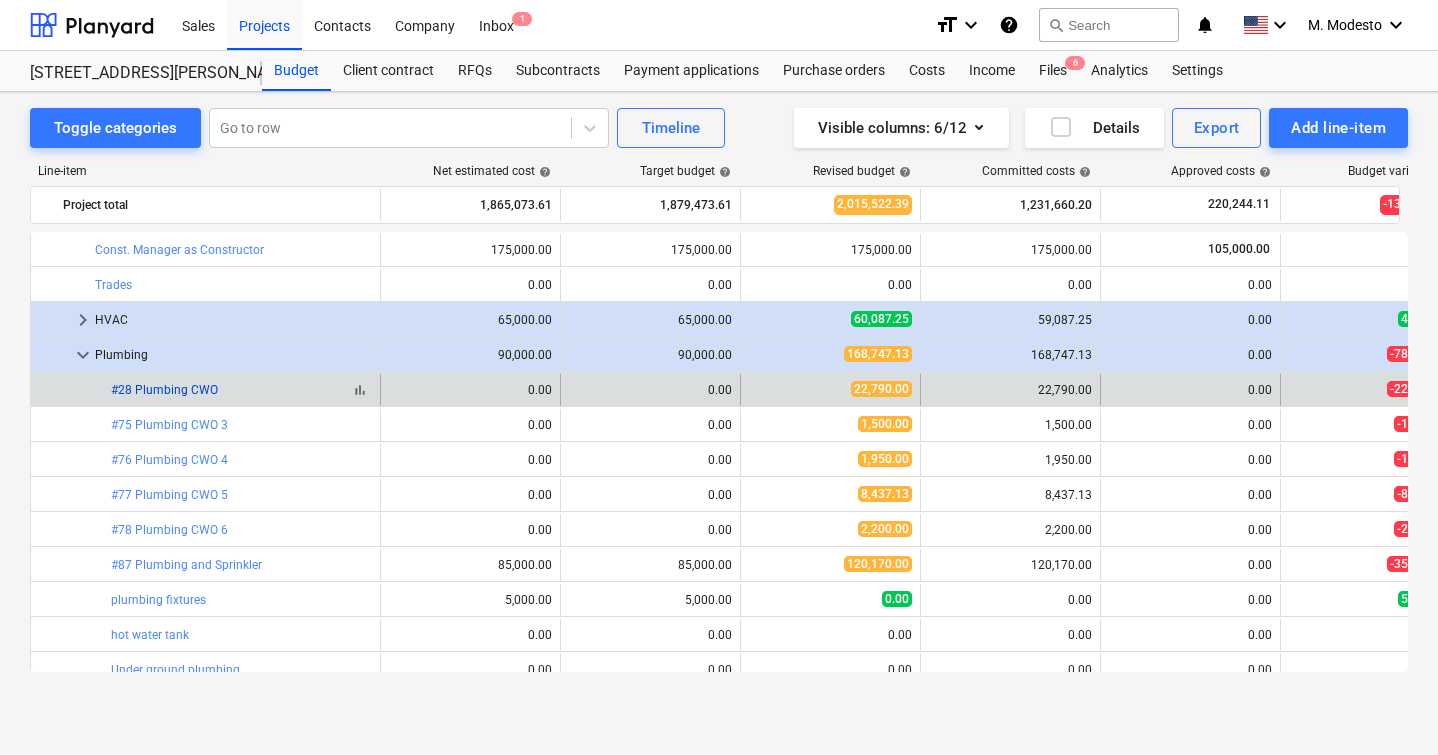 click on "#28 Plumbing CWO" at bounding box center (164, 390) 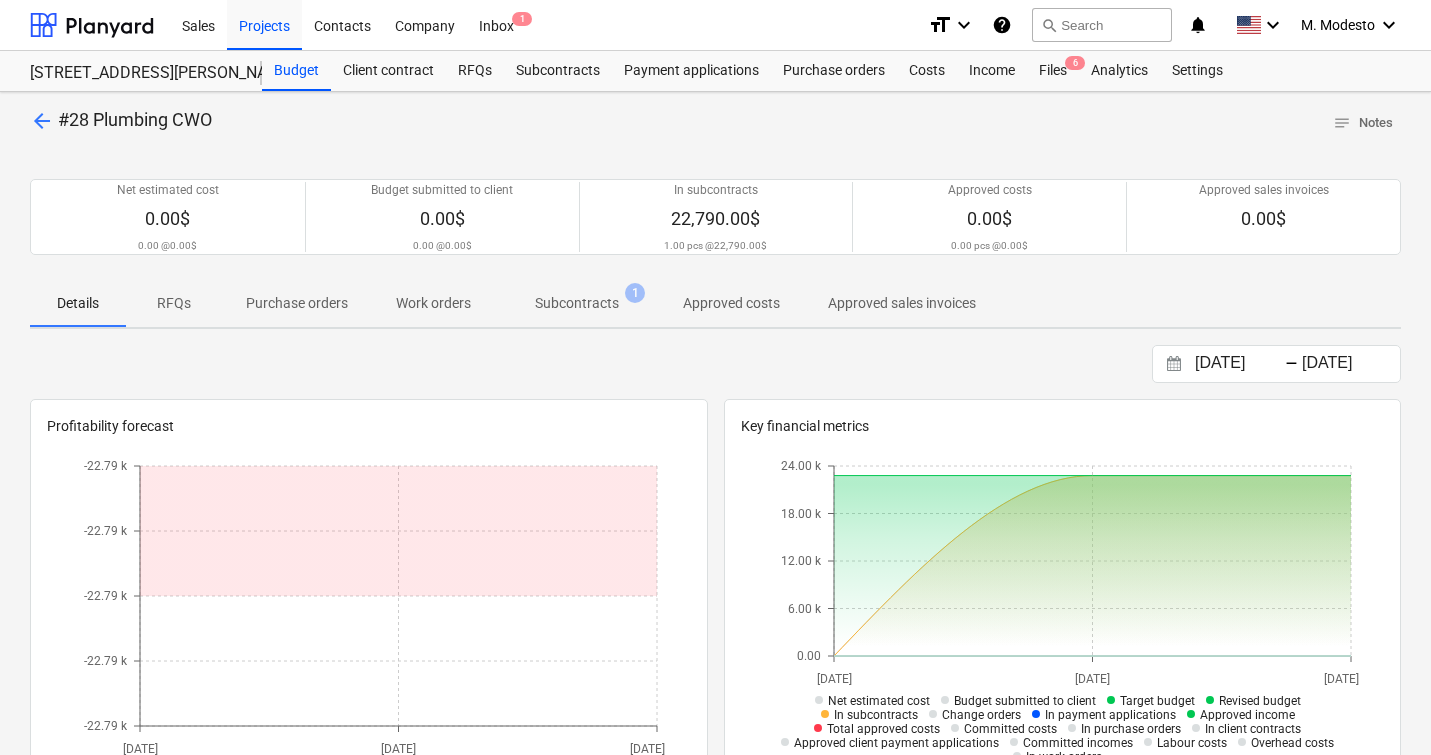 click on "Subcontracts" at bounding box center (577, 303) 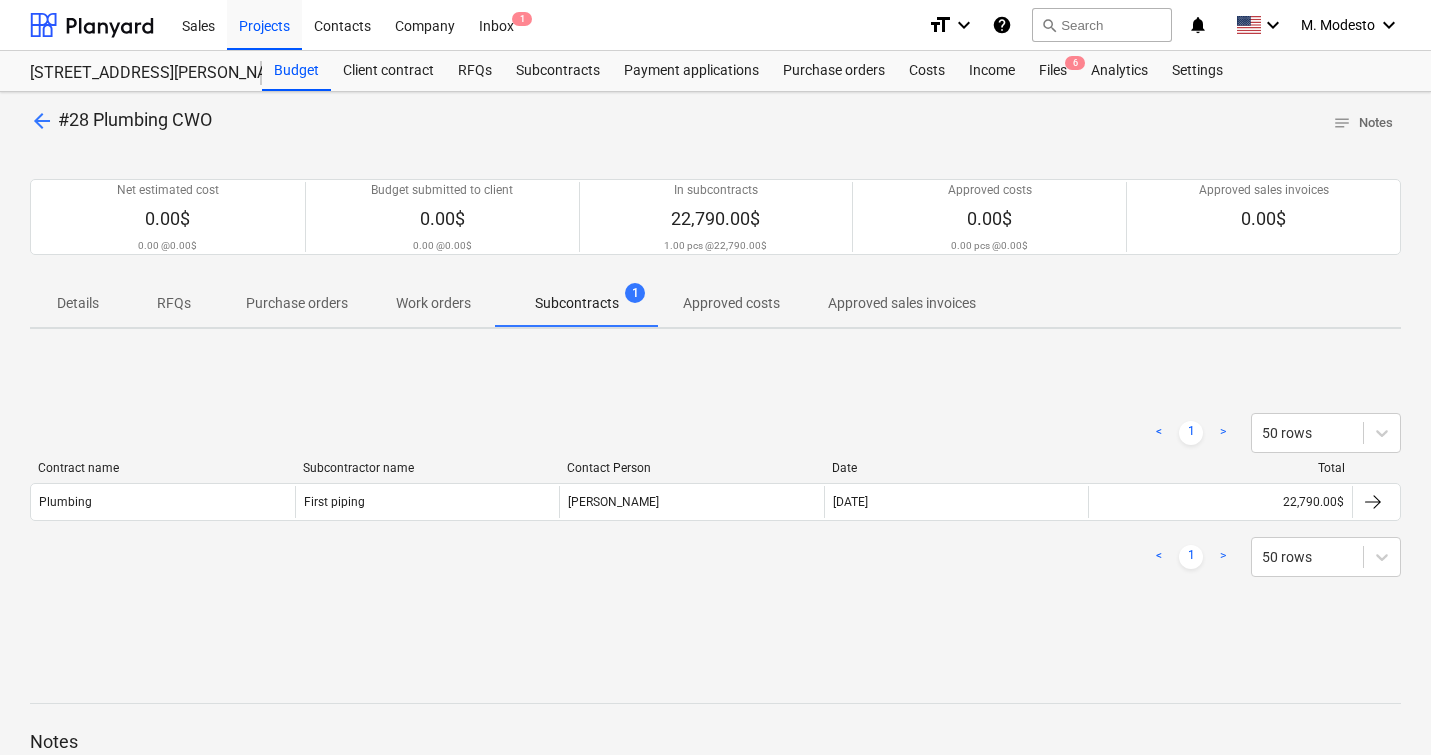 click on "arrow_back" at bounding box center [42, 121] 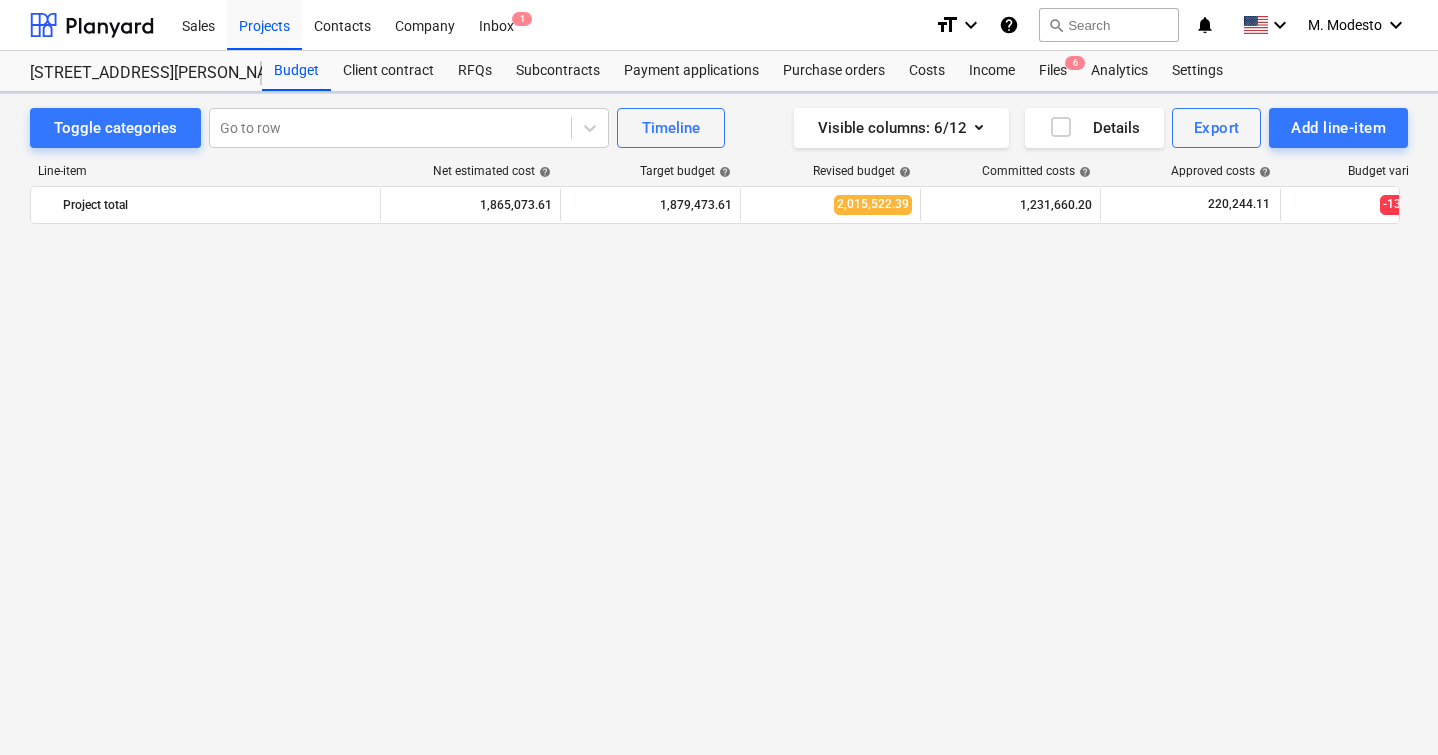 scroll, scrollTop: 1331, scrollLeft: 0, axis: vertical 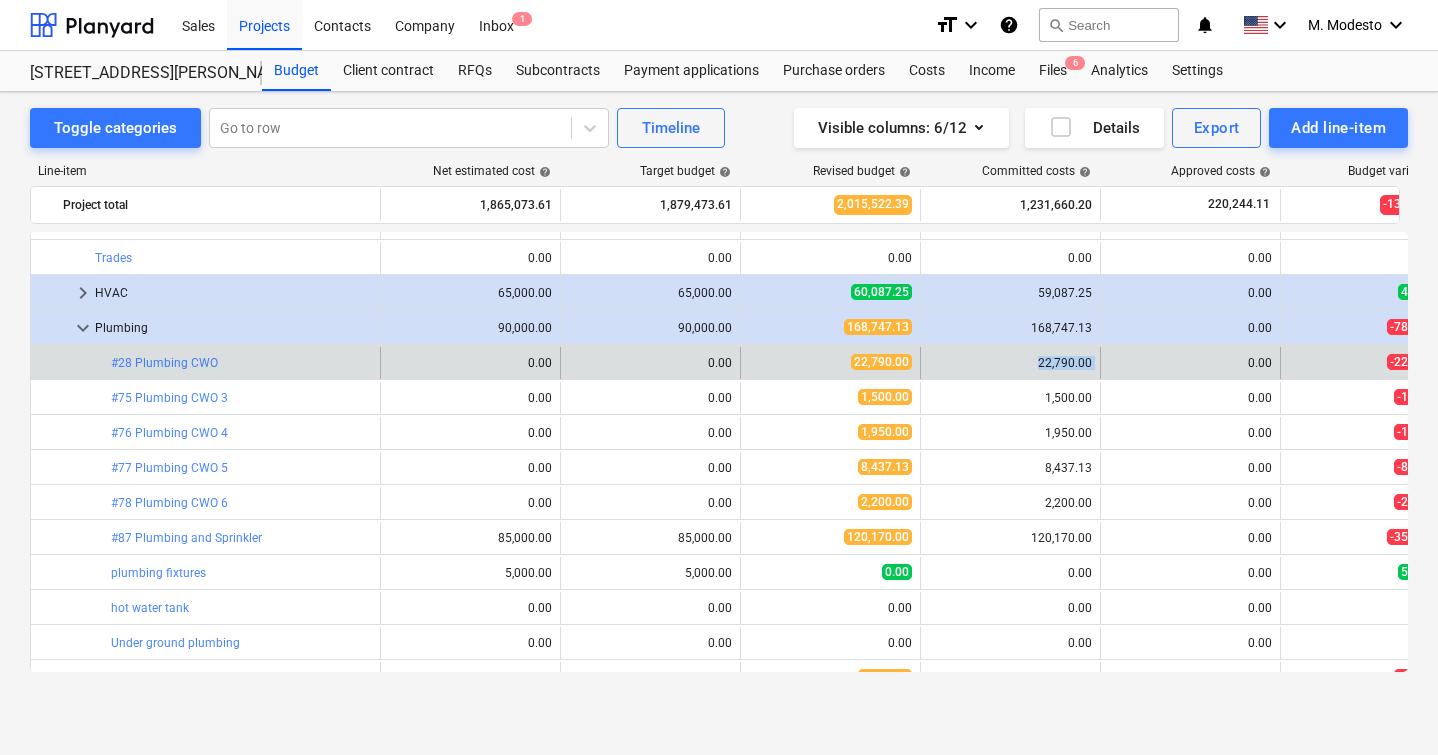 drag, startPoint x: 1039, startPoint y: 364, endPoint x: 1109, endPoint y: 368, distance: 70.11419 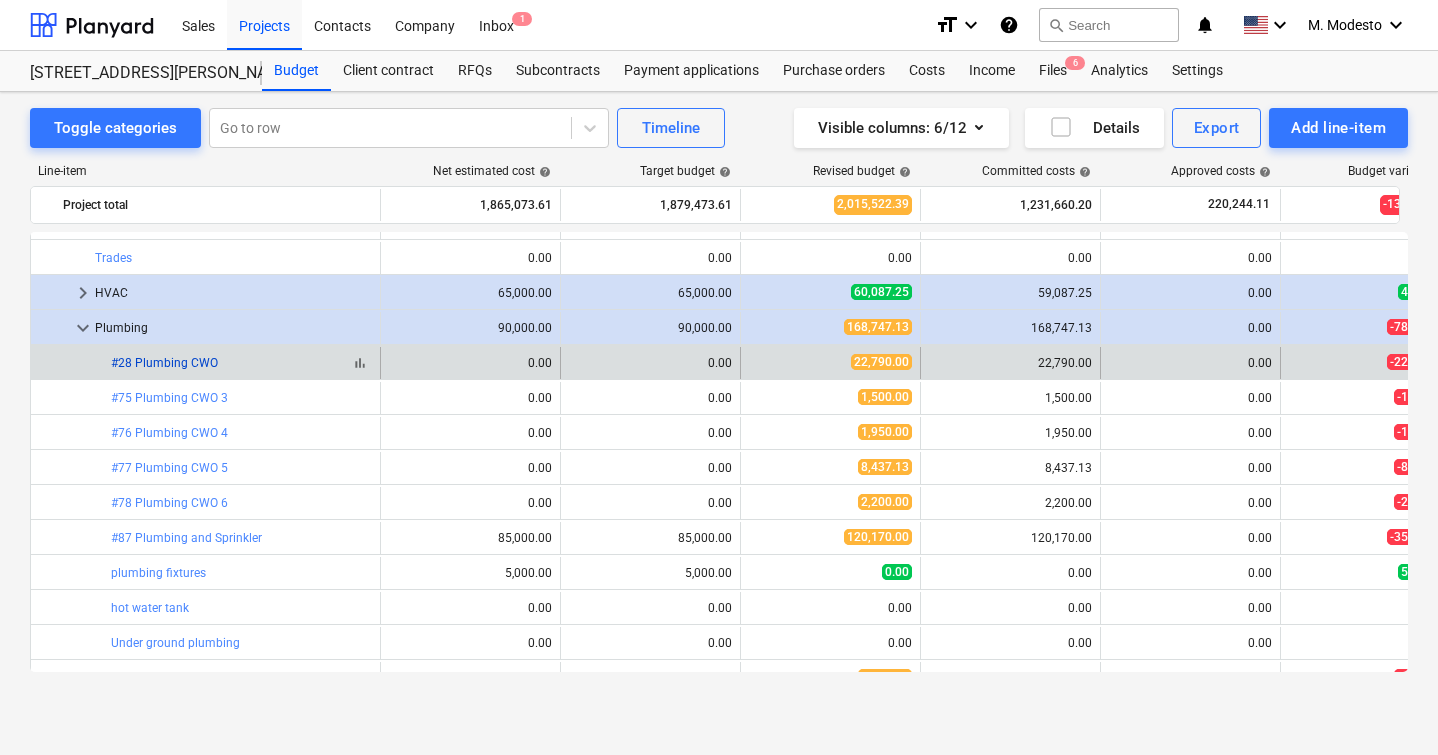click on "#28 Plumbing CWO" at bounding box center [164, 363] 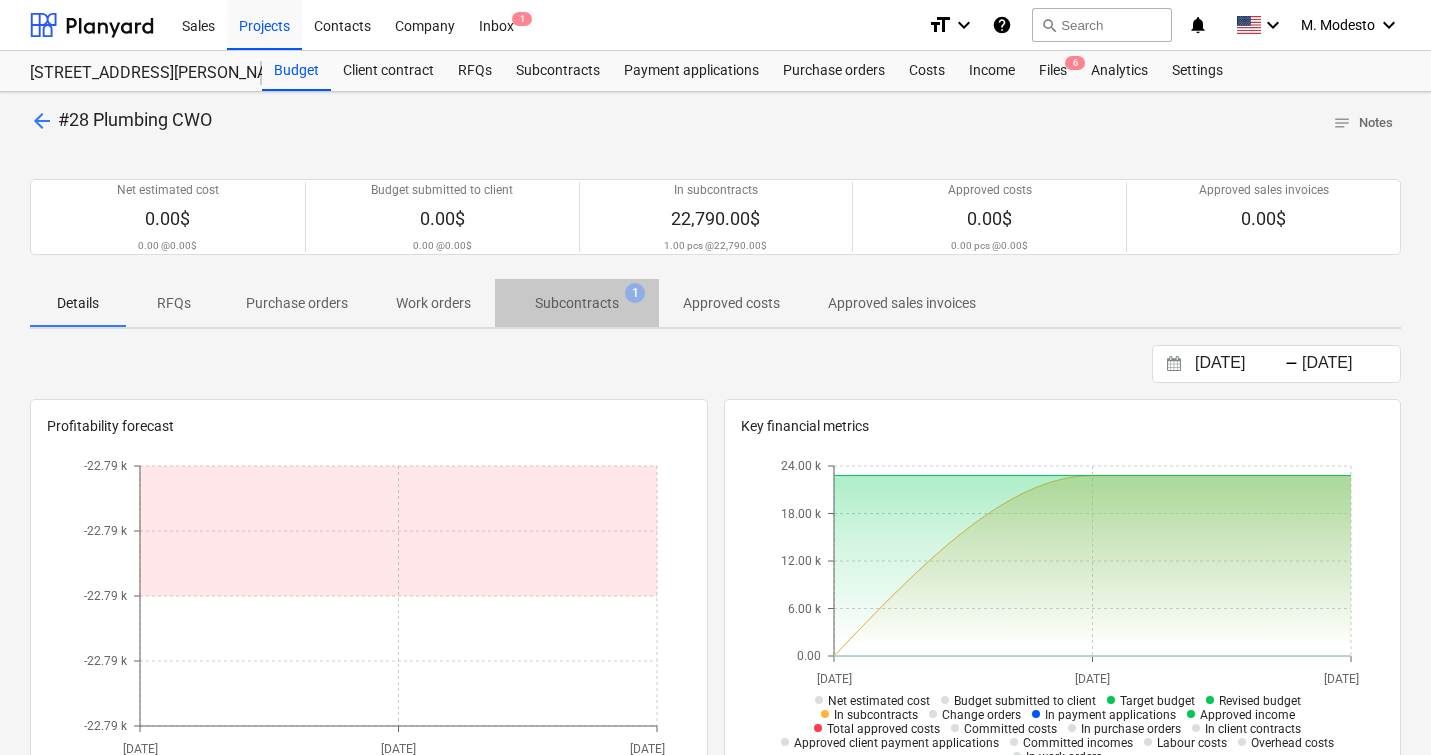 click on "Subcontracts 1" at bounding box center (577, 303) 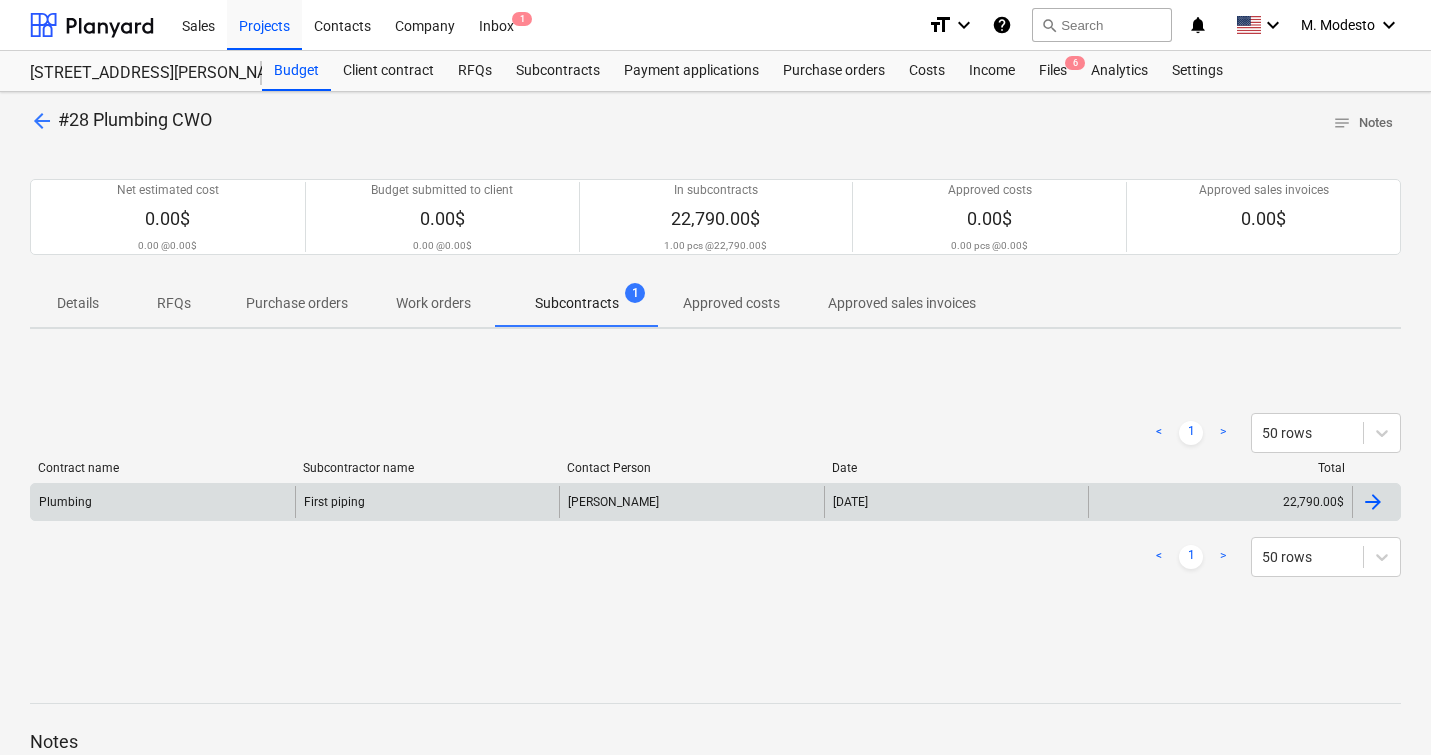 click on "[PERSON_NAME]" at bounding box center (691, 502) 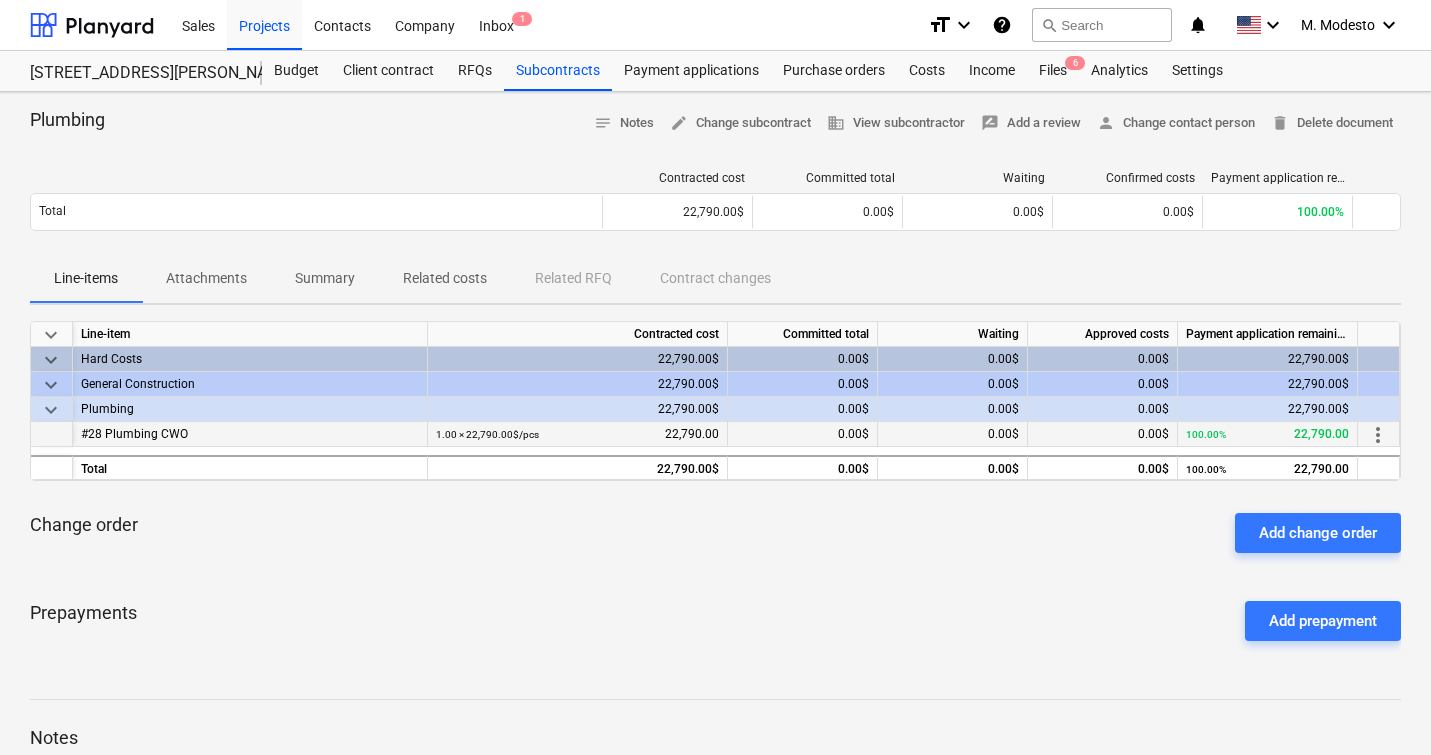 click on "#28 Plumbing CWO" at bounding box center (250, 434) 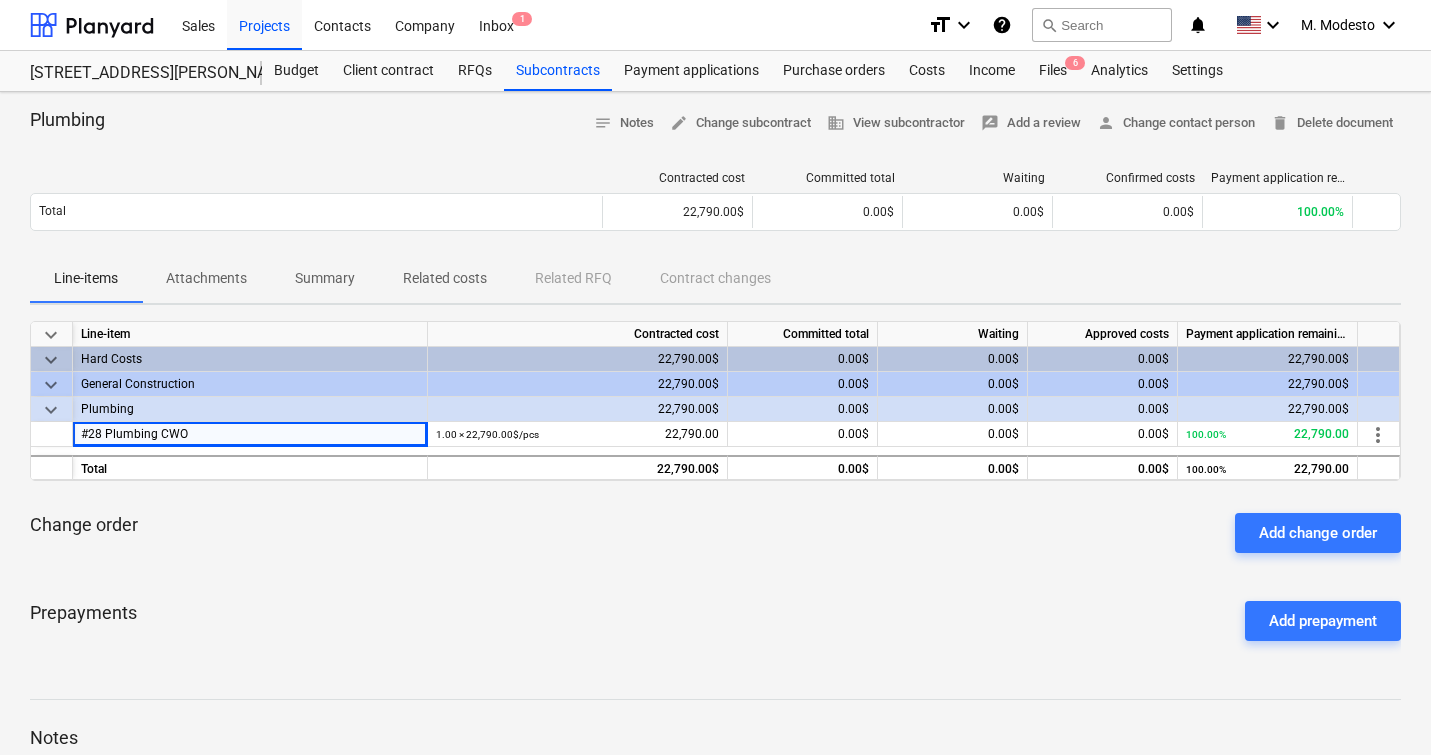 click on "Prepayments Add prepayment" at bounding box center (715, 621) 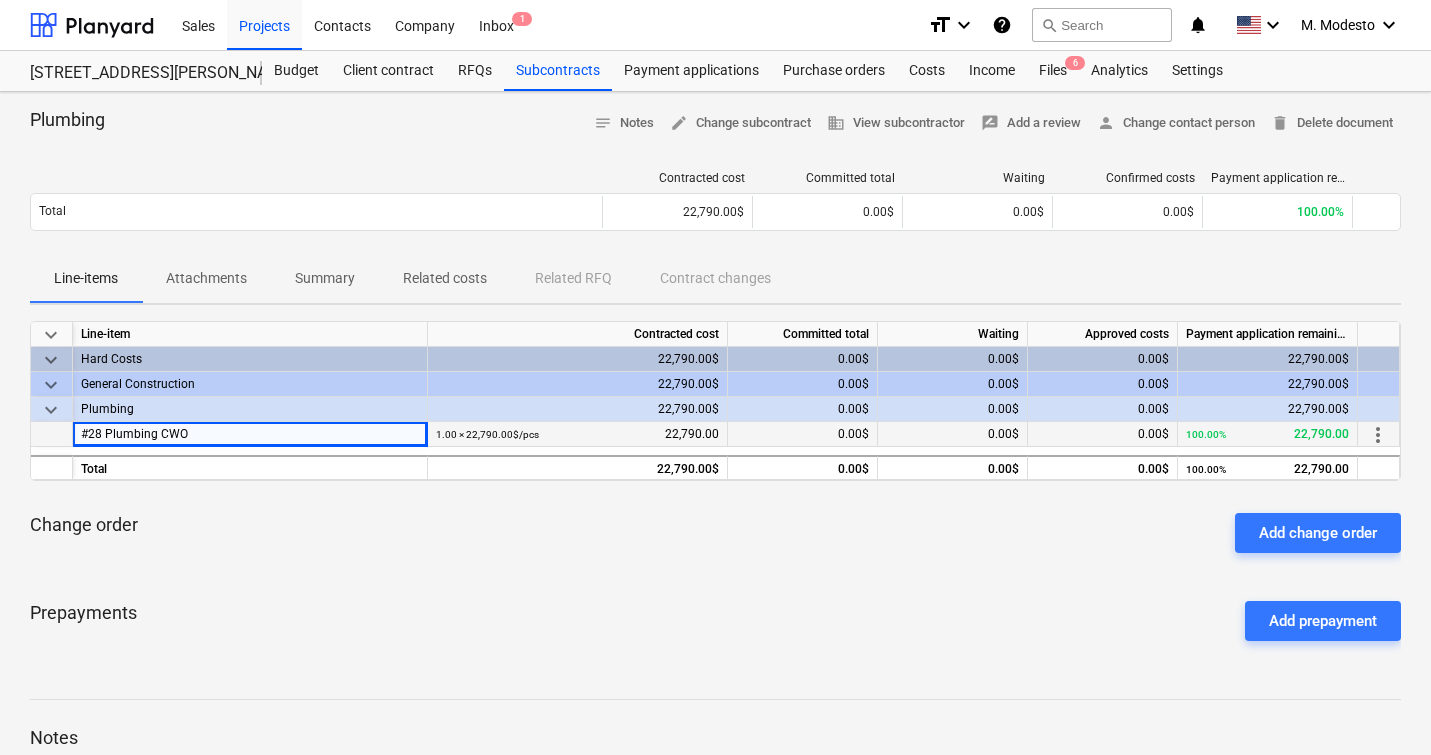 click on "more_vert" at bounding box center (1378, 435) 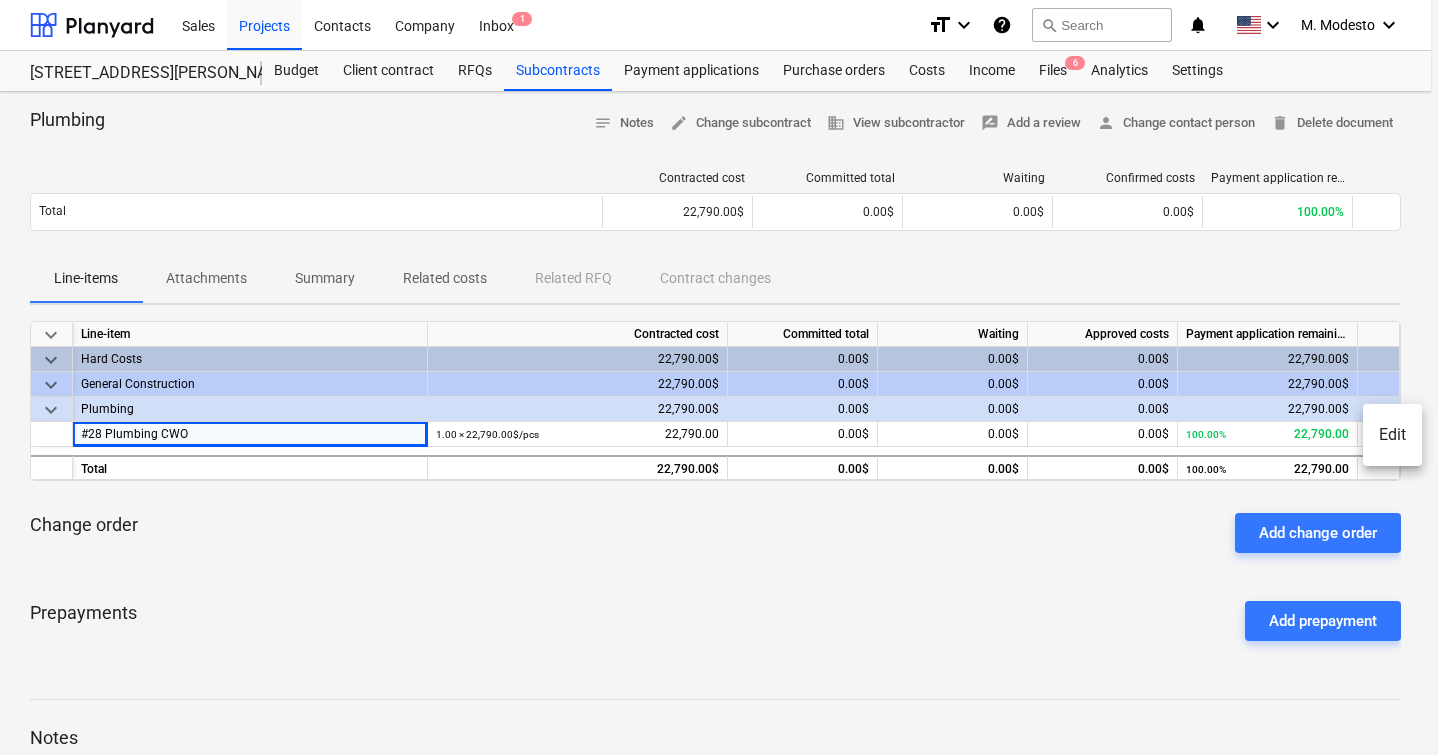 click at bounding box center (719, 377) 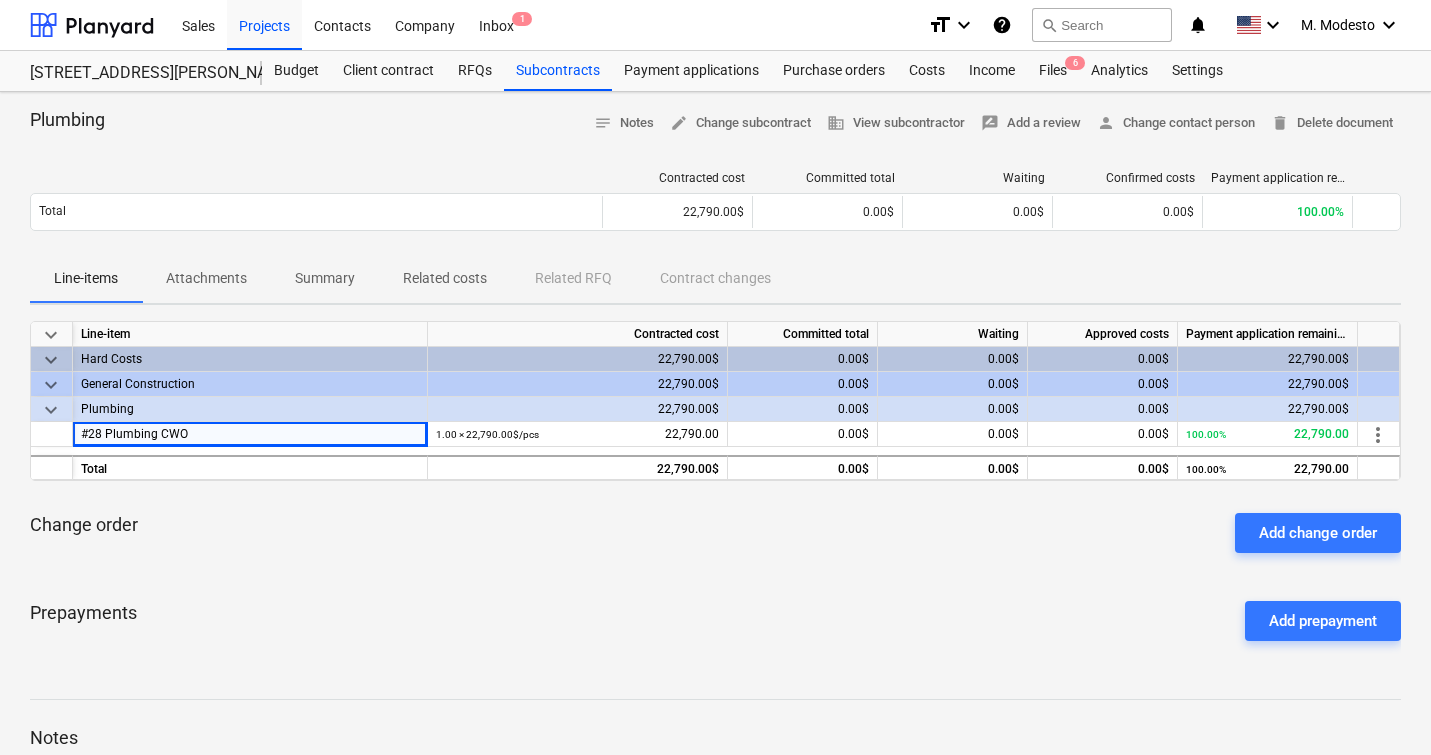 click on "Prepayments Add prepayment" at bounding box center (715, 621) 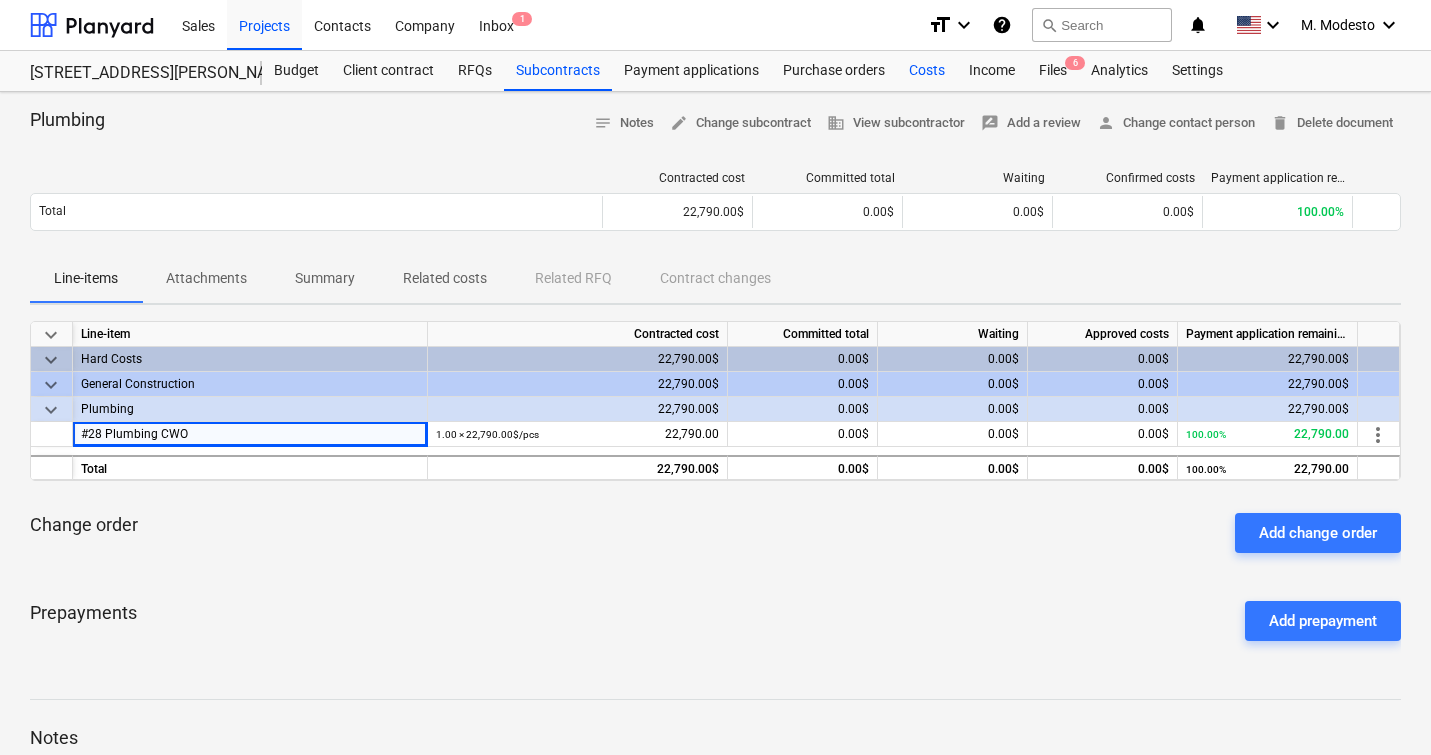 click on "Costs" at bounding box center (927, 71) 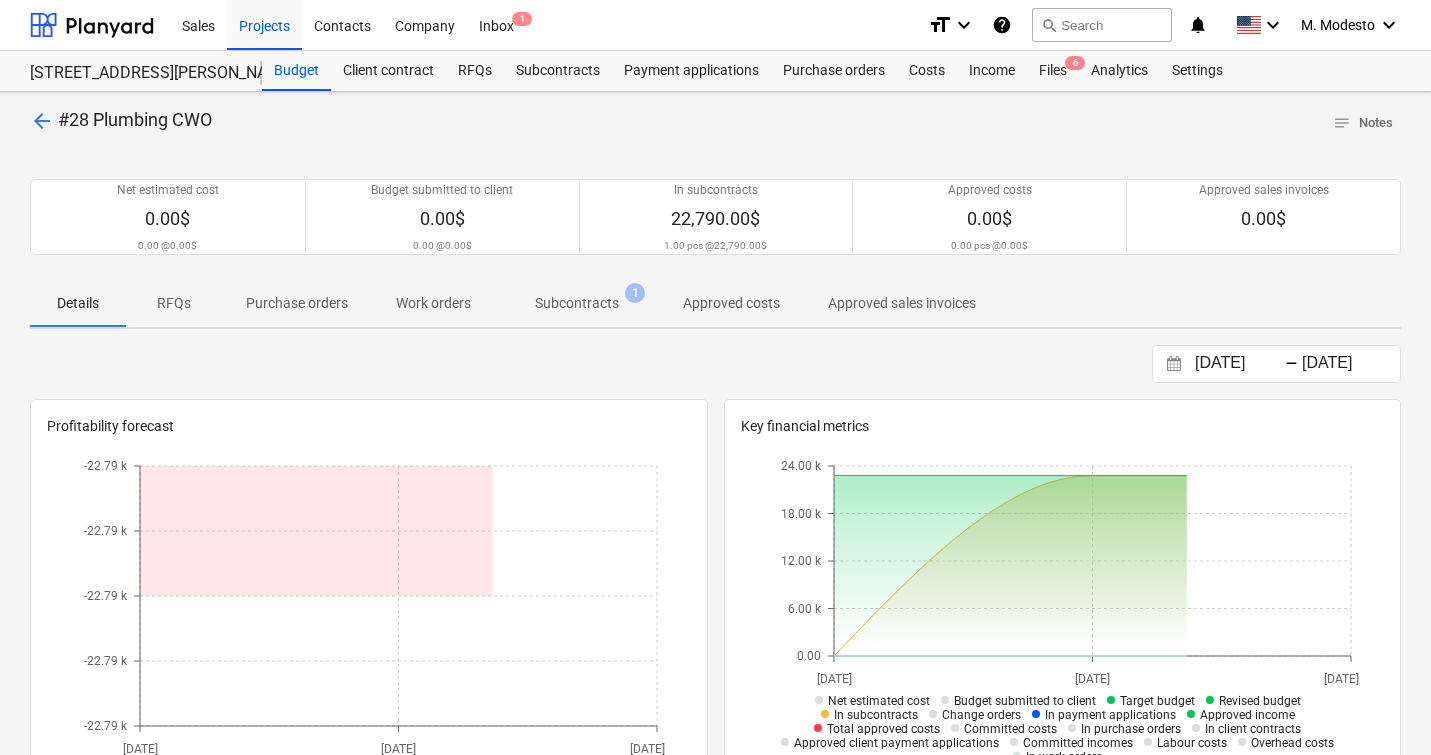 click on "arrow_back" at bounding box center (42, 121) 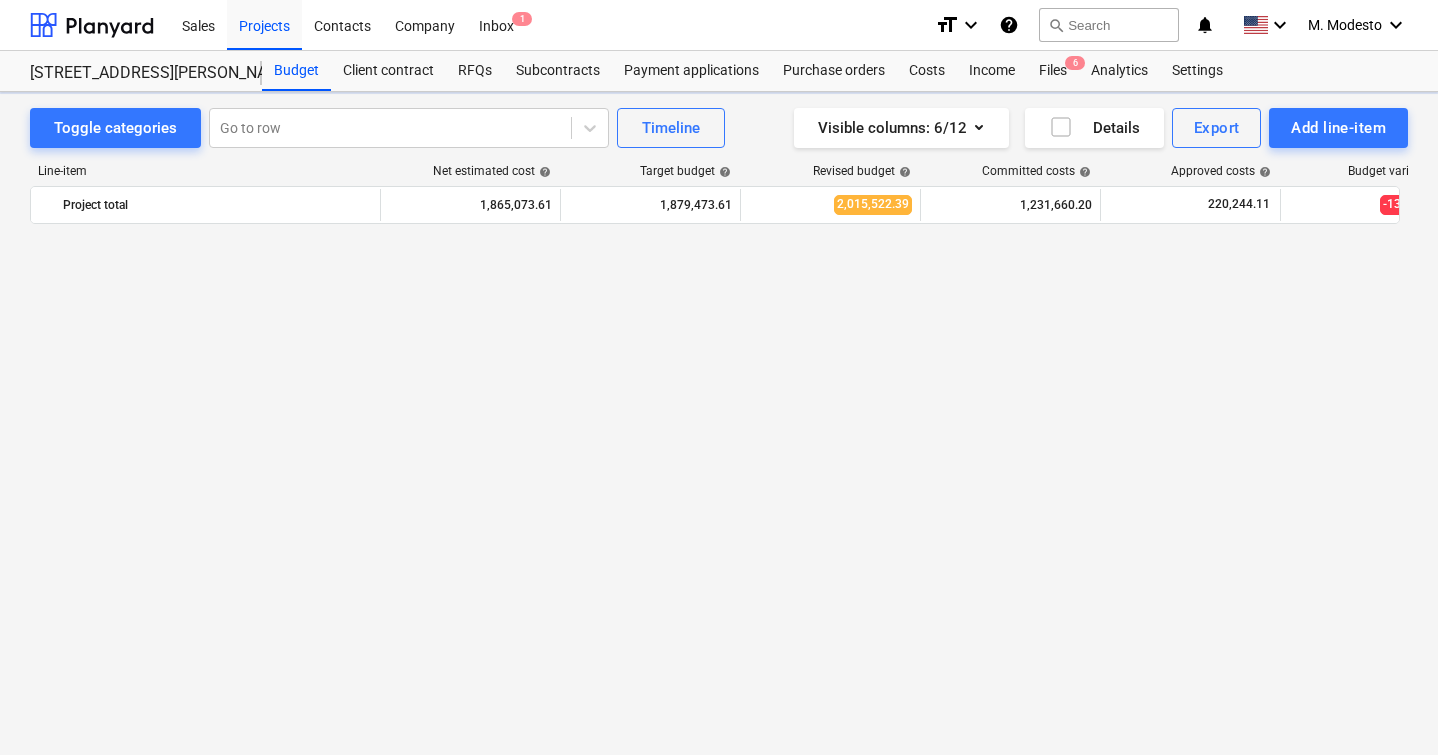 scroll, scrollTop: 1358, scrollLeft: 0, axis: vertical 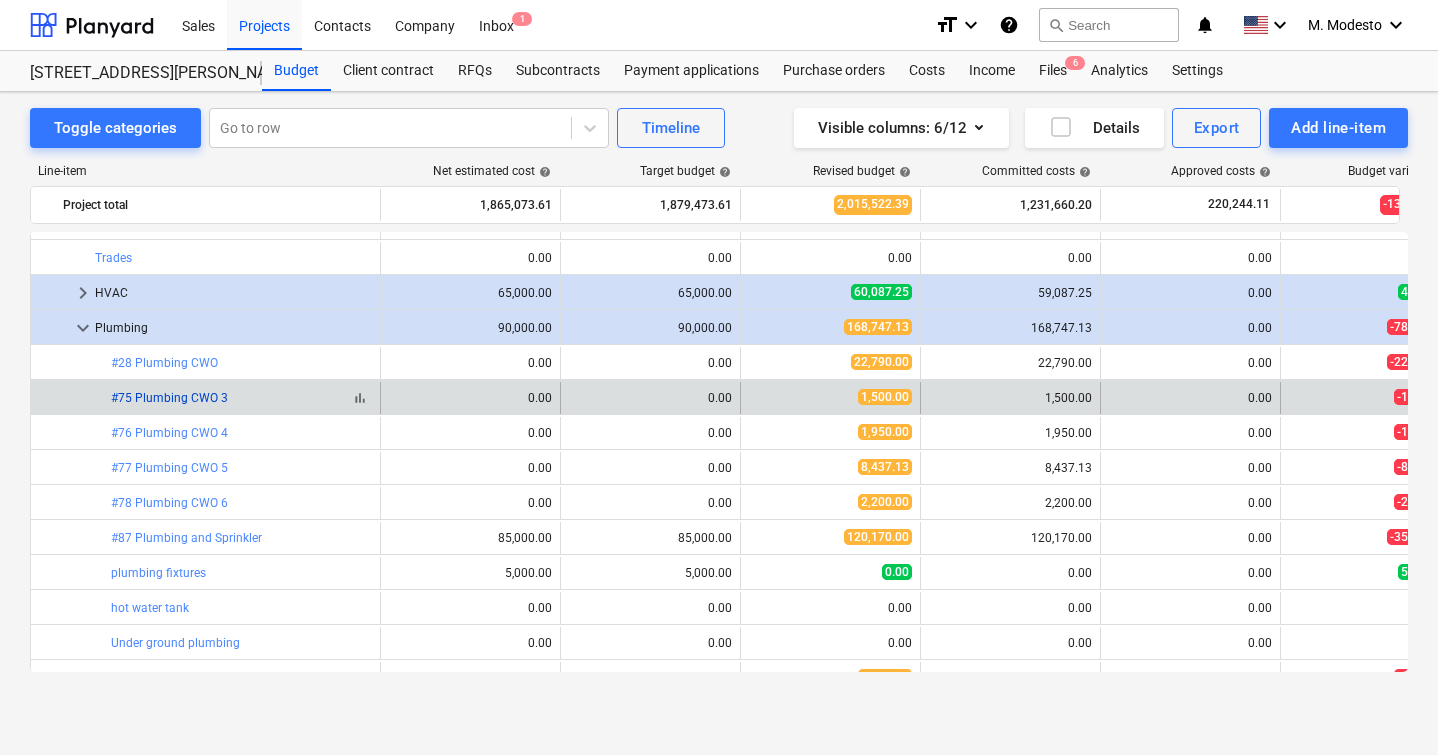 click on "#75 Plumbing CWO 3" at bounding box center [169, 398] 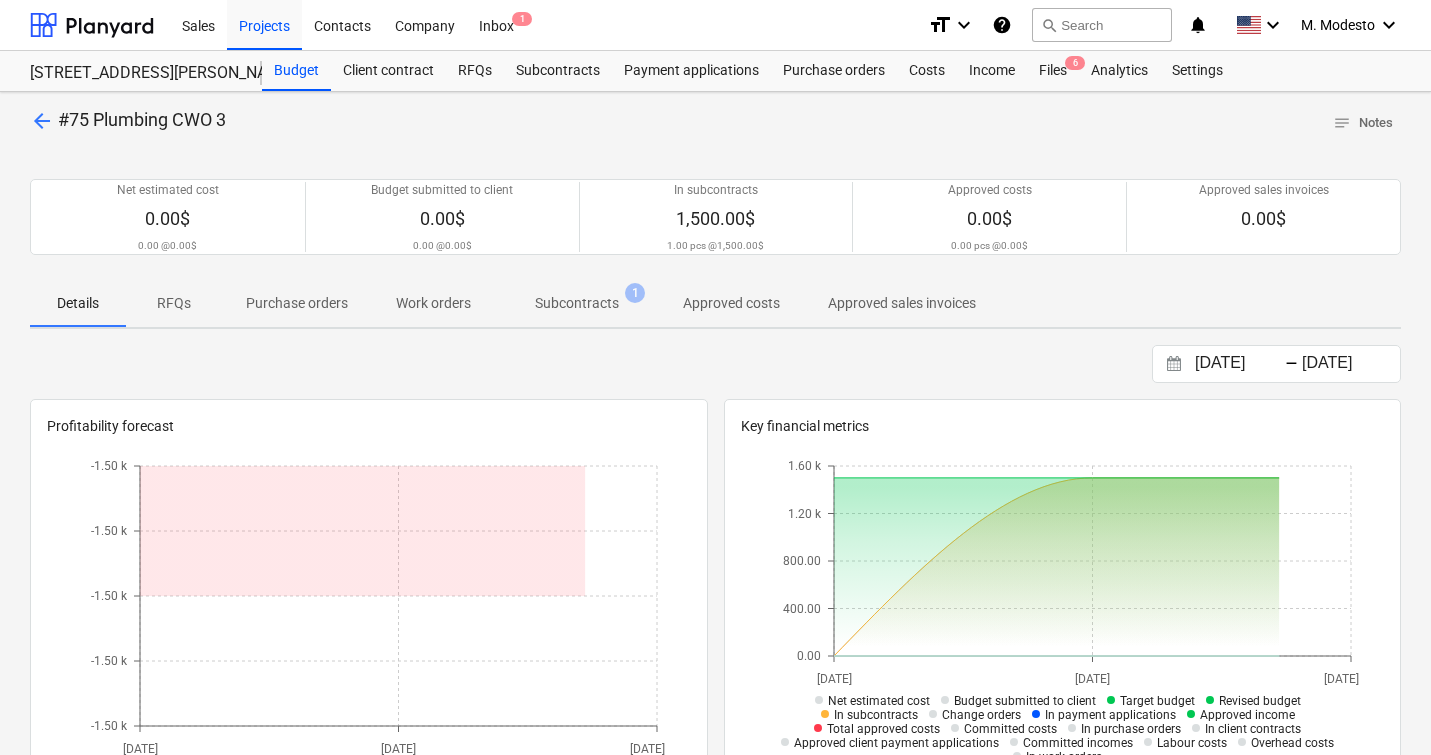 click on "Subcontracts" at bounding box center [577, 303] 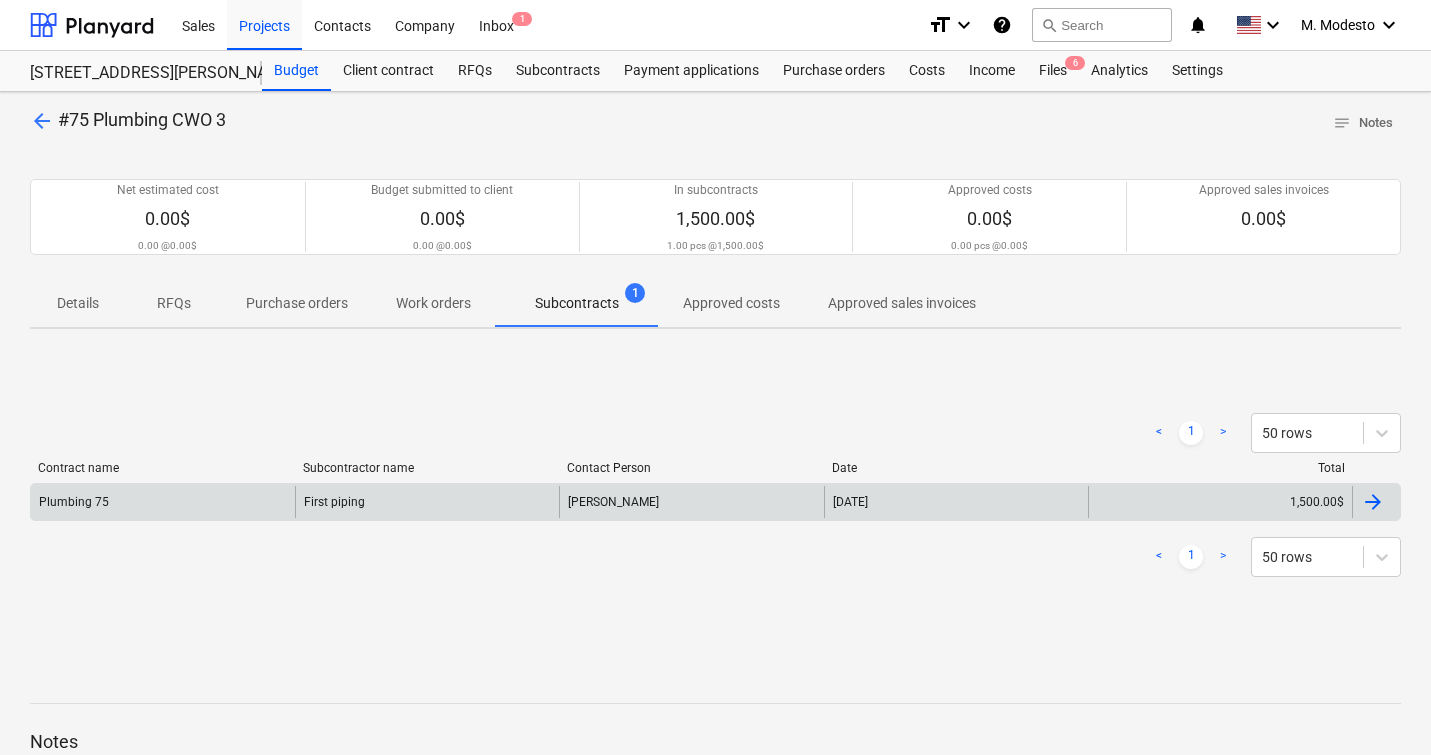 scroll, scrollTop: 4, scrollLeft: 0, axis: vertical 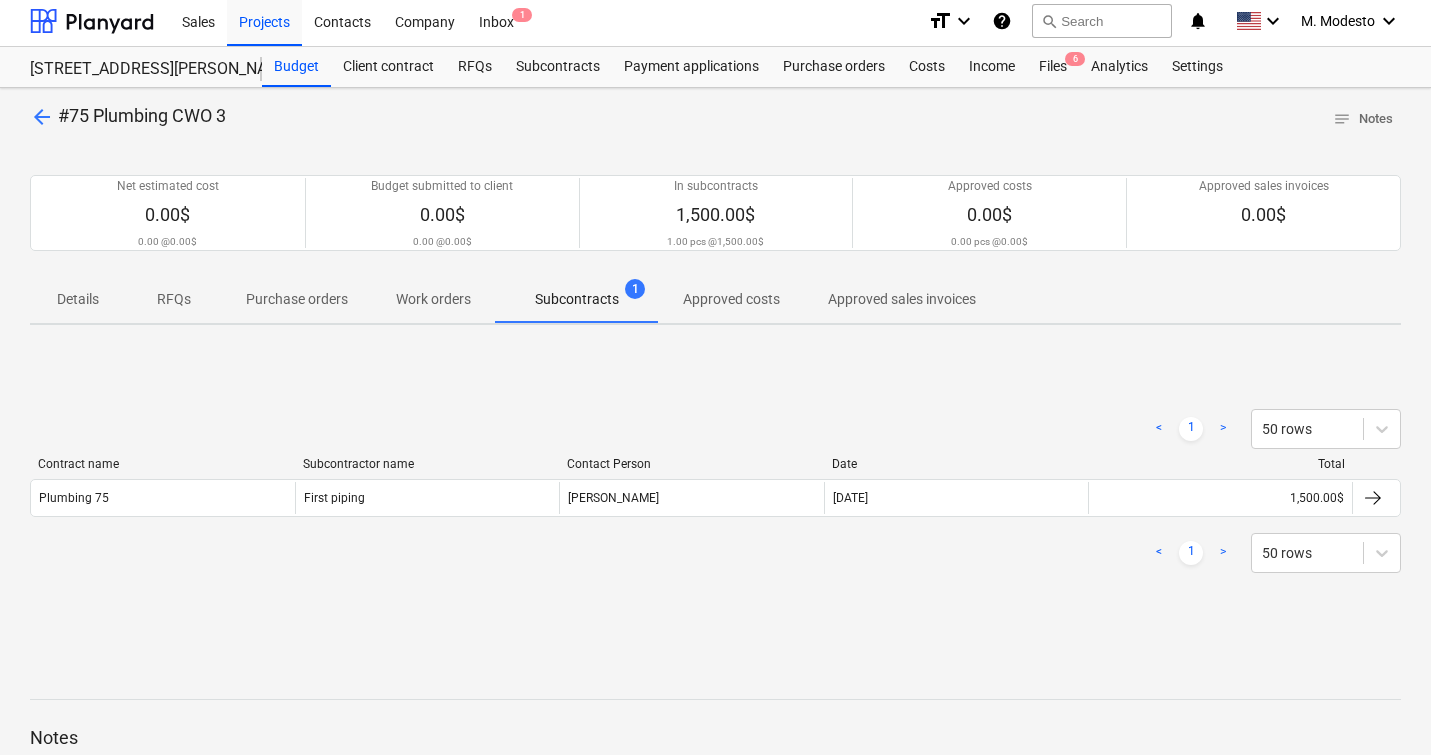 click on "arrow_back" at bounding box center (42, 117) 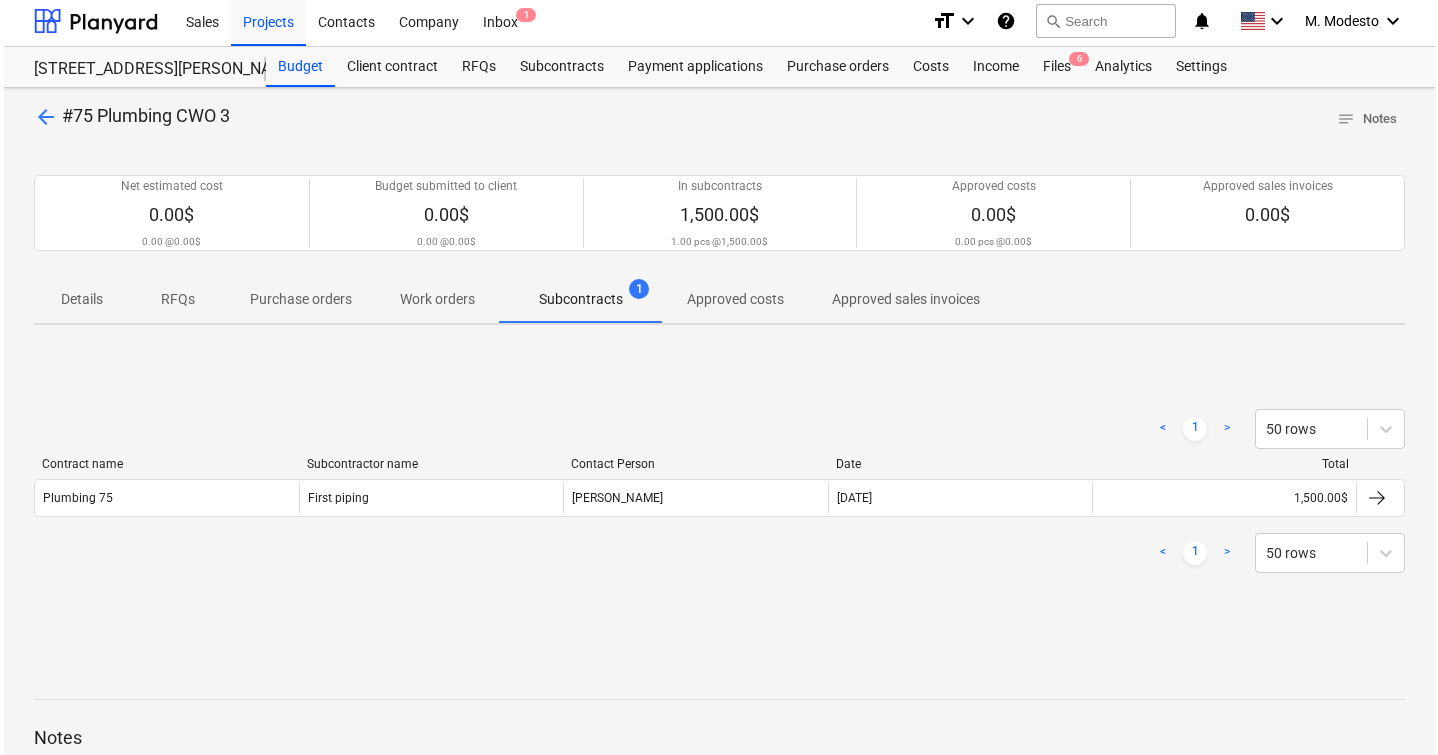 scroll, scrollTop: 0, scrollLeft: 0, axis: both 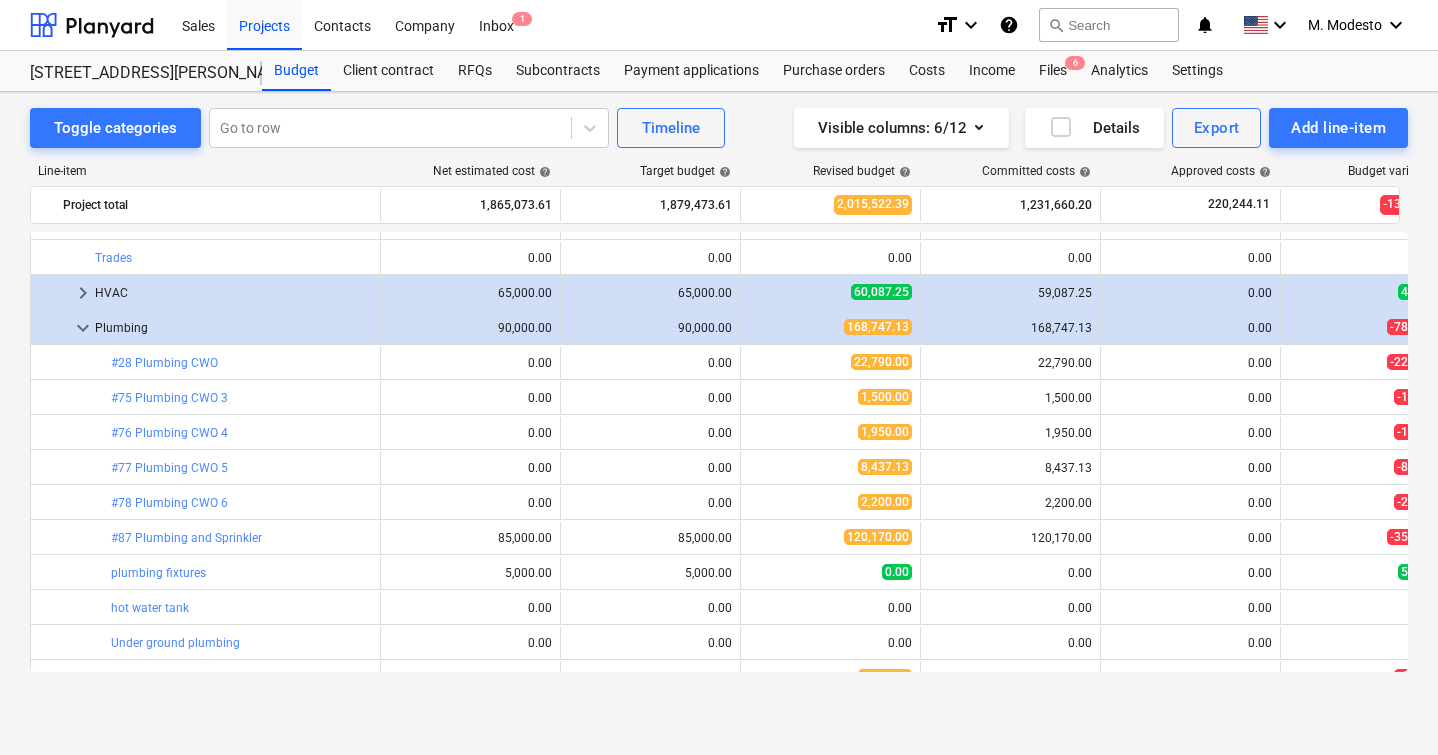 click on "#28 Plumbing CWO" at bounding box center (164, 363) 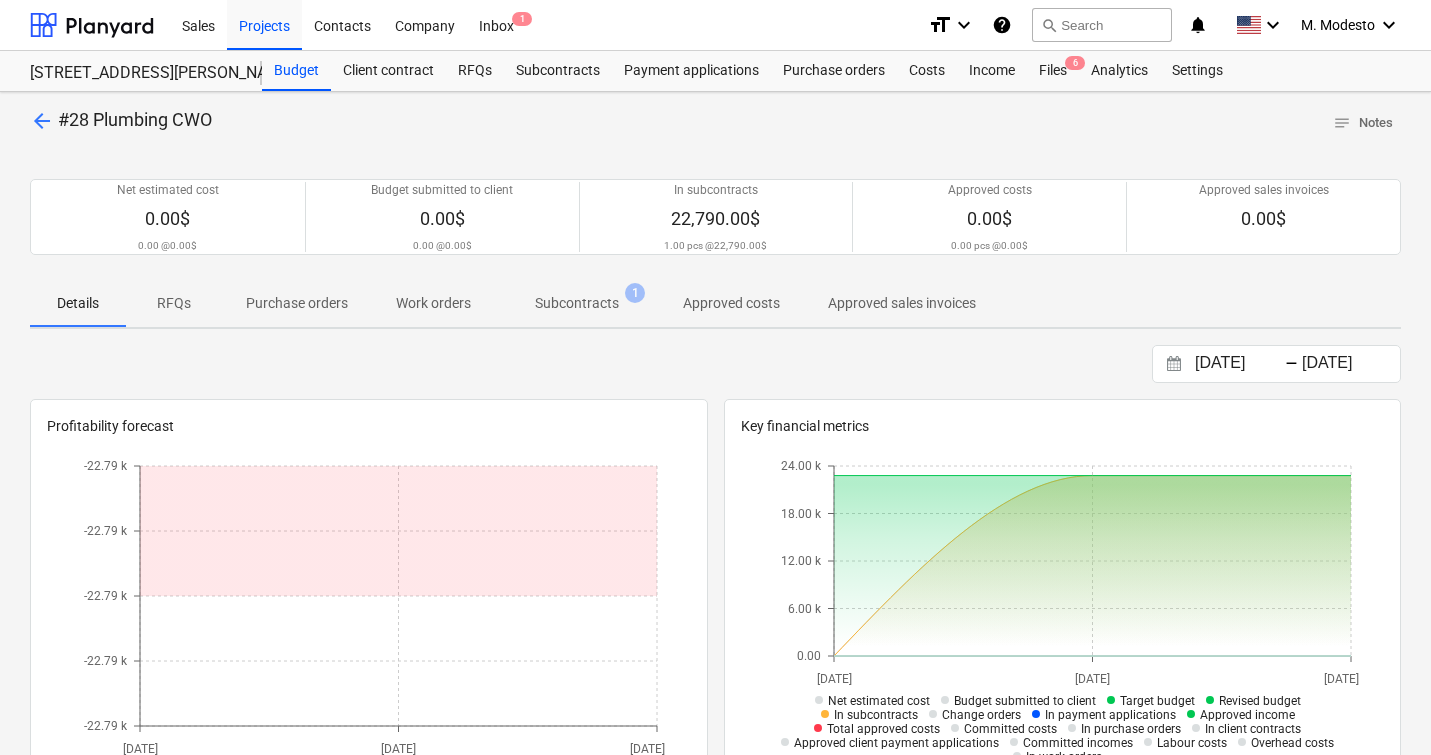 click on "Subcontracts" at bounding box center (577, 303) 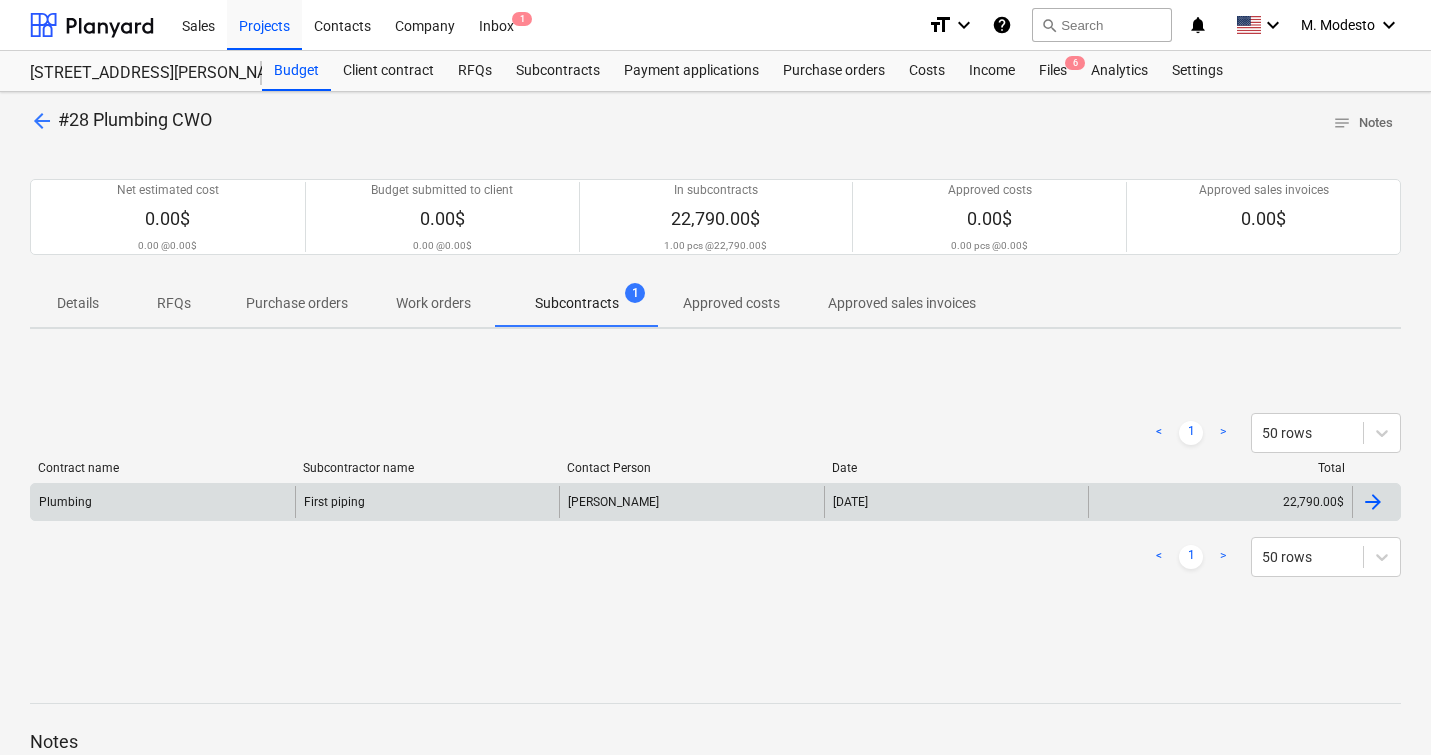 click on "22,790.00$" at bounding box center (1220, 502) 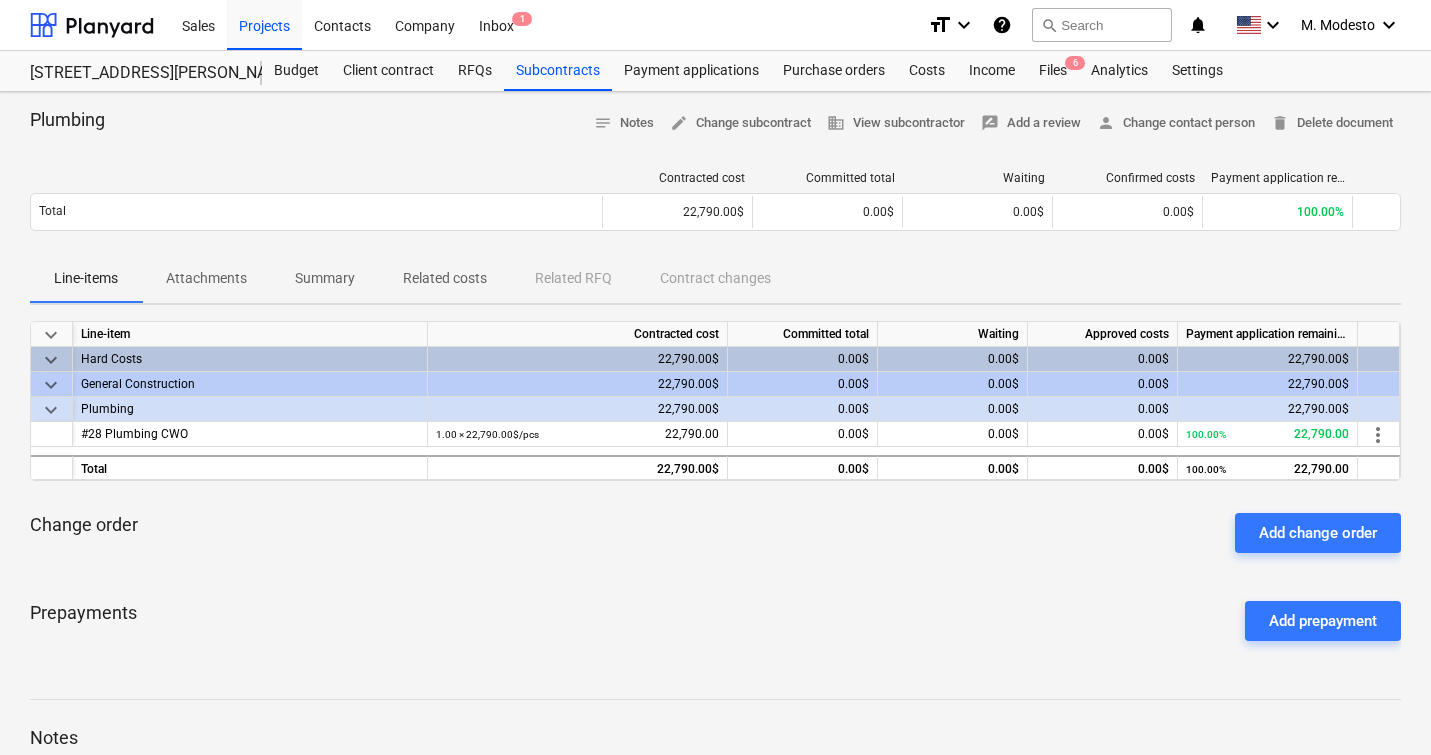 click on "Related costs" at bounding box center (445, 278) 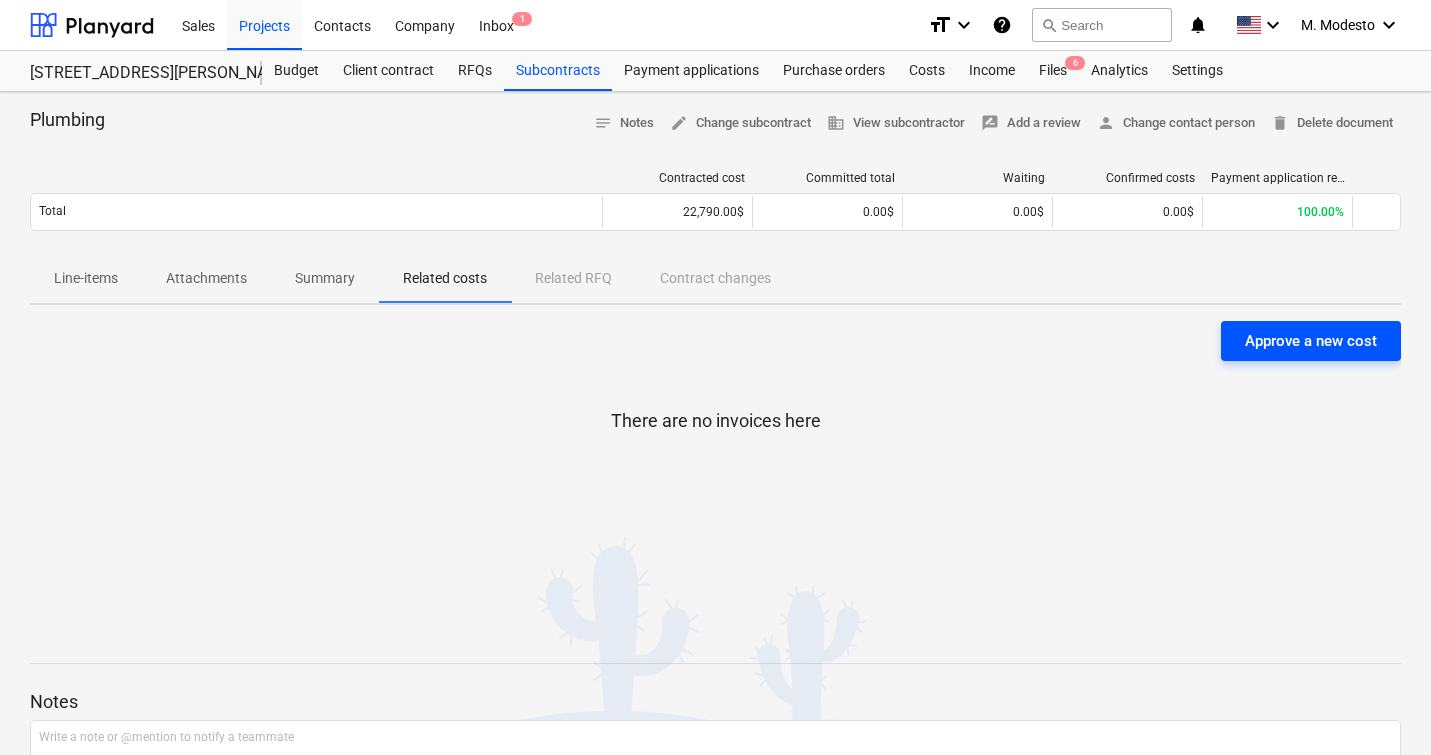 click on "Approve a new cost" at bounding box center [1311, 341] 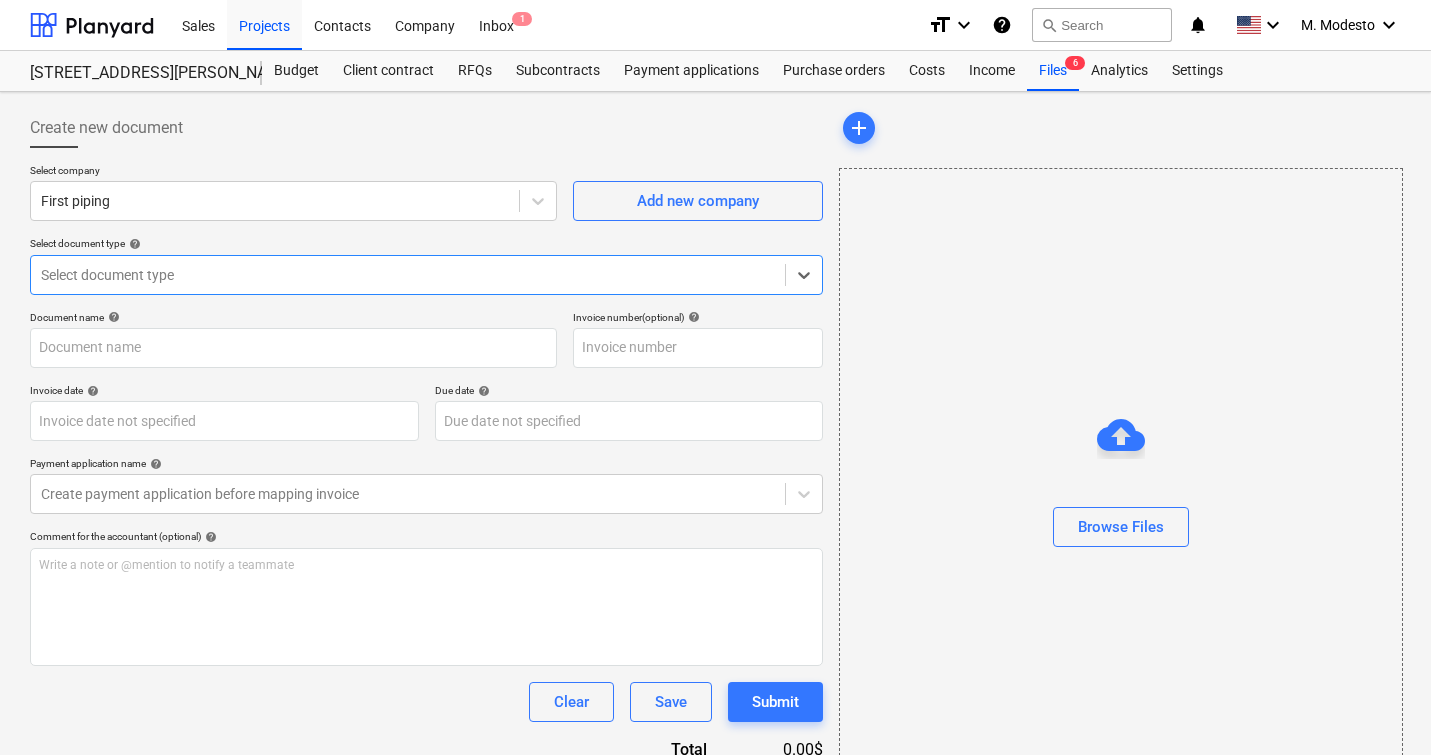 click at bounding box center [408, 275] 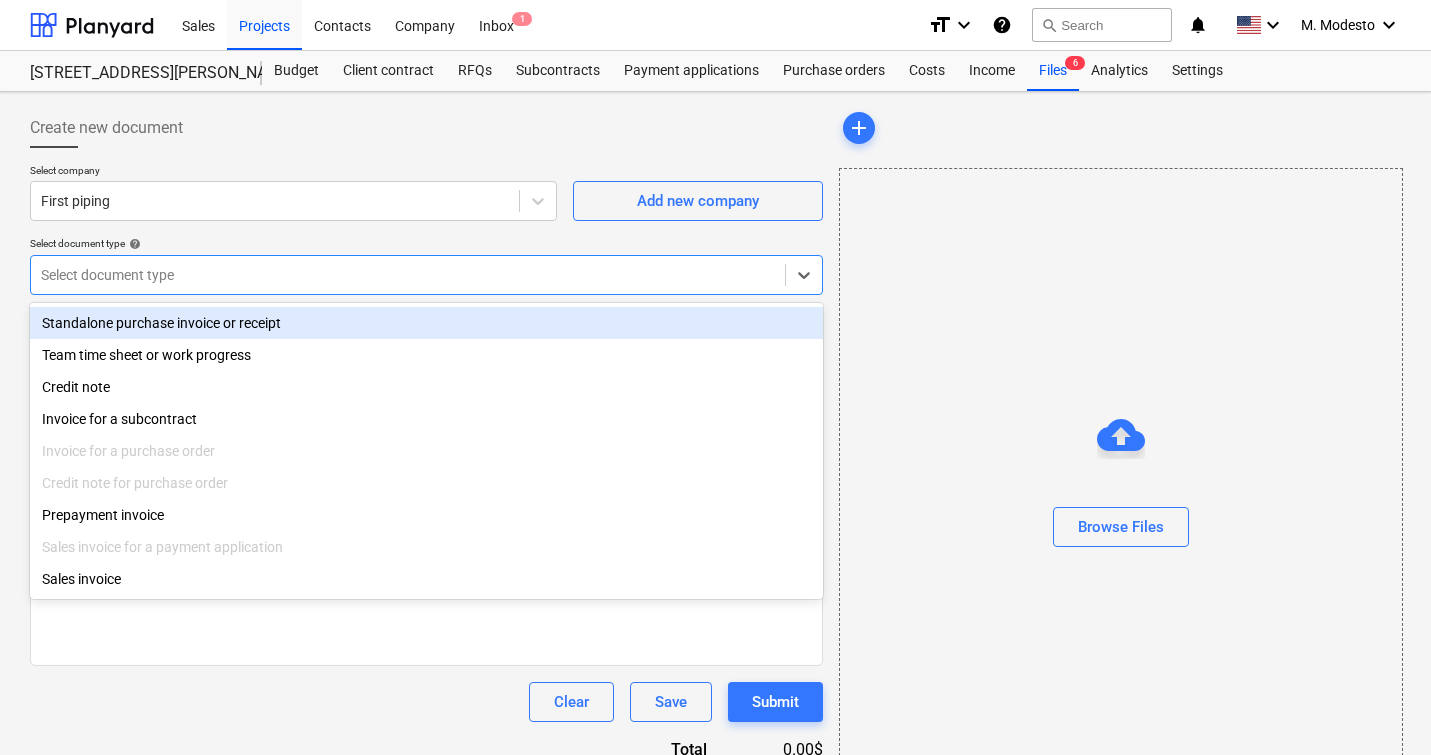 click at bounding box center [408, 275] 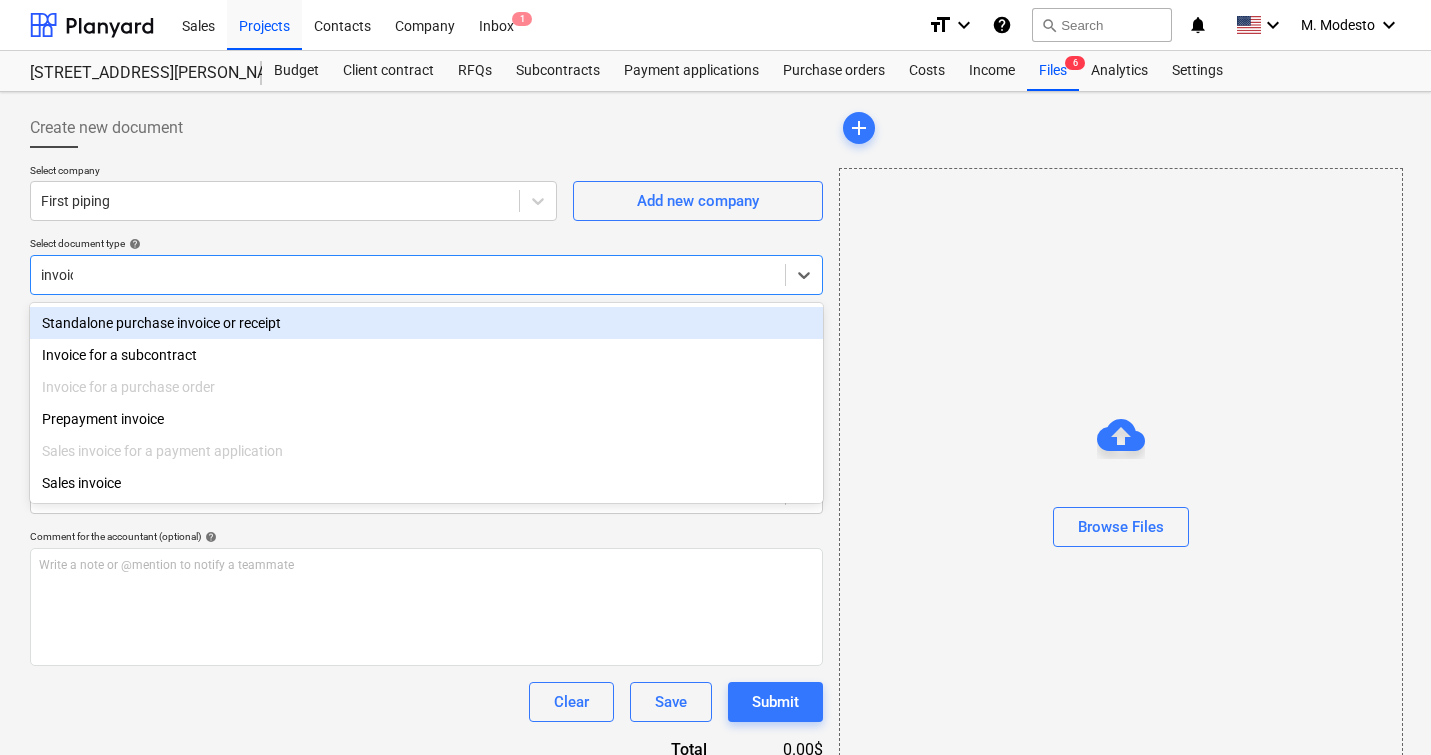 type on "invoice" 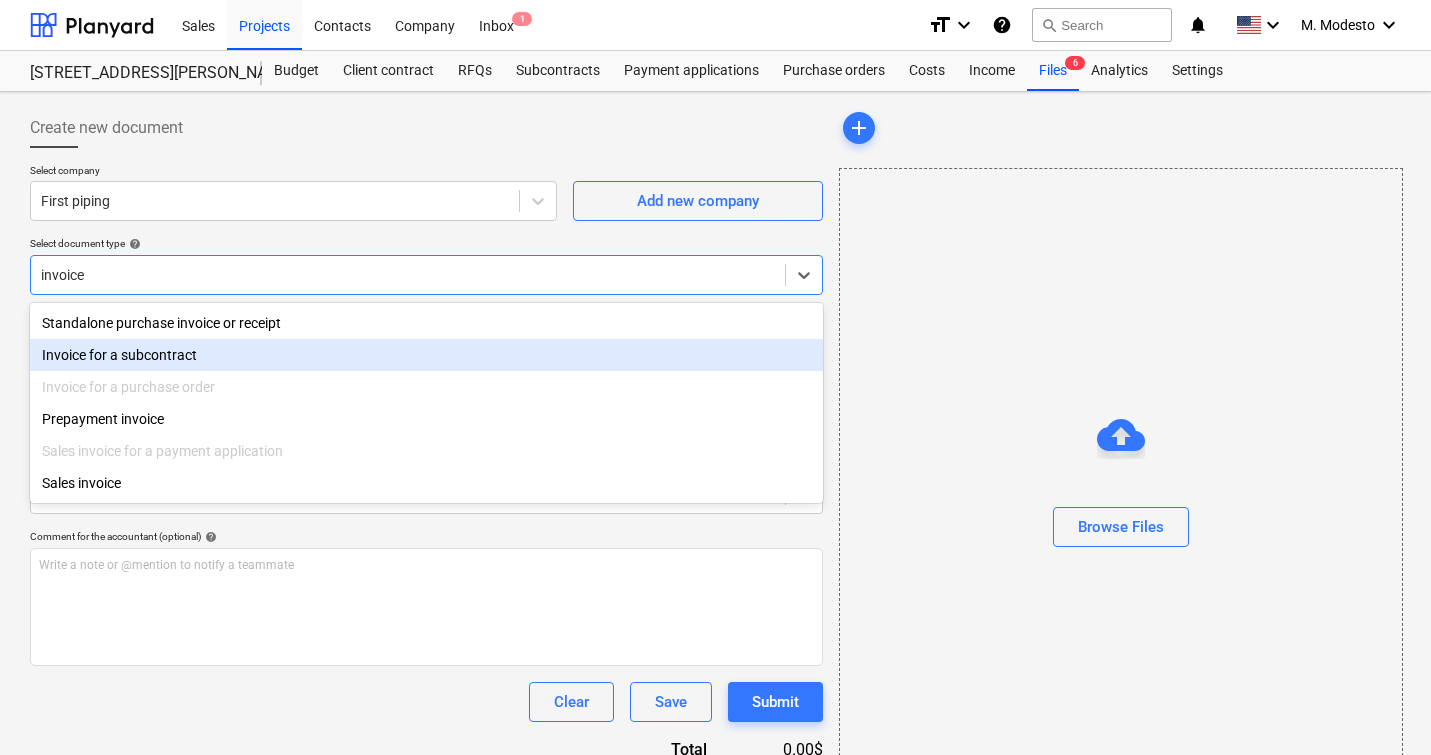 click on "Invoice for a subcontract" at bounding box center (426, 355) 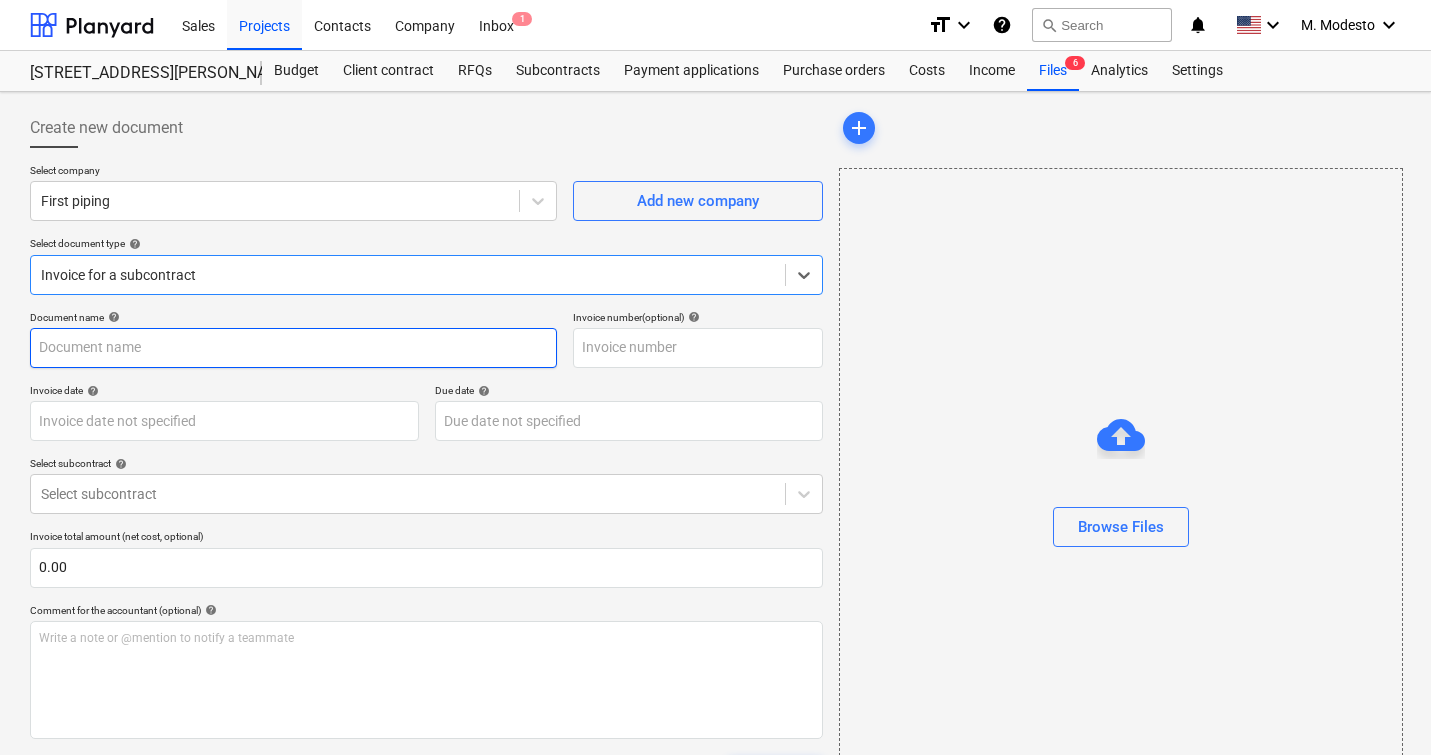 click at bounding box center (293, 348) 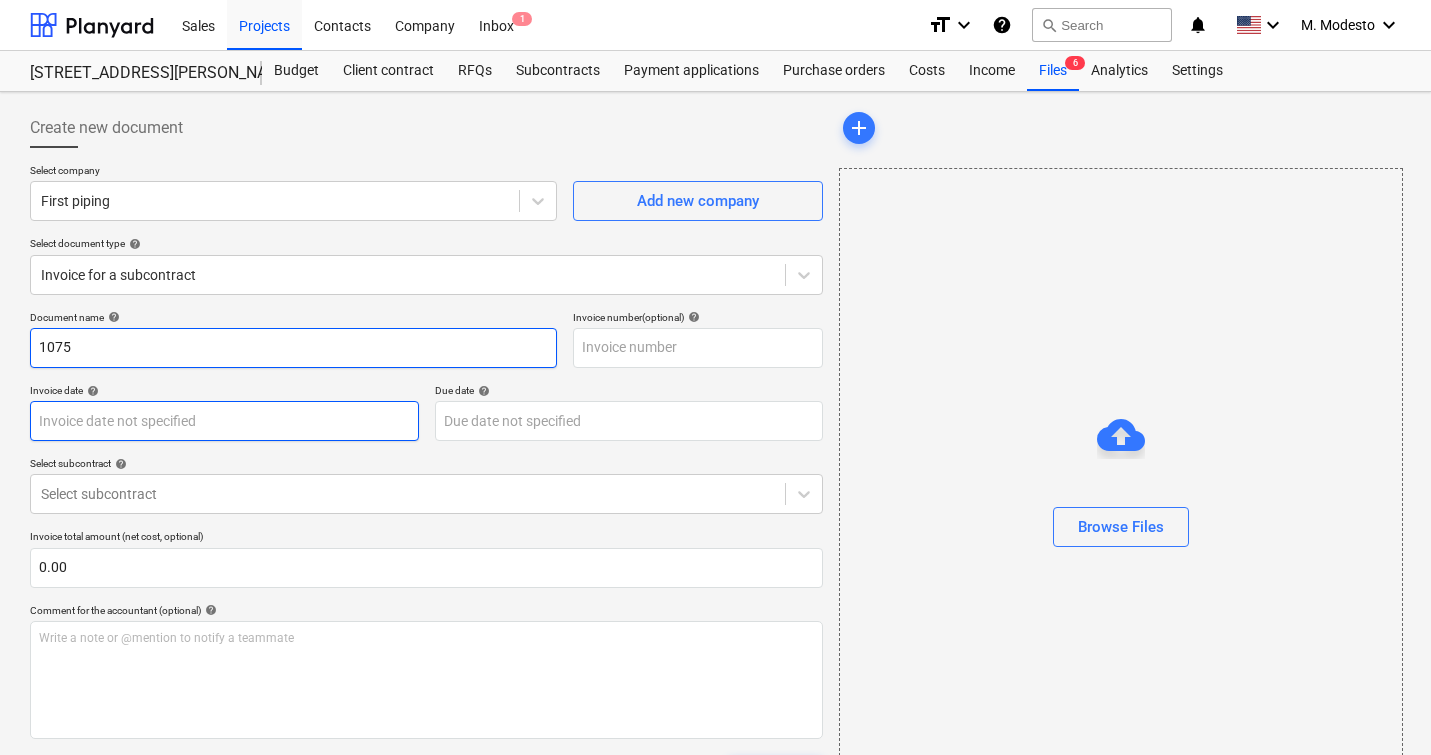 type on "1075" 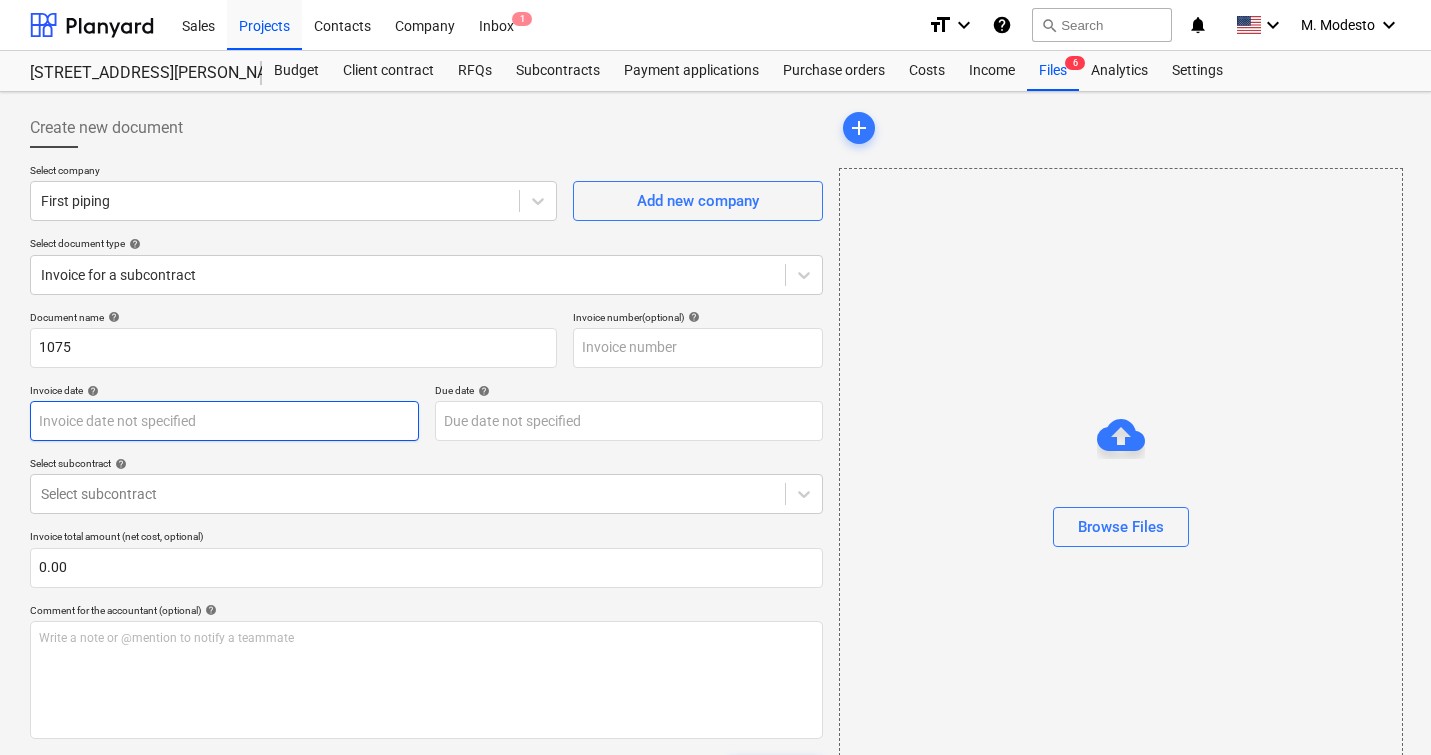 click on "Sales Projects Contacts Company Inbox 1 format_size keyboard_arrow_down help search Search notifications 0 keyboard_arrow_down M. Modesto keyboard_arrow_down [STREET_ADDRESS][PERSON_NAME][PERSON_NAME] Budget Client contract RFQs Subcontracts Payment applications Purchase orders Costs Income Files 6 Analytics Settings Create new document Select company First piping   Add new company Select document type help Invoice for a subcontract Document name help 1075 Invoice number  (optional) help Invoice date help Press the down arrow key to interact with the calendar and
select a date. Press the question mark key to get the keyboard shortcuts for changing dates. Due date help Press the down arrow key to interact with the calendar and
select a date. Press the question mark key to get the keyboard shortcuts for changing dates. Select subcontract help Select subcontract Invoice total amount (net cost, optional) 0.00 Comment for the accountant (optional) help Write a note or @mention to notify a teammate ﻿ Clear Save" at bounding box center [715, 377] 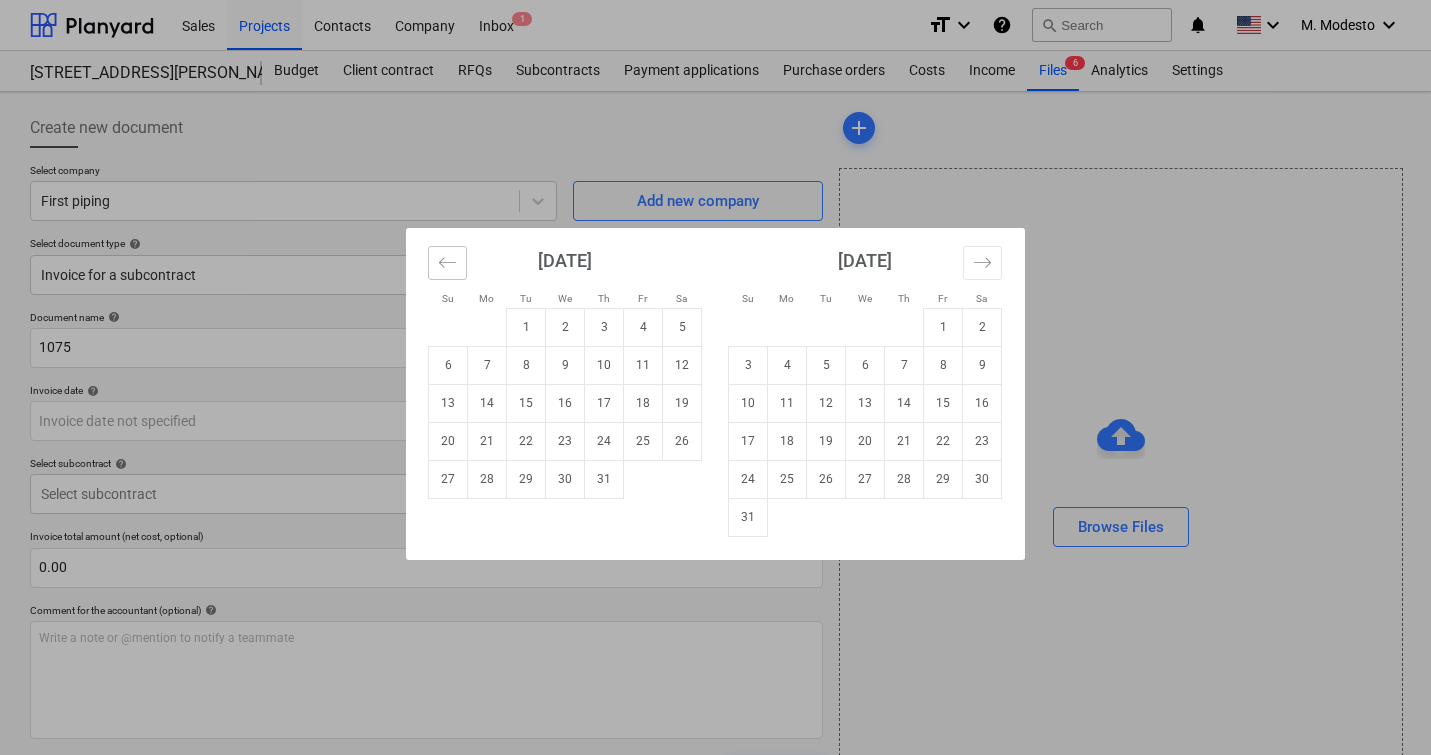 click 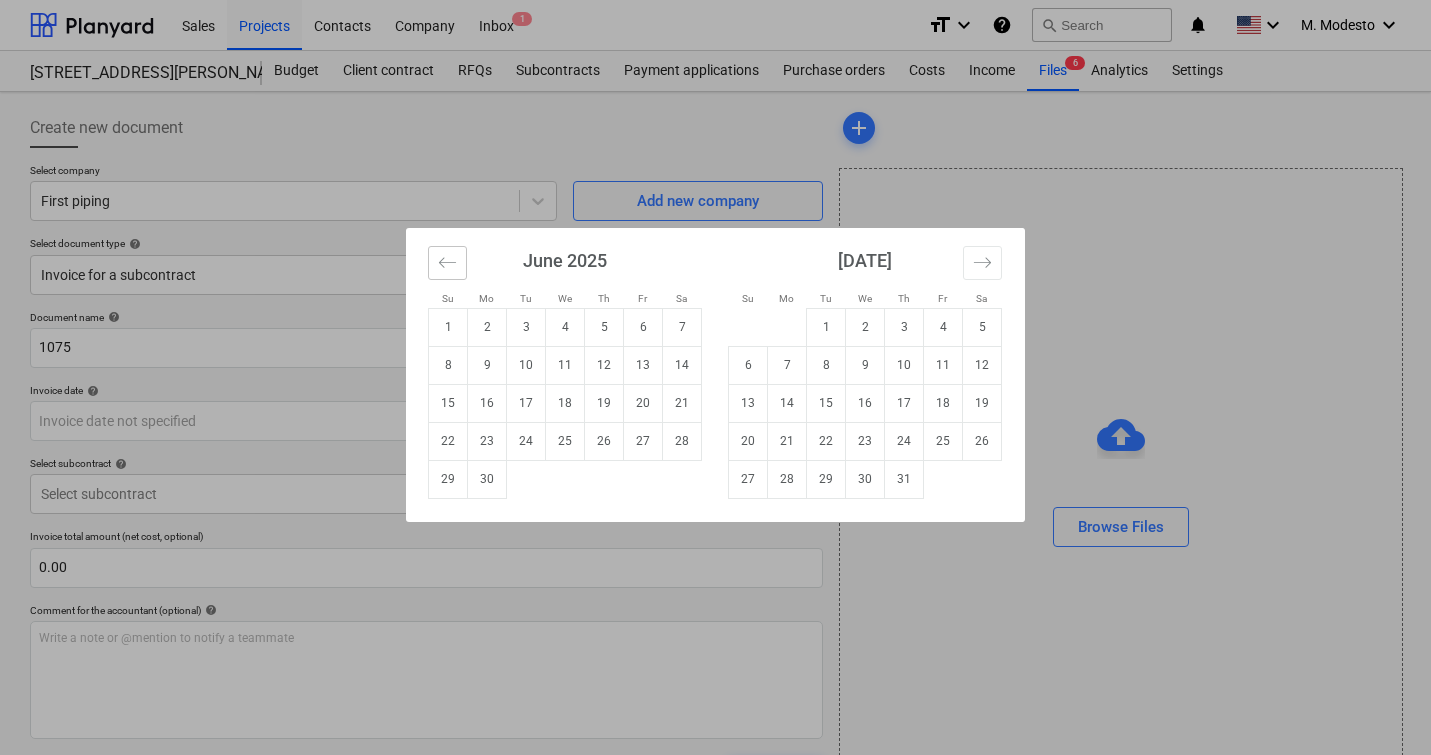 click 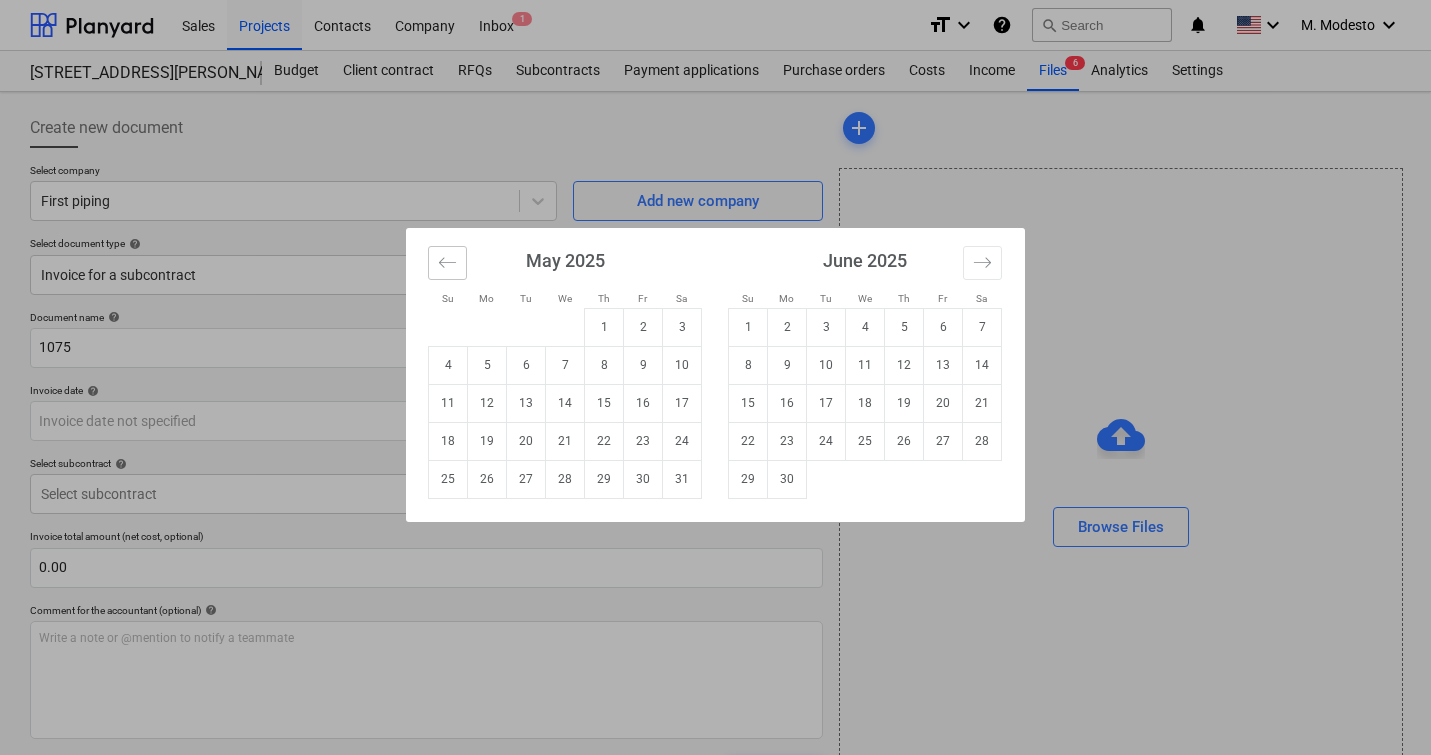 click 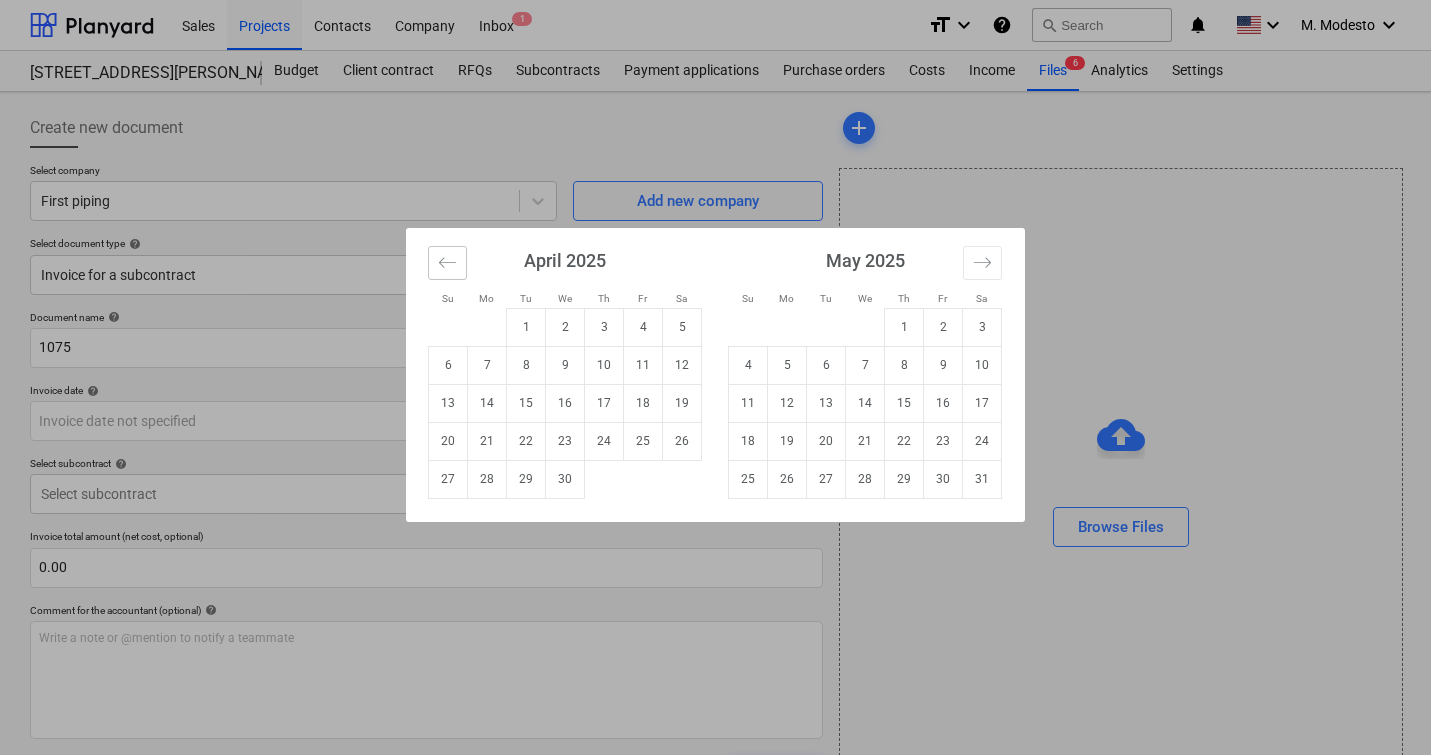 click 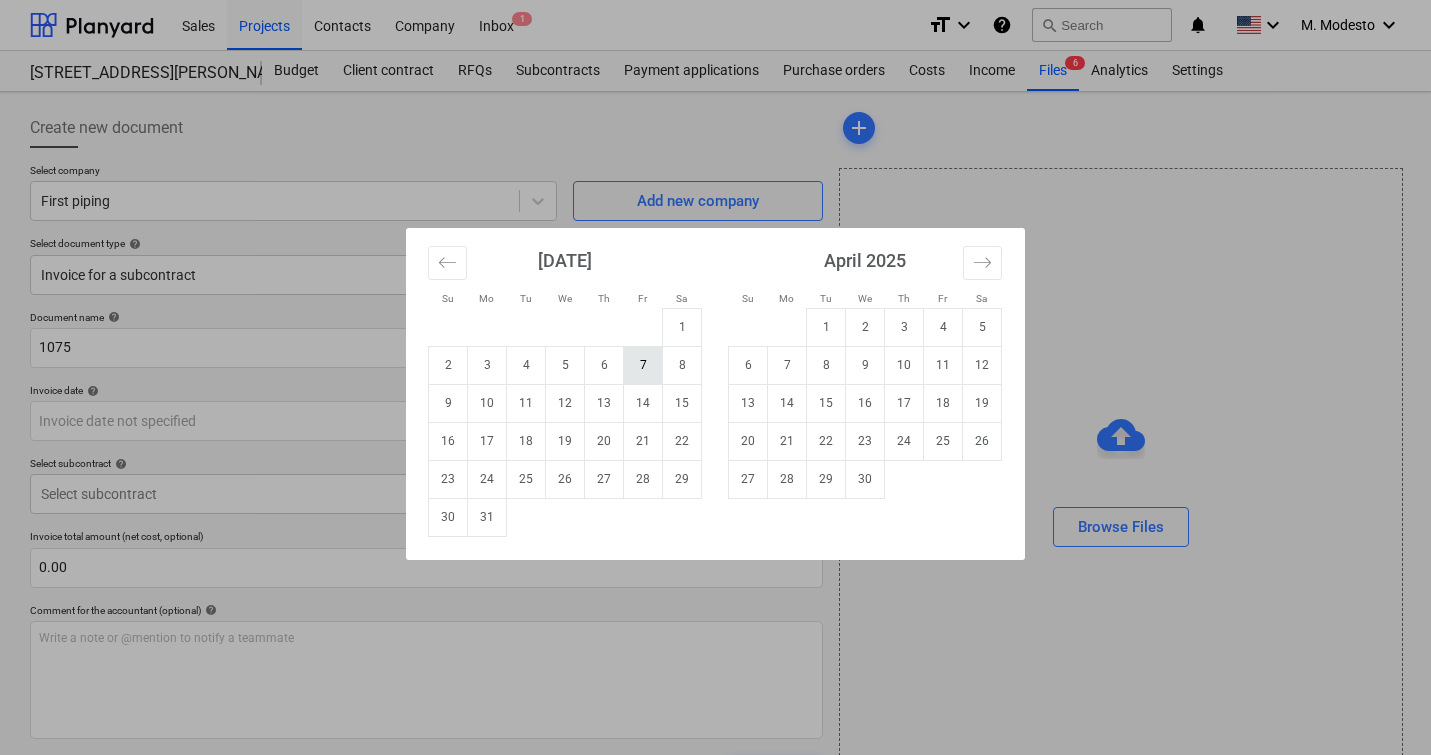 click on "7" at bounding box center [643, 365] 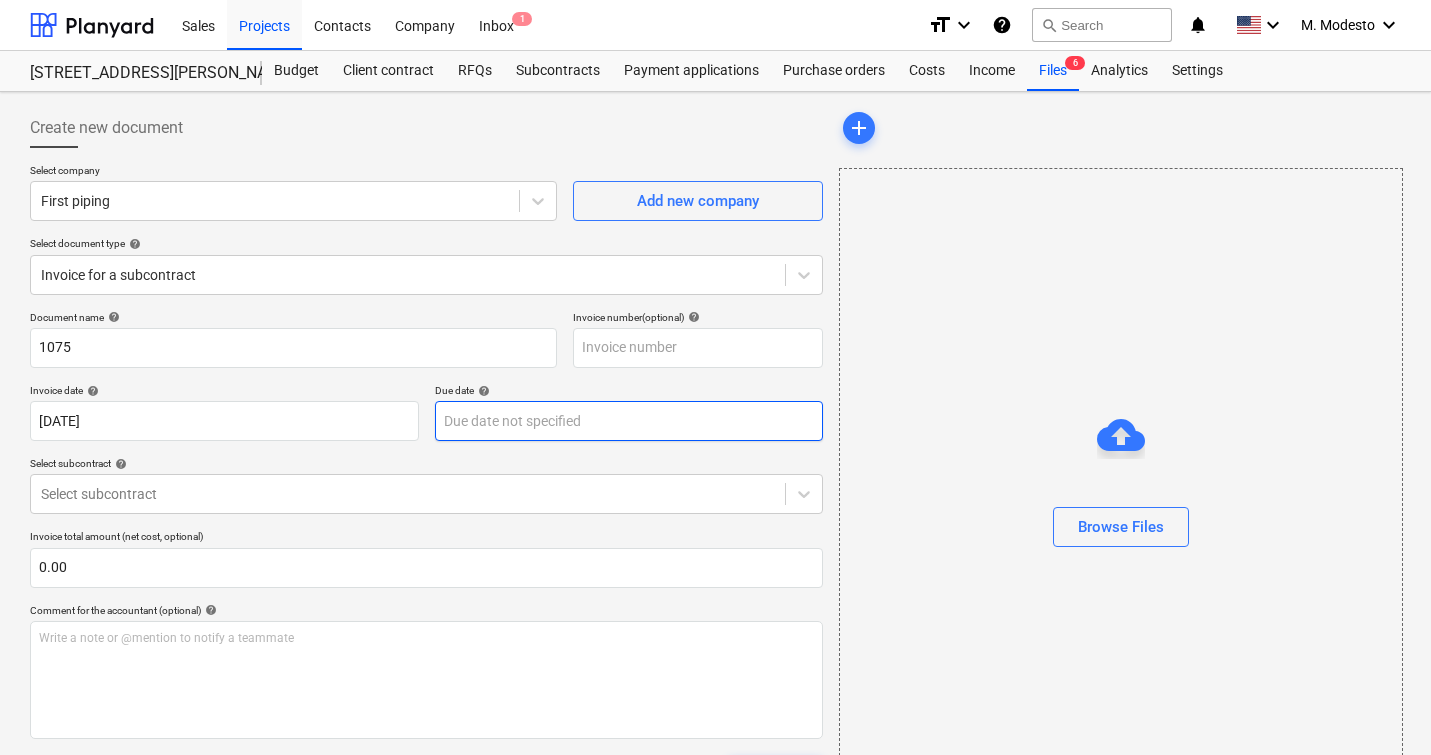 click on "Sales Projects Contacts Company Inbox 1 format_size keyboard_arrow_down help search Search notifications 0 keyboard_arrow_down M. Modesto keyboard_arrow_down [STREET_ADDRESS][PERSON_NAME][PERSON_NAME] Budget Client contract RFQs Subcontracts Payment applications Purchase orders Costs Income Files 6 Analytics Settings Create new document Select company First piping   Add new company Select document type help Invoice for a subcontract Document name help 1075 Invoice number  (optional) help Invoice date help [DATE] 07.03.2025 Press the down arrow key to interact with the calendar and
select a date. Press the question mark key to get the keyboard shortcuts for changing dates. Due date help Press the down arrow key to interact with the calendar and
select a date. Press the question mark key to get the keyboard shortcuts for changing dates. Select subcontract help Select subcontract Invoice total amount (net cost, optional) 0.00 Comment for the accountant (optional) help ﻿ Clear Save Submit Total 0.00$ add" at bounding box center (715, 377) 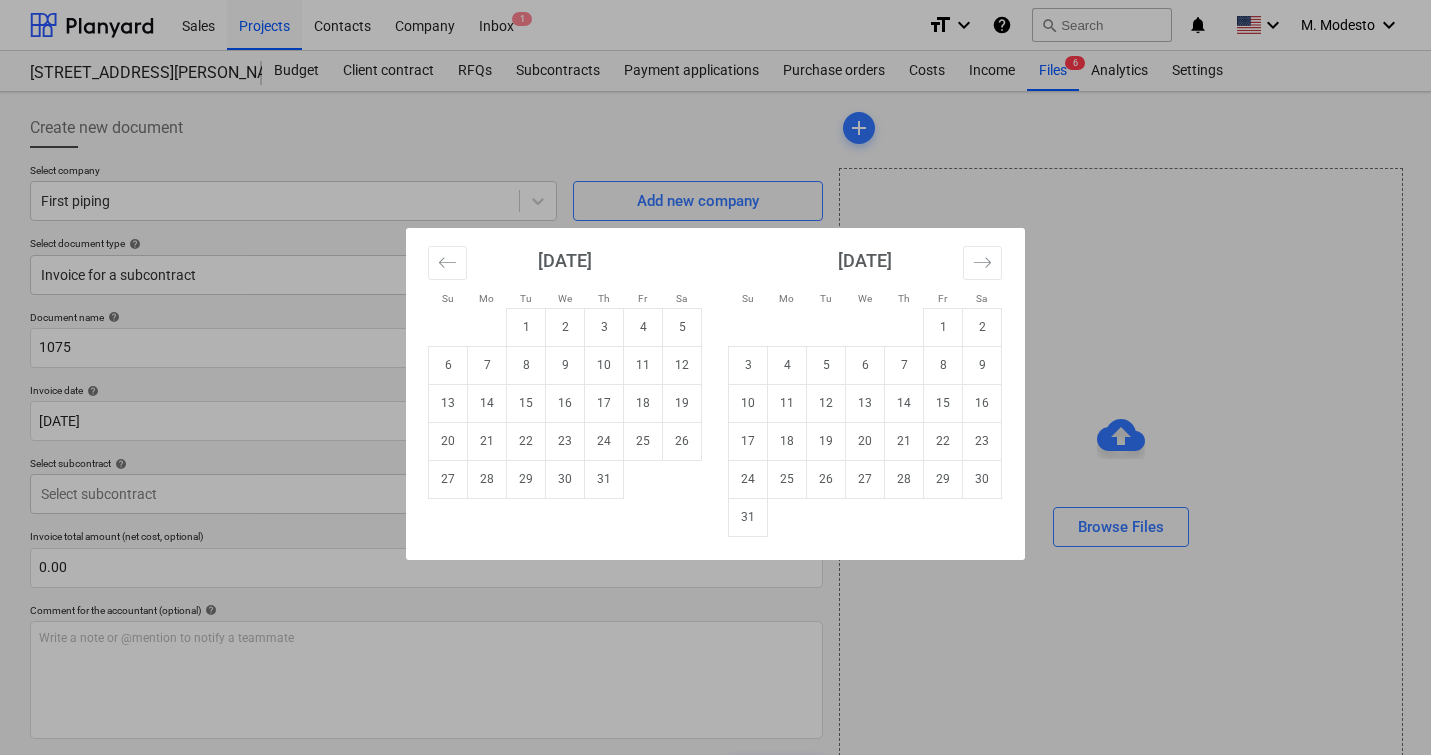 click on "Su Mo Tu We Th Fr Sa Su Mo Tu We Th Fr Sa [DATE] 1 2 3 4 5 6 7 8 9 10 11 12 13 14 15 16 17 18 19 20 21 22 23 24 25 26 27 28 29 [DATE] 1 2 3 4 5 6 7 8 9 10 11 12 13 14 15 16 17 18 19 20 21 22 23 24 25 26 27 28 29 30 [DATE] 1 2 3 4 5 6 7 8 9 10 11 12 13 14 15 16 17 18 19 20 21 22 23 24 25 26 27 28 29 30 31 [DATE] 1 2 3 4 5 6 7 8 9 10 11 12 13 14 15 16 17 18 19 20 21 22 23 24 25 26 27 28 29 30" at bounding box center (715, 377) 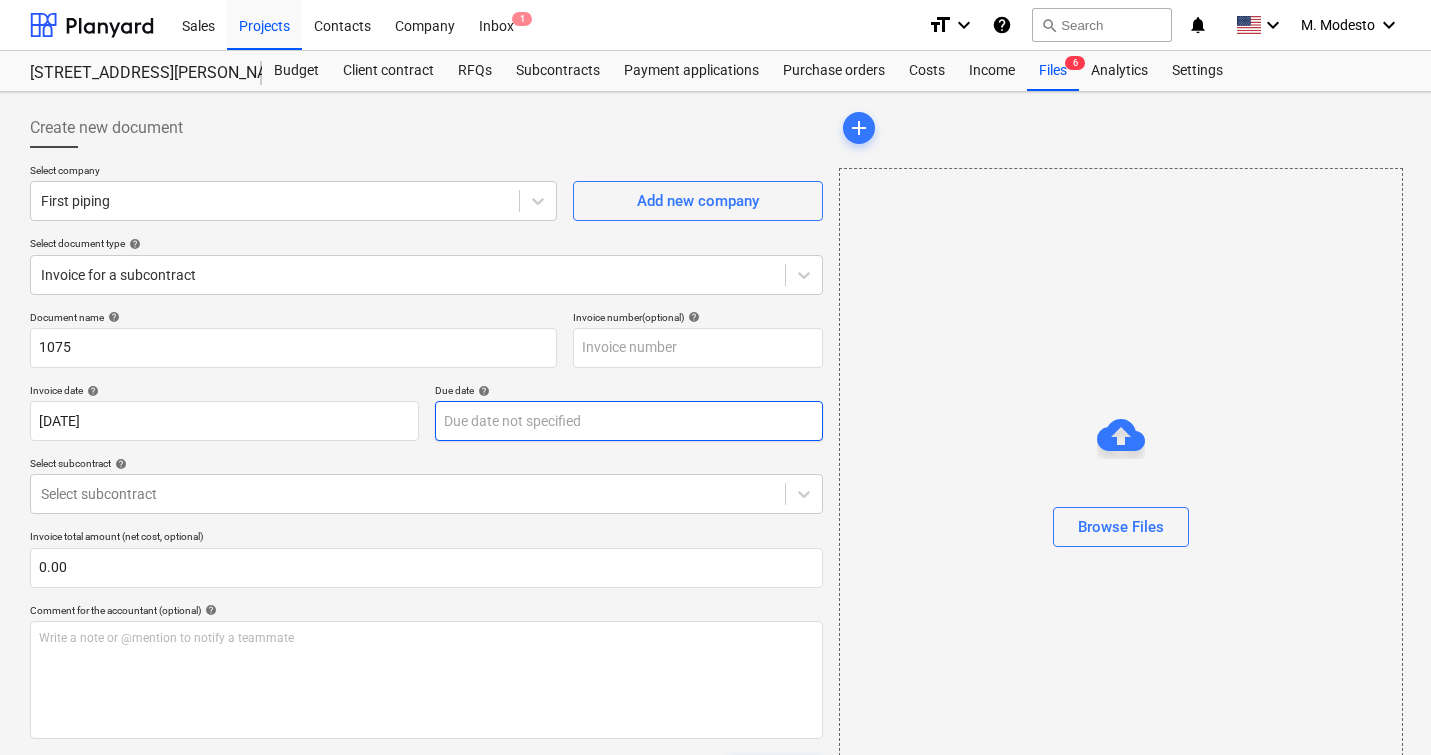 click on "Sales Projects Contacts Company Inbox 1 format_size keyboard_arrow_down help search Search notifications 0 keyboard_arrow_down M. Modesto keyboard_arrow_down [STREET_ADDRESS][PERSON_NAME][PERSON_NAME] Budget Client contract RFQs Subcontracts Payment applications Purchase orders Costs Income Files 6 Analytics Settings Create new document Select company First piping   Add new company Select document type help Invoice for a subcontract Document name help 1075 Invoice number  (optional) help Invoice date help [DATE] 07.03.2025 Press the down arrow key to interact with the calendar and
select a date. Press the question mark key to get the keyboard shortcuts for changing dates. Due date help Press the down arrow key to interact with the calendar and
select a date. Press the question mark key to get the keyboard shortcuts for changing dates. Select subcontract help Select subcontract Invoice total amount (net cost, optional) 0.00 Comment for the accountant (optional) help ﻿ Clear Save Submit Total 0.00$ add" at bounding box center [715, 377] 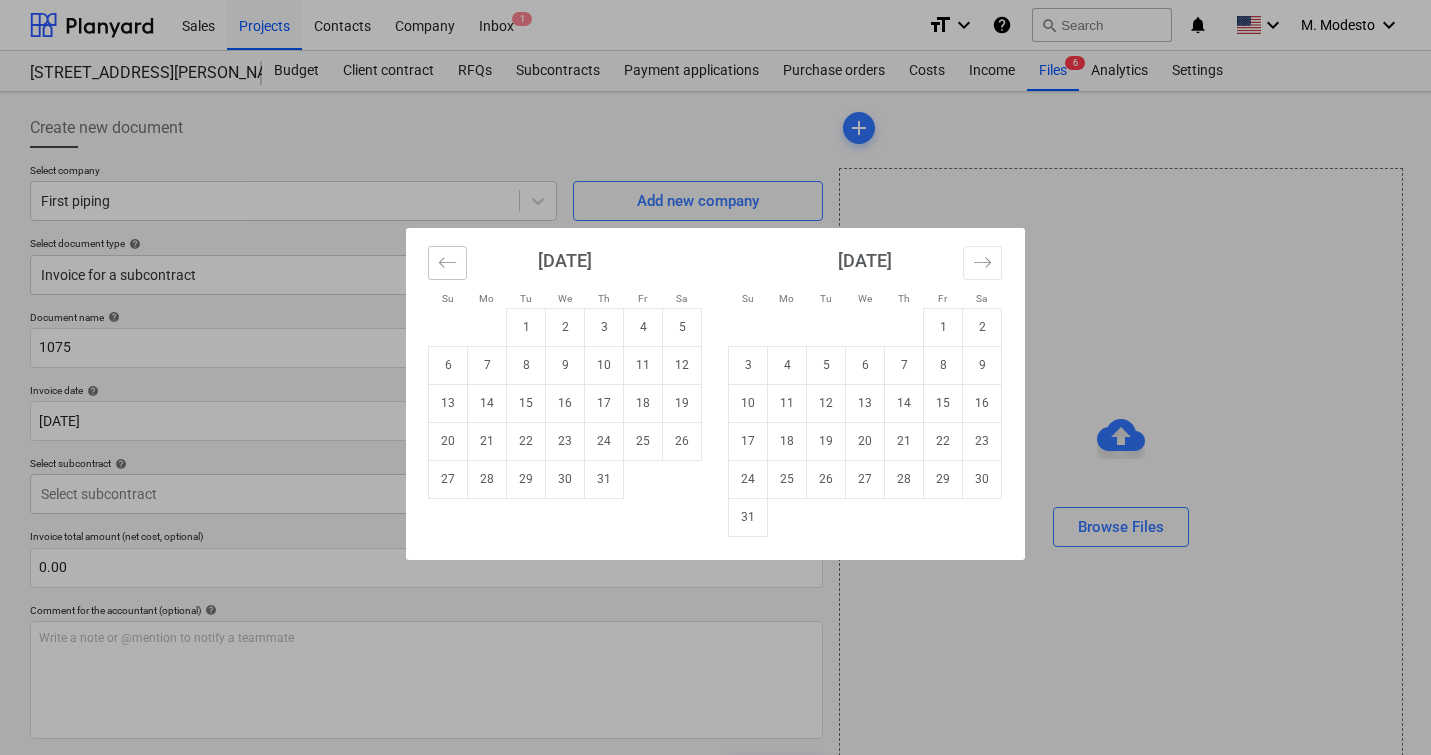 click at bounding box center (447, 263) 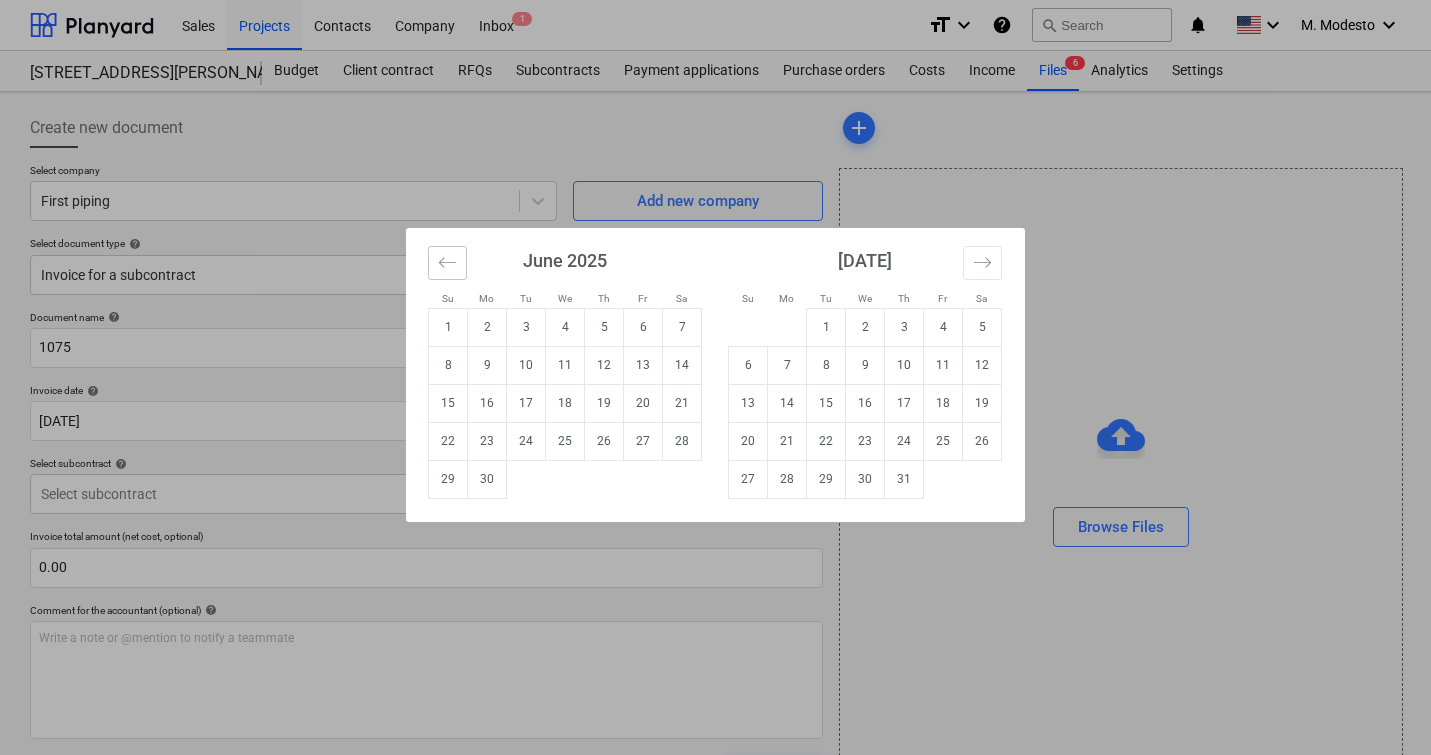 click at bounding box center (447, 263) 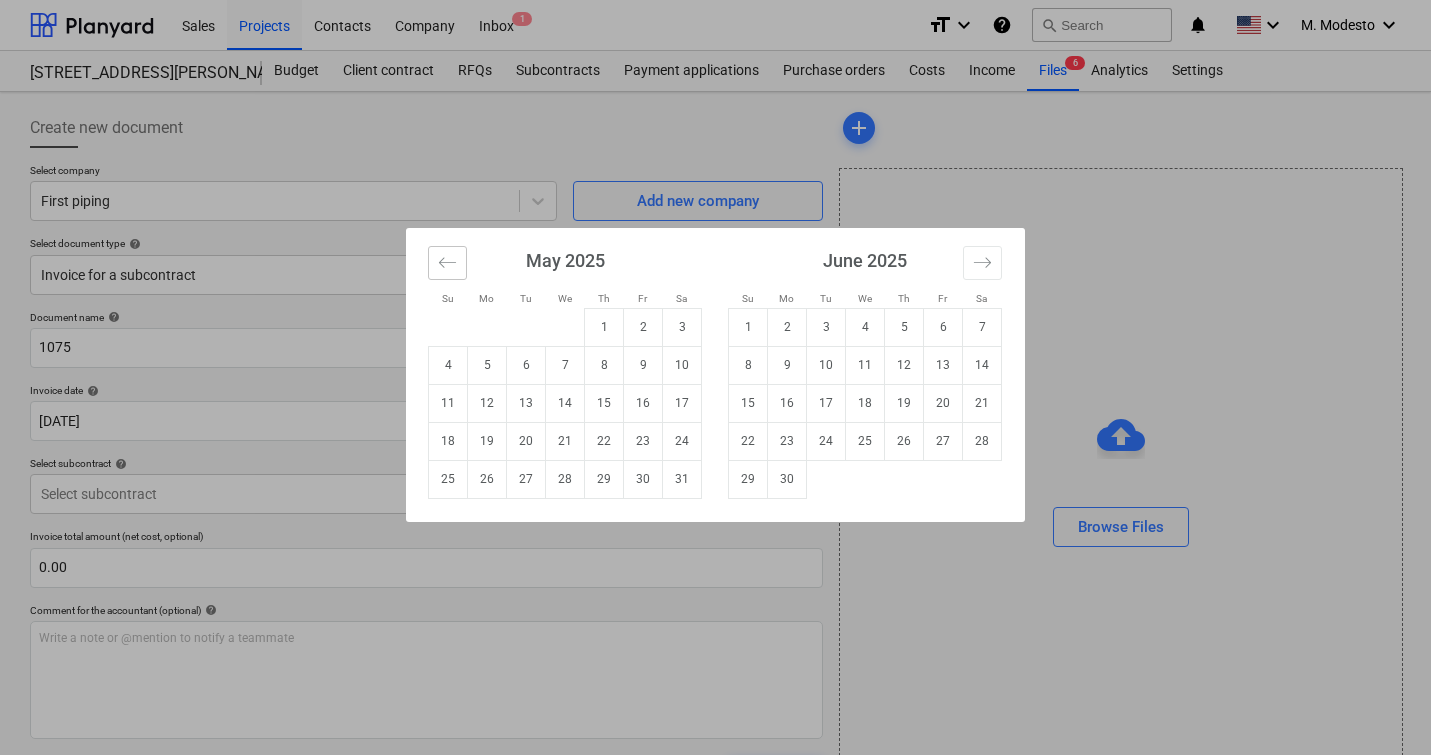 click at bounding box center [447, 263] 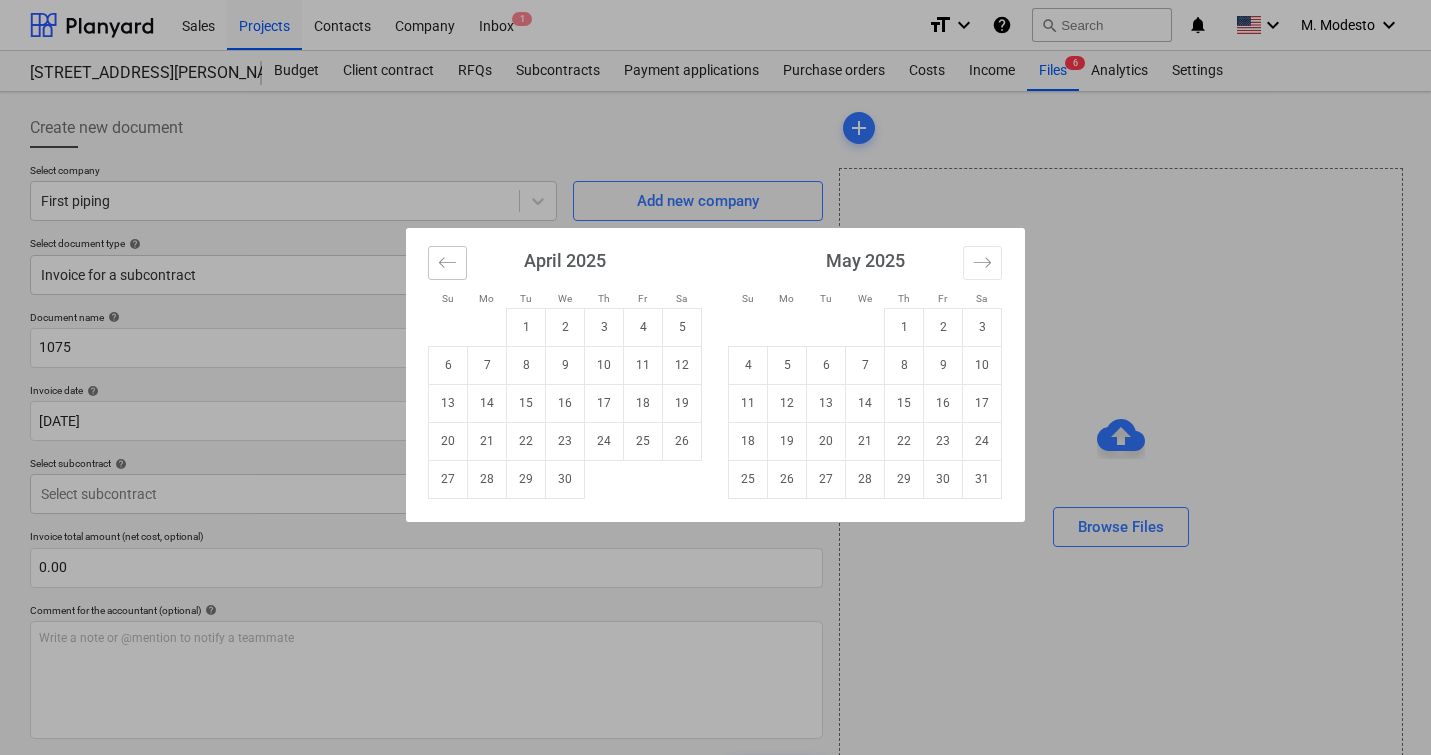 click 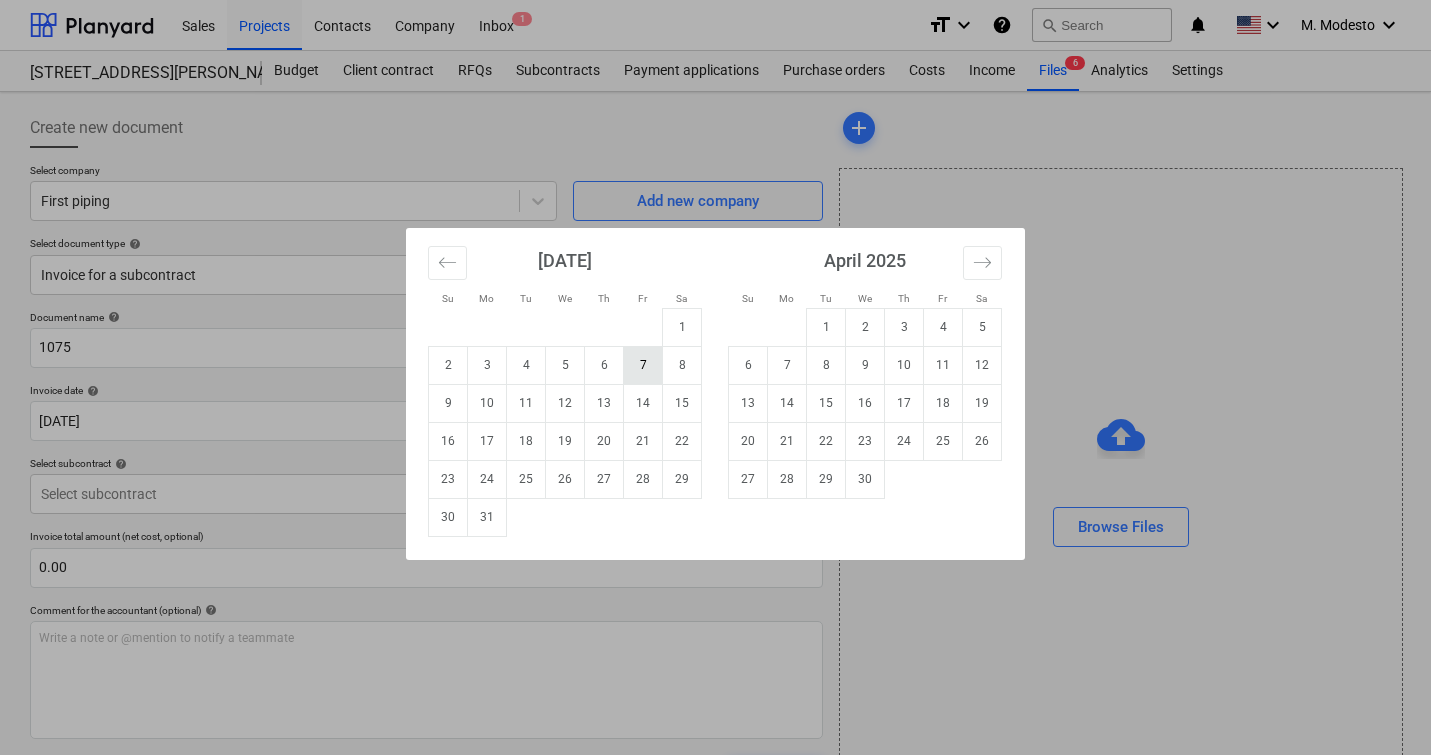 click on "7" at bounding box center [643, 365] 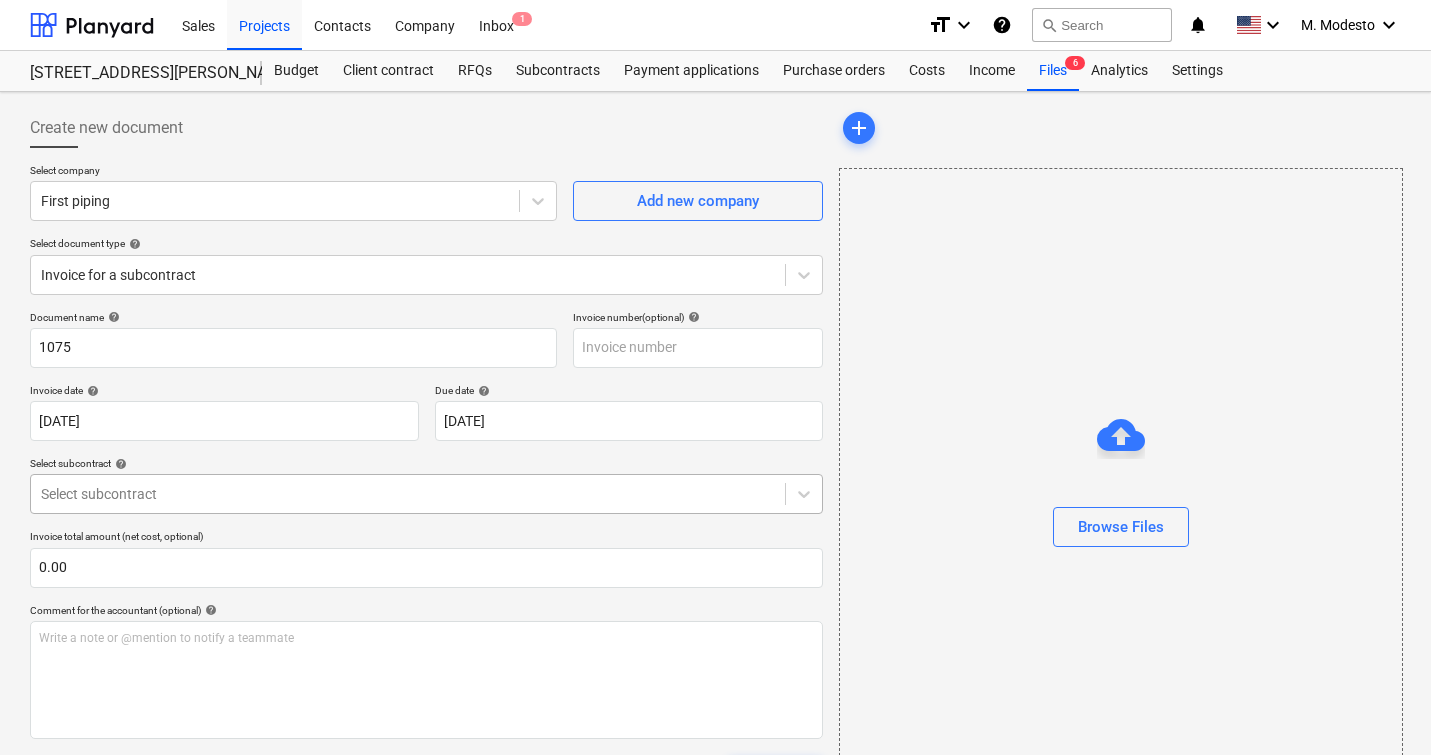 click on "Sales Projects Contacts Company Inbox 1 format_size keyboard_arrow_down help search Search notifications 0 keyboard_arrow_down M. Modesto keyboard_arrow_down [STREET_ADDRESS][PERSON_NAME][PERSON_NAME] Budget Client contract RFQs Subcontracts Payment applications Purchase orders Costs Income Files 6 Analytics Settings Create new document Select company First piping   Add new company Select document type help Invoice for a subcontract Document name help 1075 Invoice number  (optional) help Invoice date help [DATE] 07.03.2025 Press the down arrow key to interact with the calendar and
select a date. Press the question mark key to get the keyboard shortcuts for changing dates. Due date help [DATE] 07.03.2025 Press the down arrow key to interact with the calendar and
select a date. Press the question mark key to get the keyboard shortcuts for changing dates. Select subcontract help Select subcontract Invoice total amount (net cost, optional) 0.00 Comment for the accountant (optional) help ﻿ Clear Save" at bounding box center [715, 377] 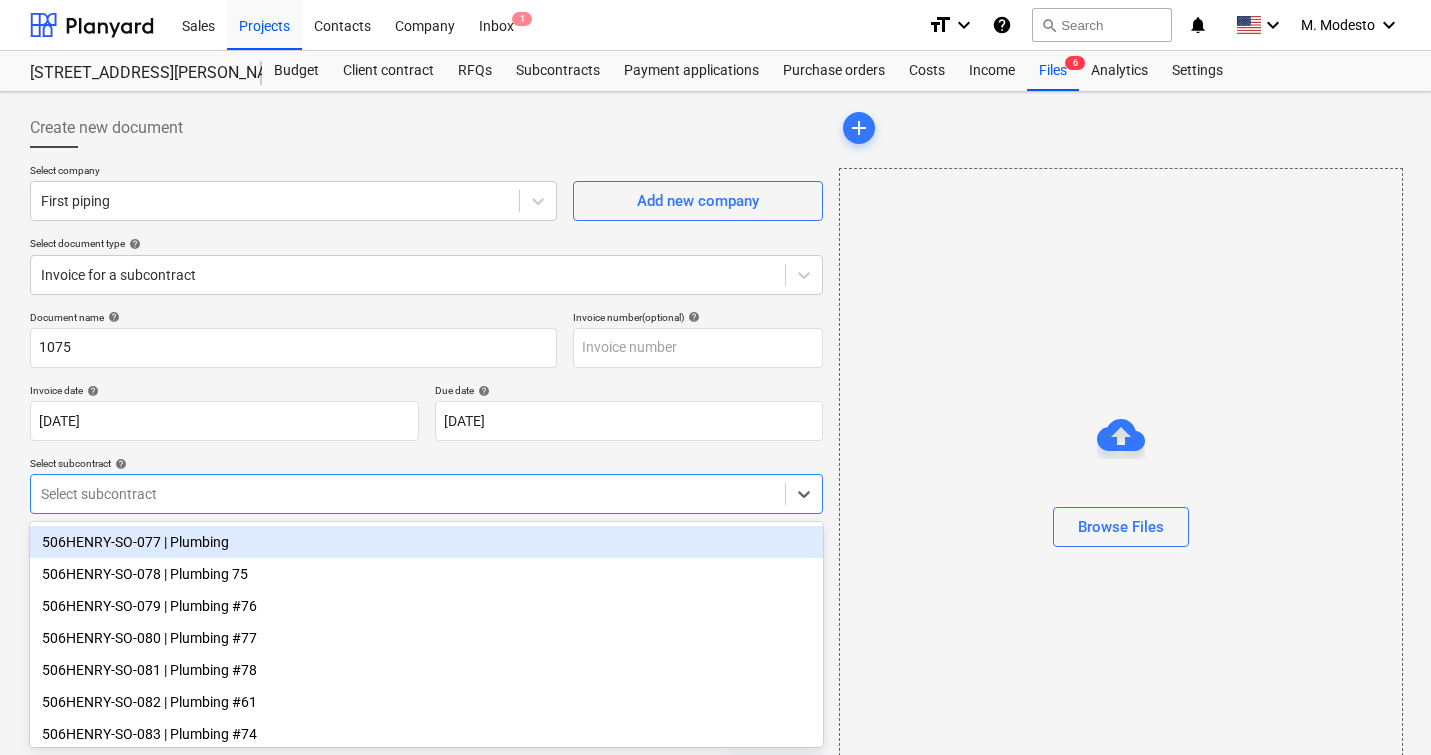scroll, scrollTop: 75, scrollLeft: 0, axis: vertical 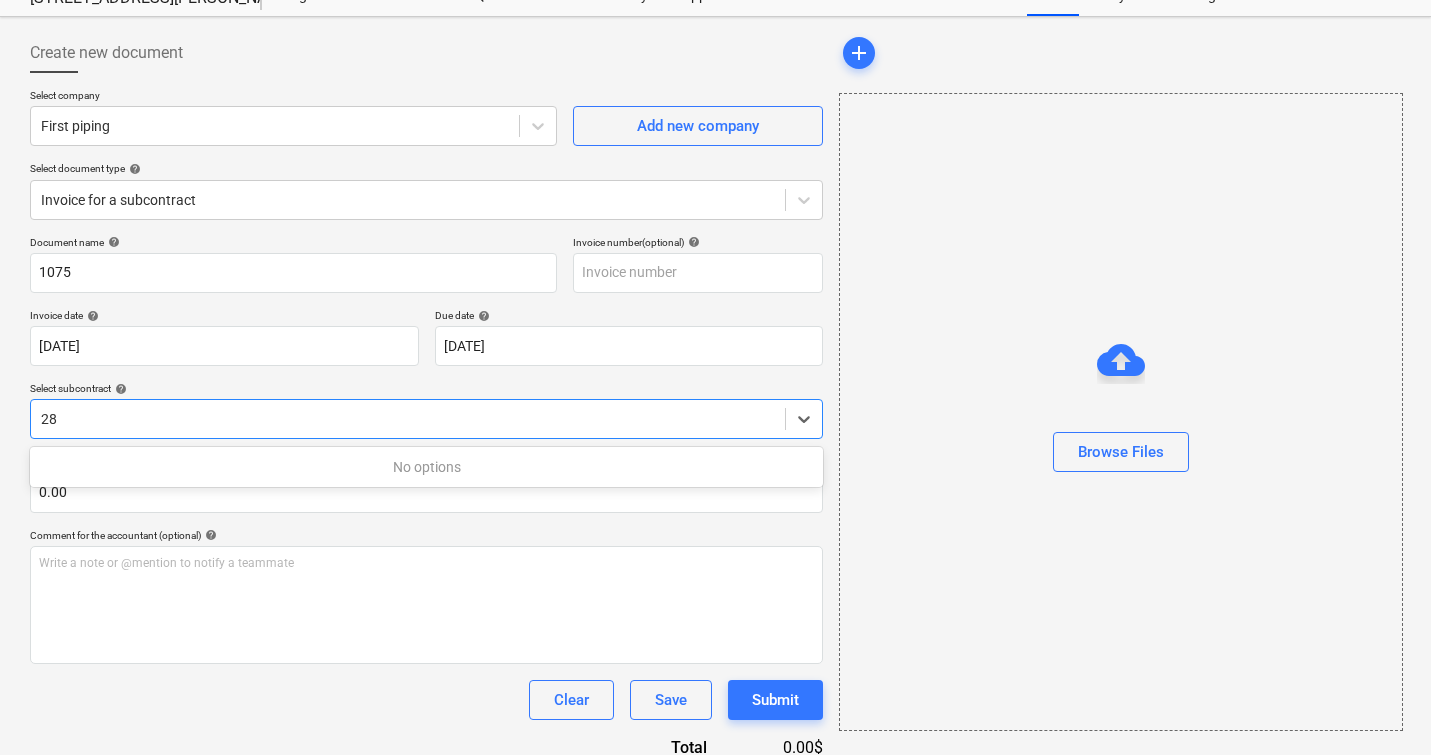 type on "2" 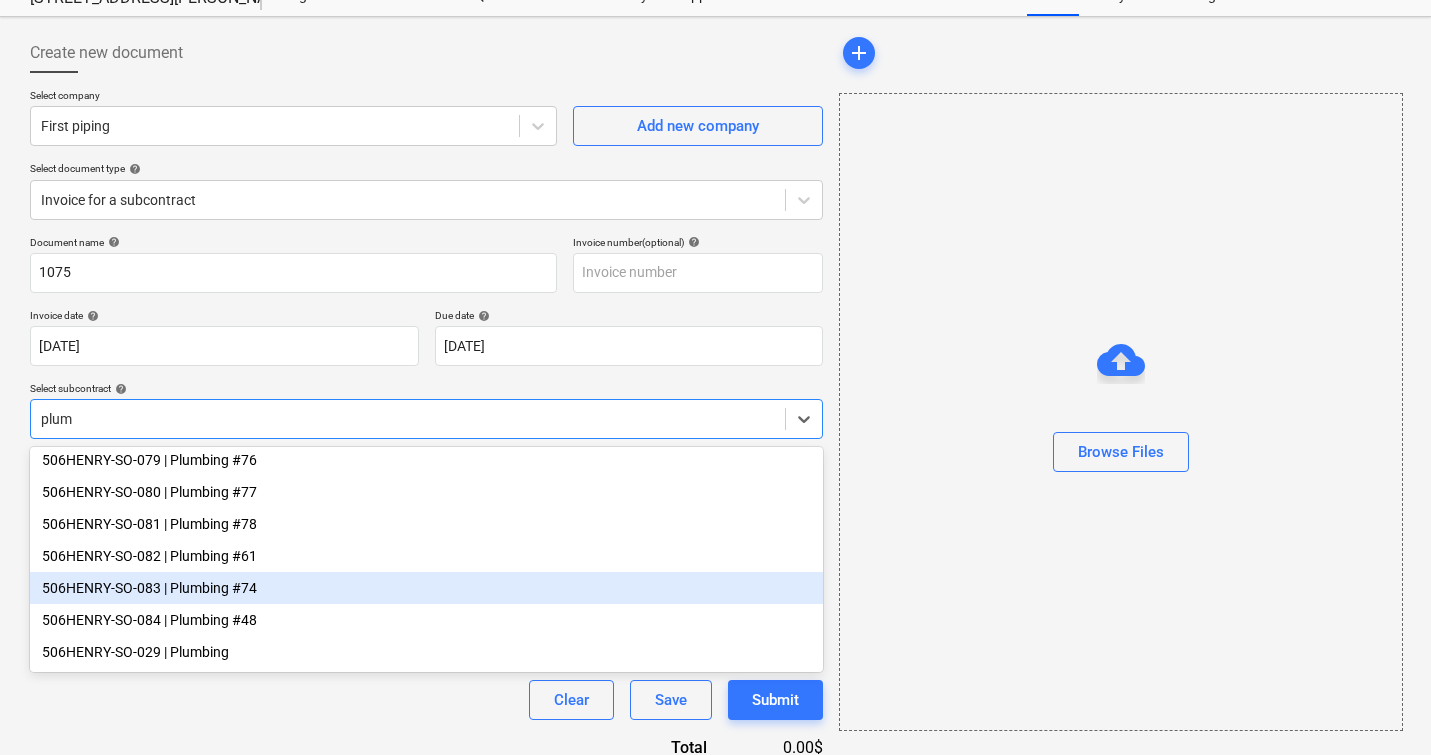 scroll, scrollTop: 0, scrollLeft: 0, axis: both 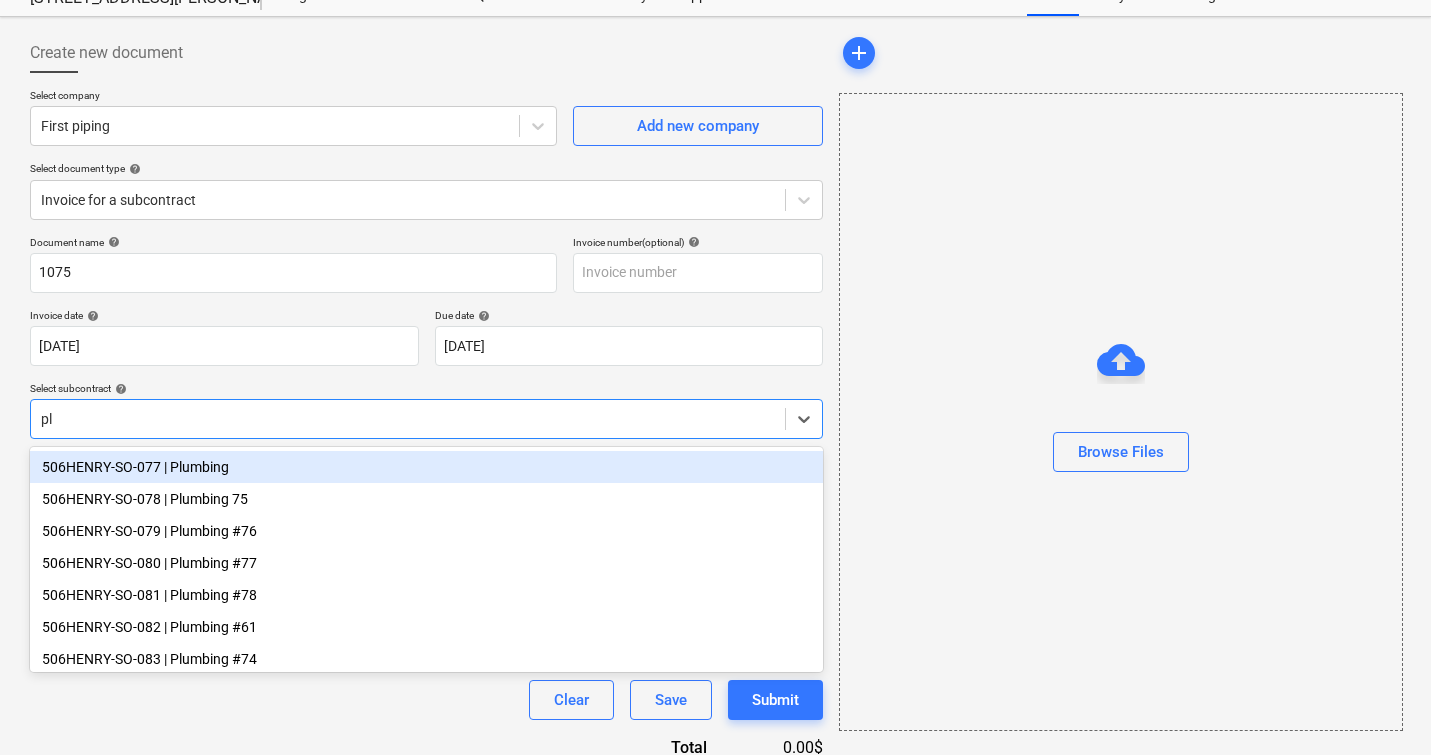type on "p" 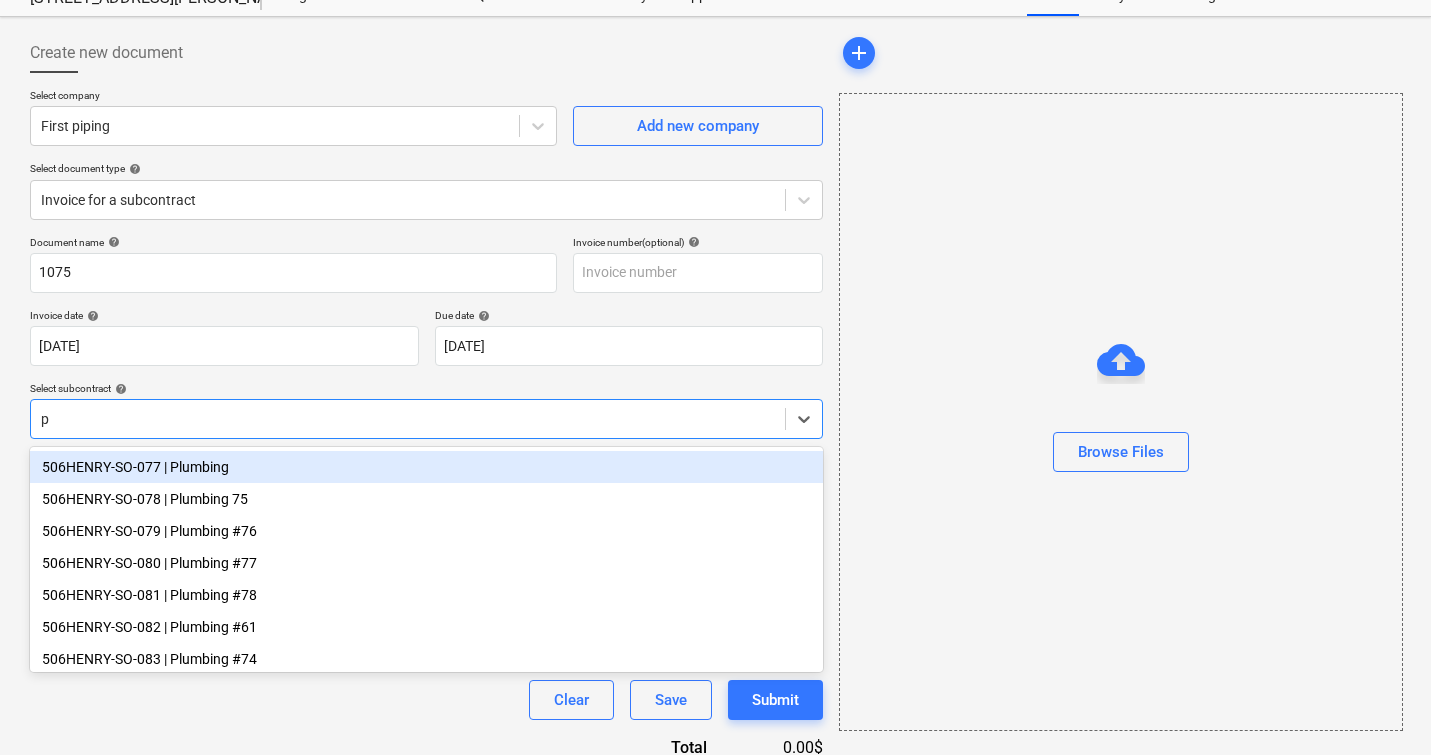 type 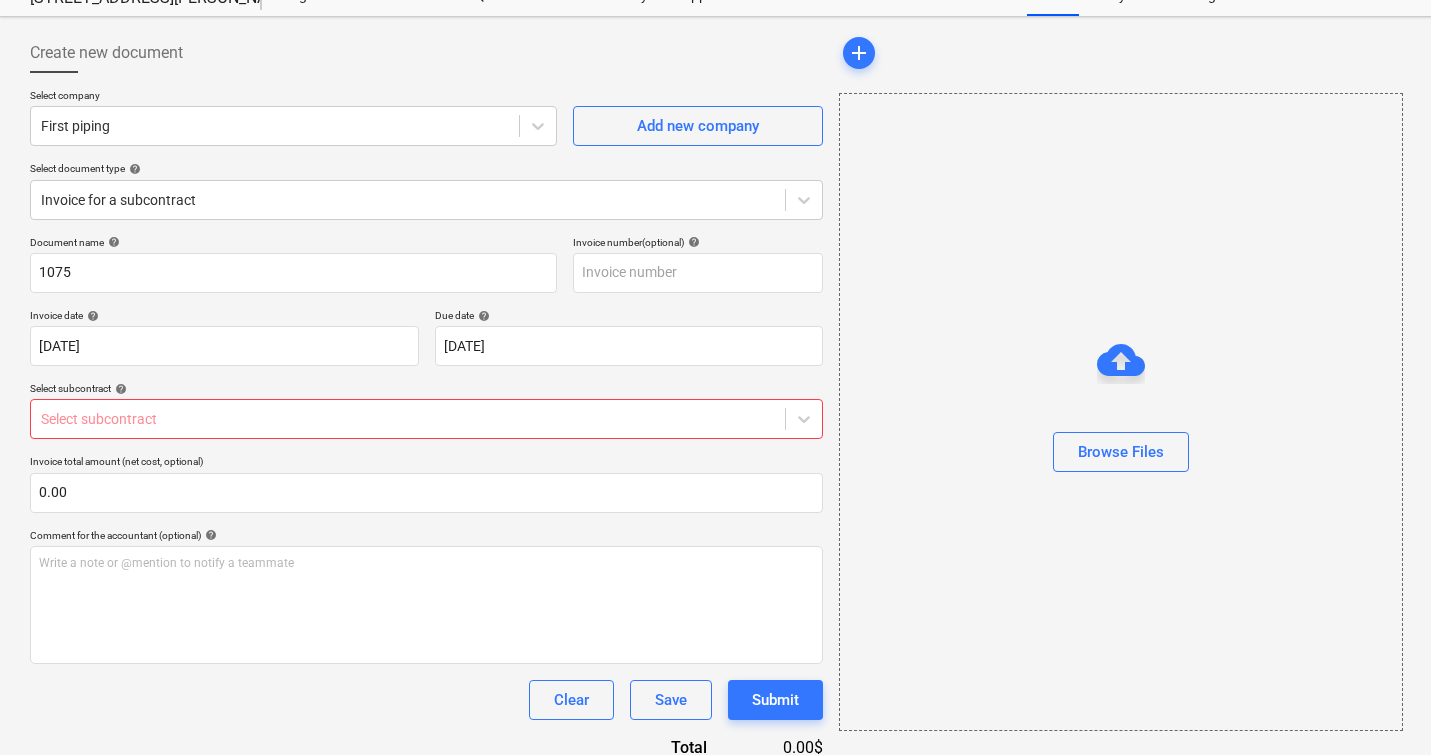 click on "Create new document Select company First piping   Add new company Select document type help Invoice for a subcontract Document name help 1075 Invoice number  (optional) help Invoice date help [DATE] 07.03.2025 Press the down arrow key to interact with the calendar and
select a date. Press the question mark key to get the keyboard shortcuts for changing dates. Due date help [DATE] 07.03.2025 Press the down arrow key to interact with the calendar and
select a date. Press the question mark key to get the keyboard shortcuts for changing dates. Select subcontract help Select subcontract Invoice total amount (net cost, optional) 0.00 Comment for the accountant (optional) help Write a note or @mention to notify a teammate ﻿ Clear Save Submit Total 0.00$" at bounding box center [426, 396] 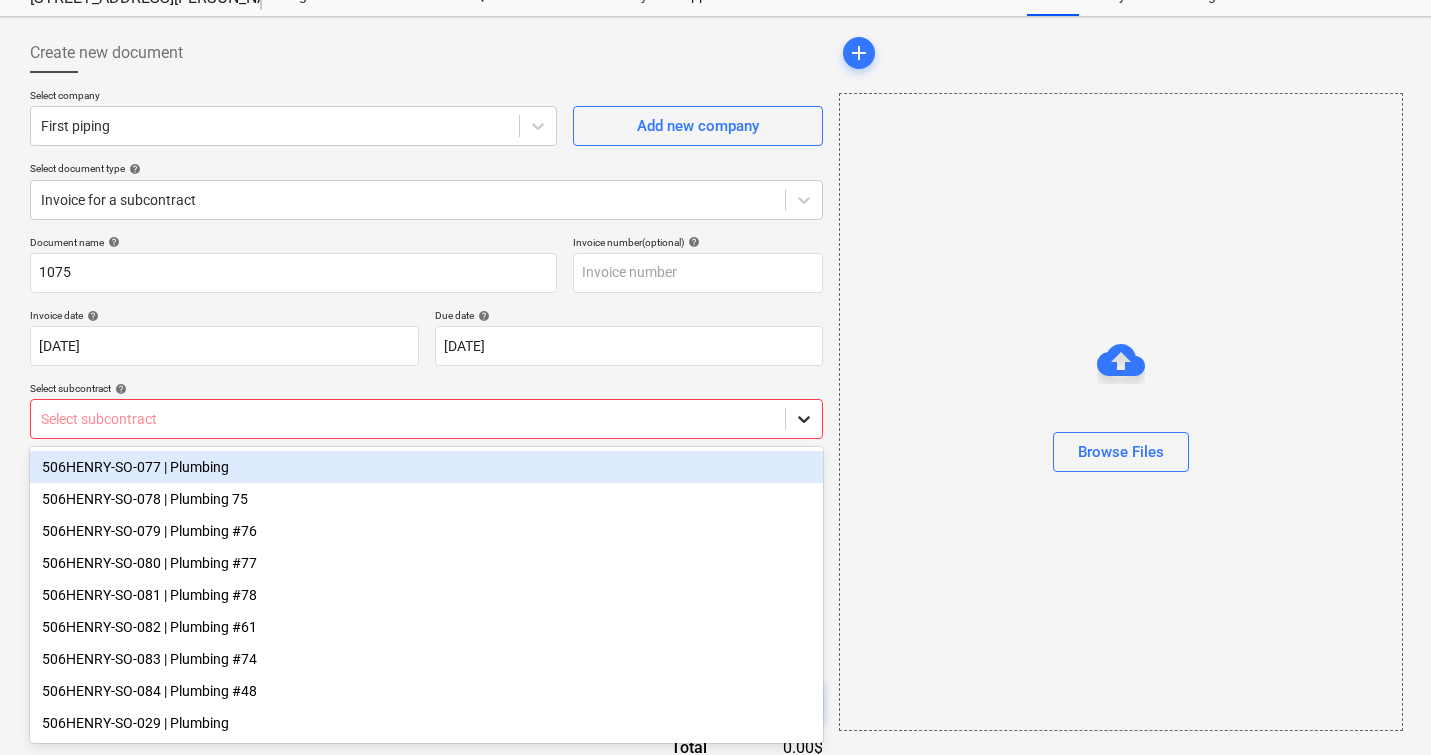 click at bounding box center (804, 419) 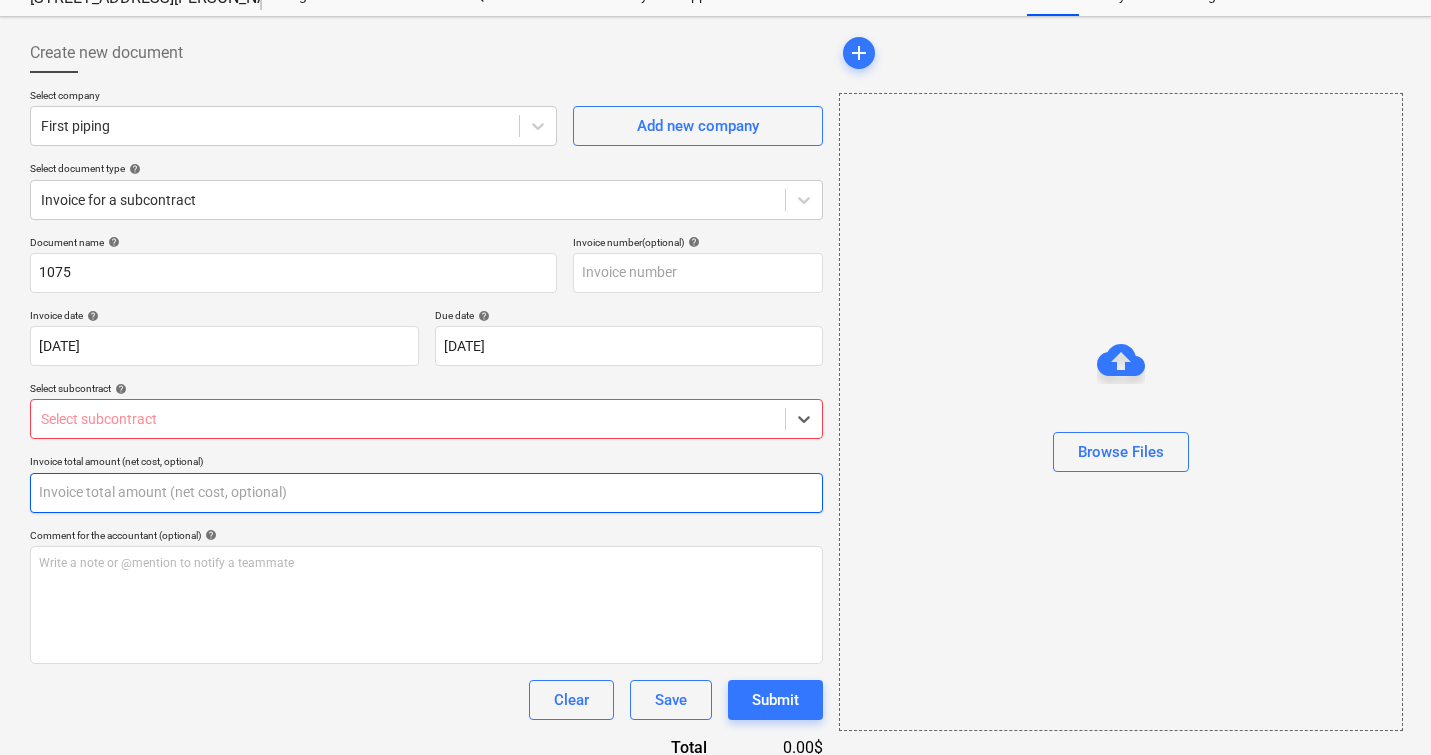 click at bounding box center [426, 493] 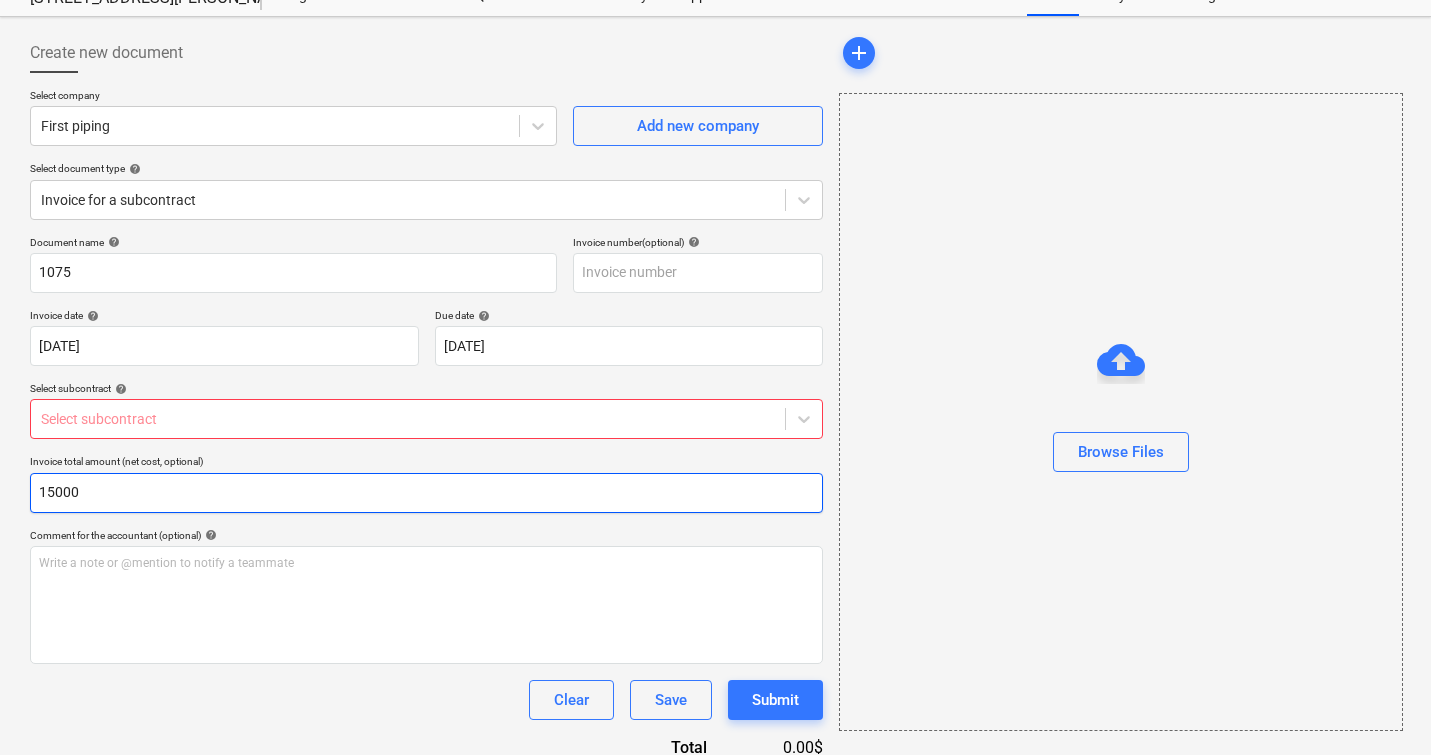 type on "15000" 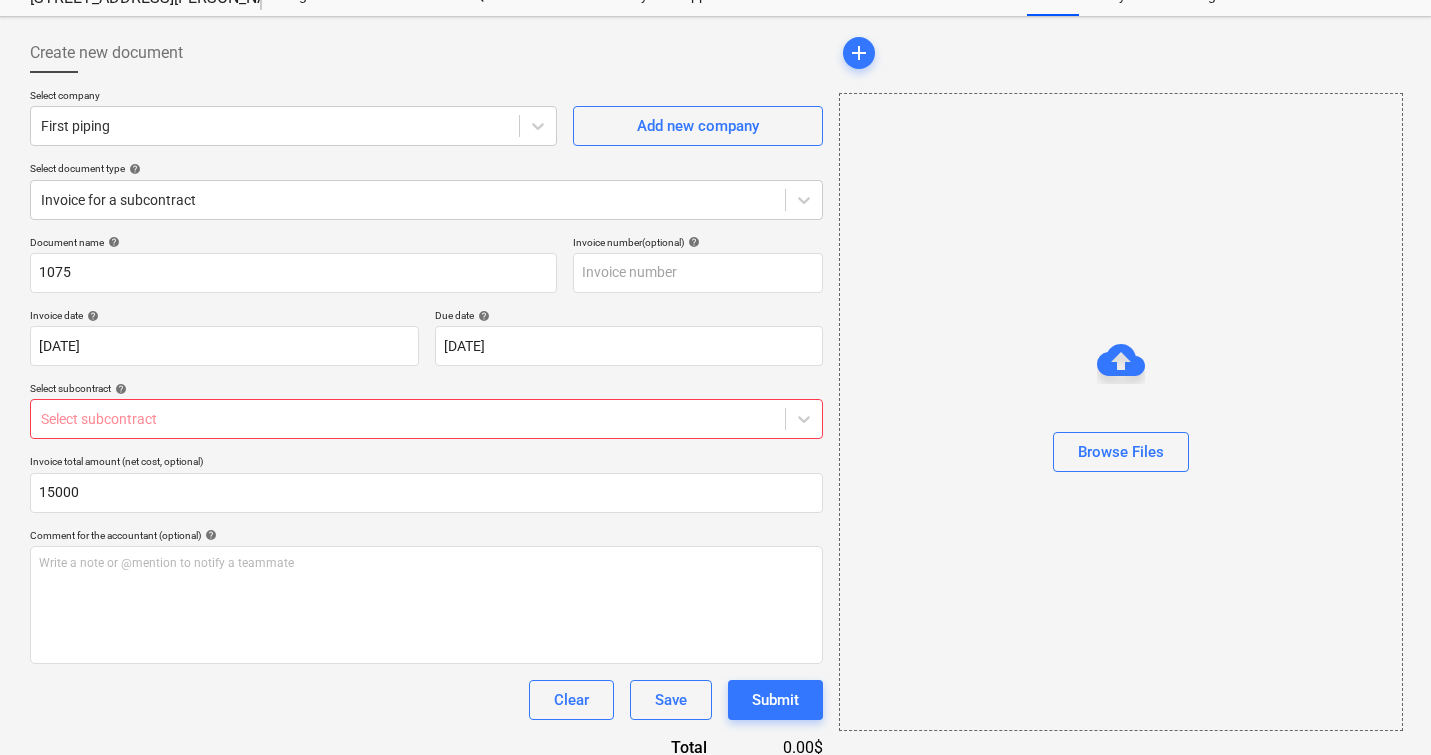 click on "Clear Save Submit" at bounding box center (426, 700) 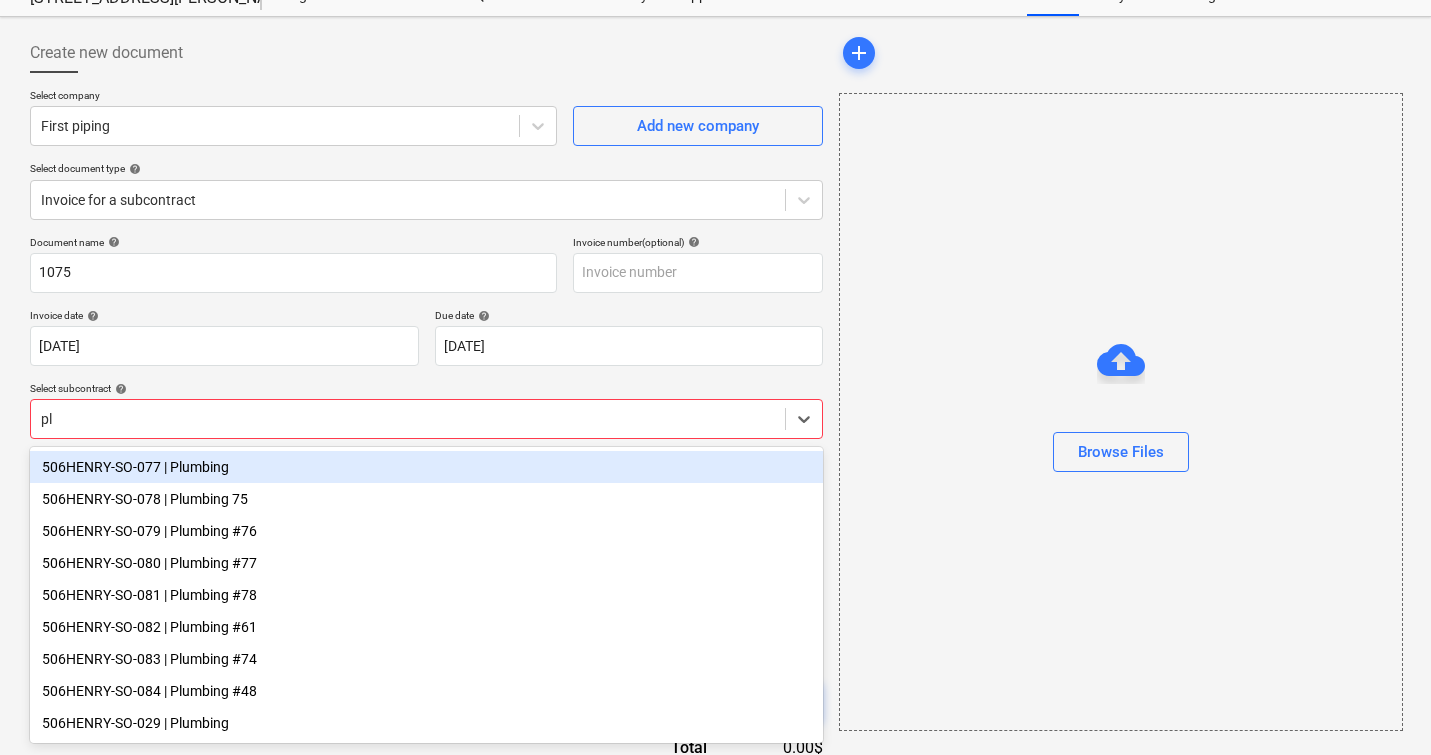 type on "p" 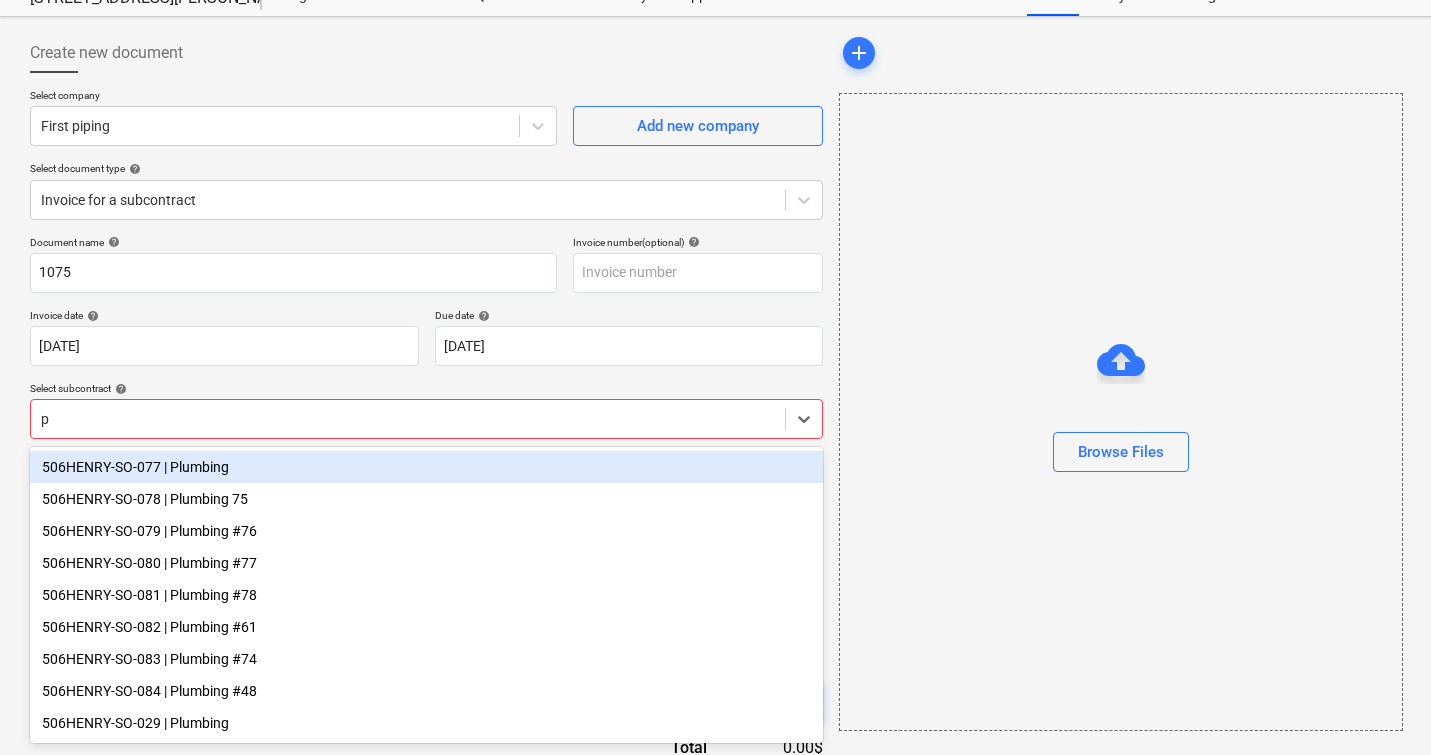 type 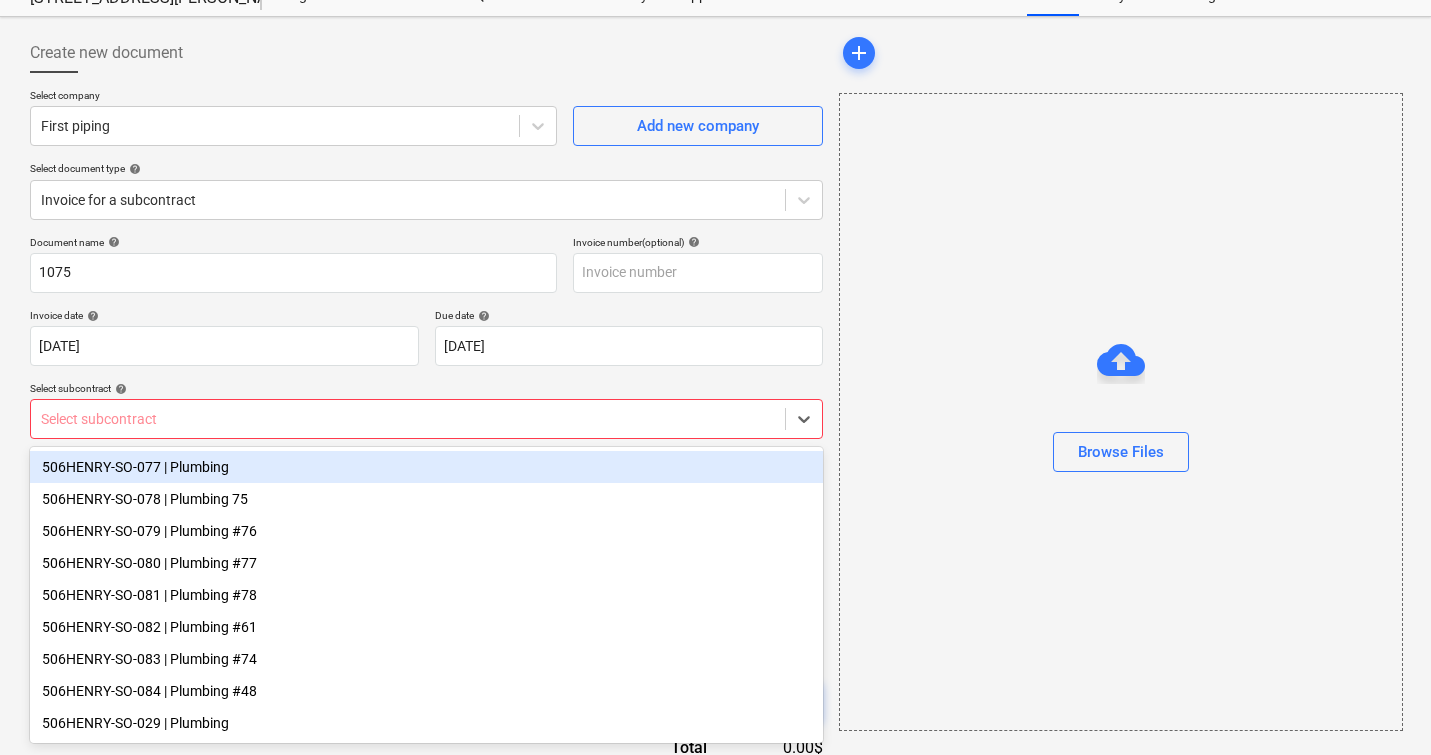 click on "Select subcontract help" at bounding box center [426, 388] 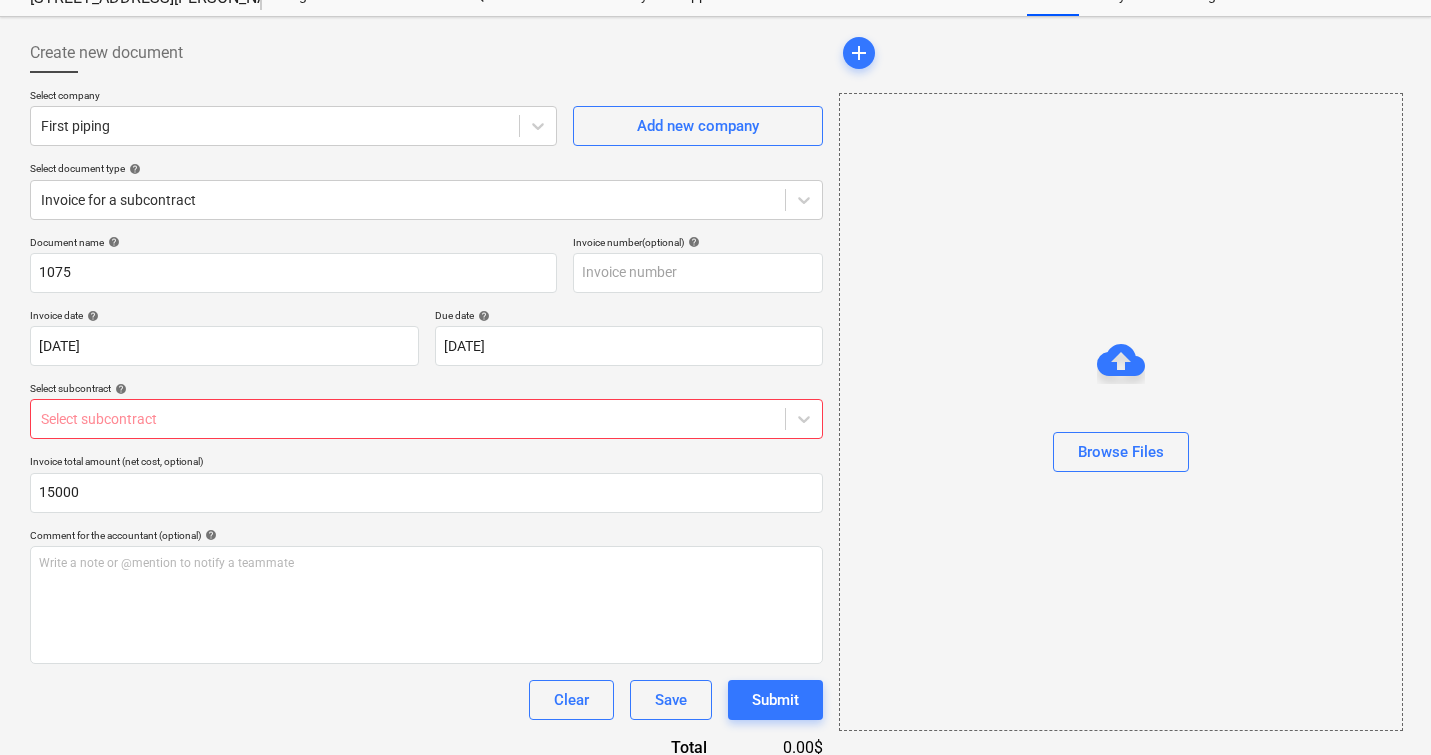 click at bounding box center [408, 419] 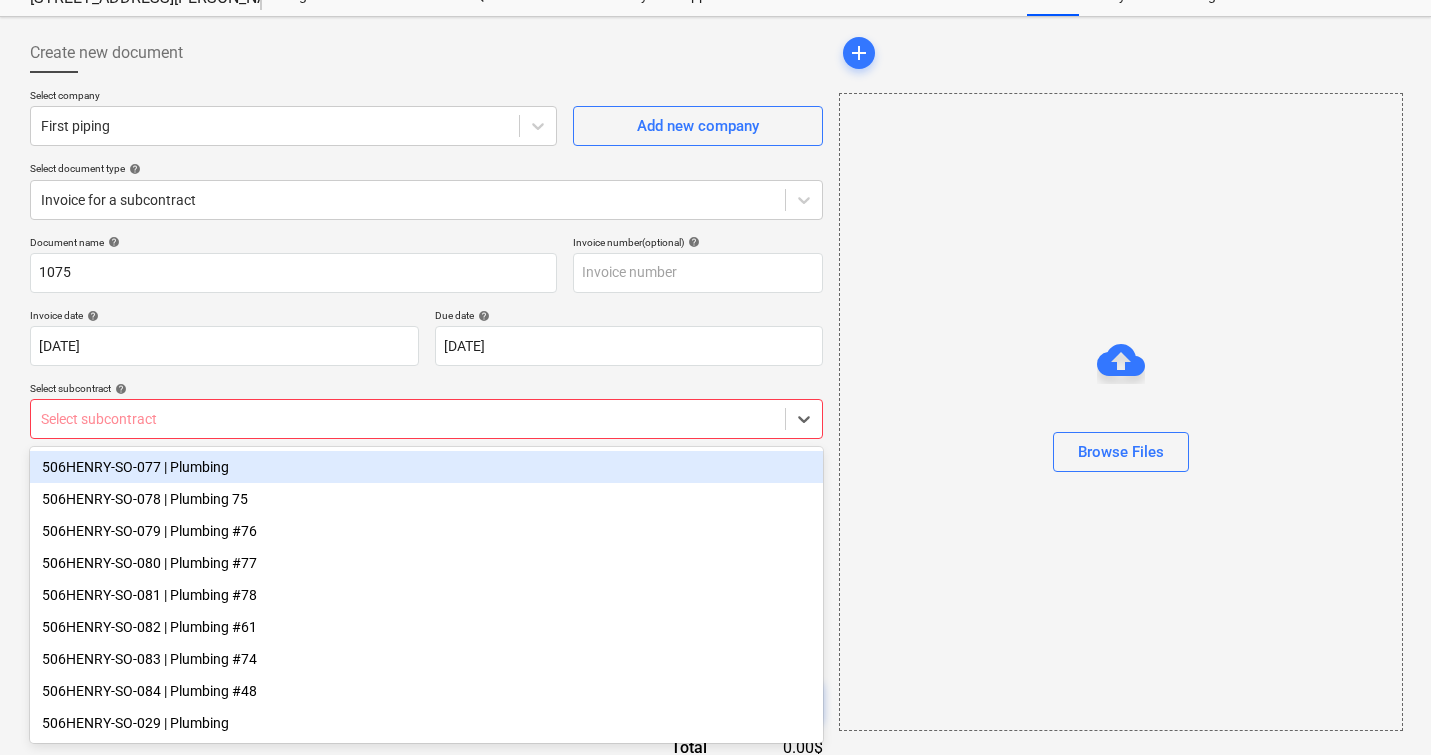 click on "506HENRY-SO-077 | Plumbing" at bounding box center (426, 467) 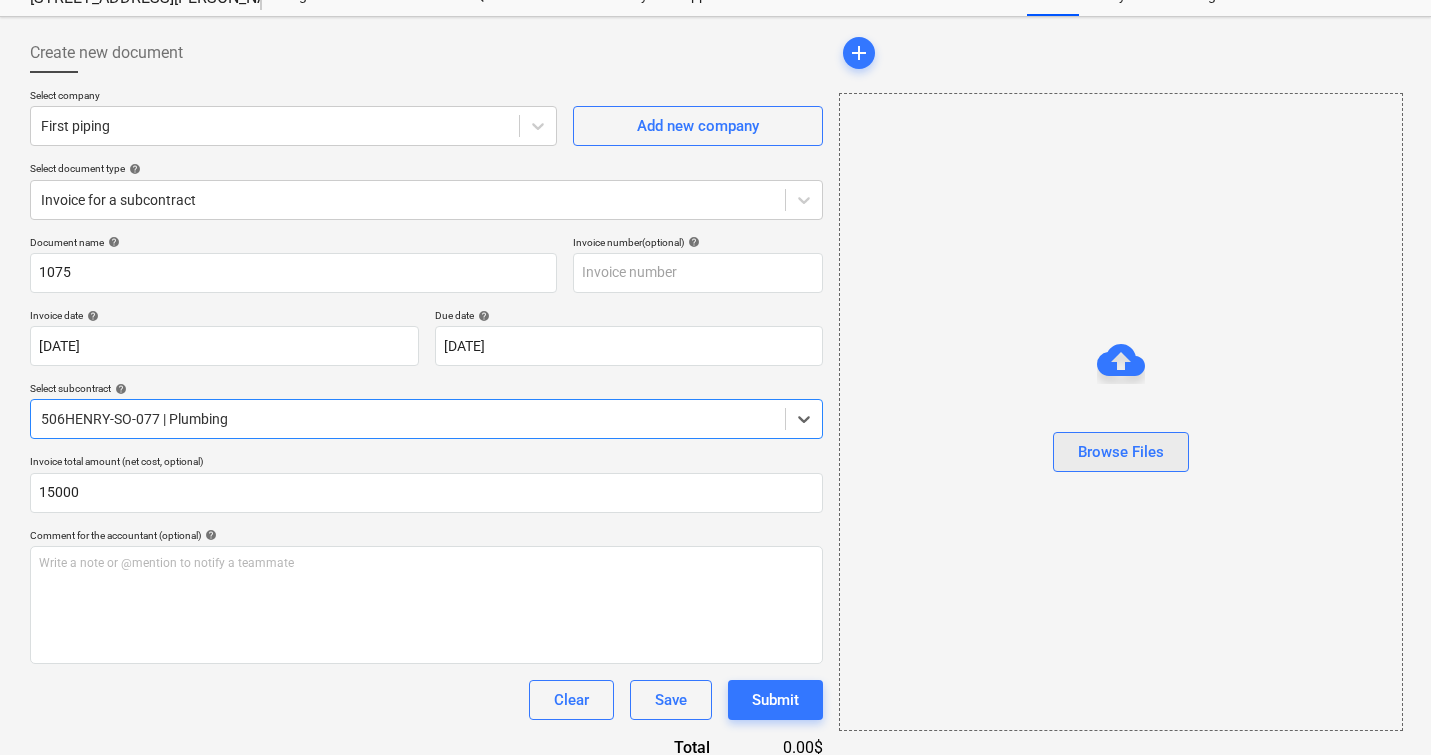 click on "Browse Files" at bounding box center [1121, 452] 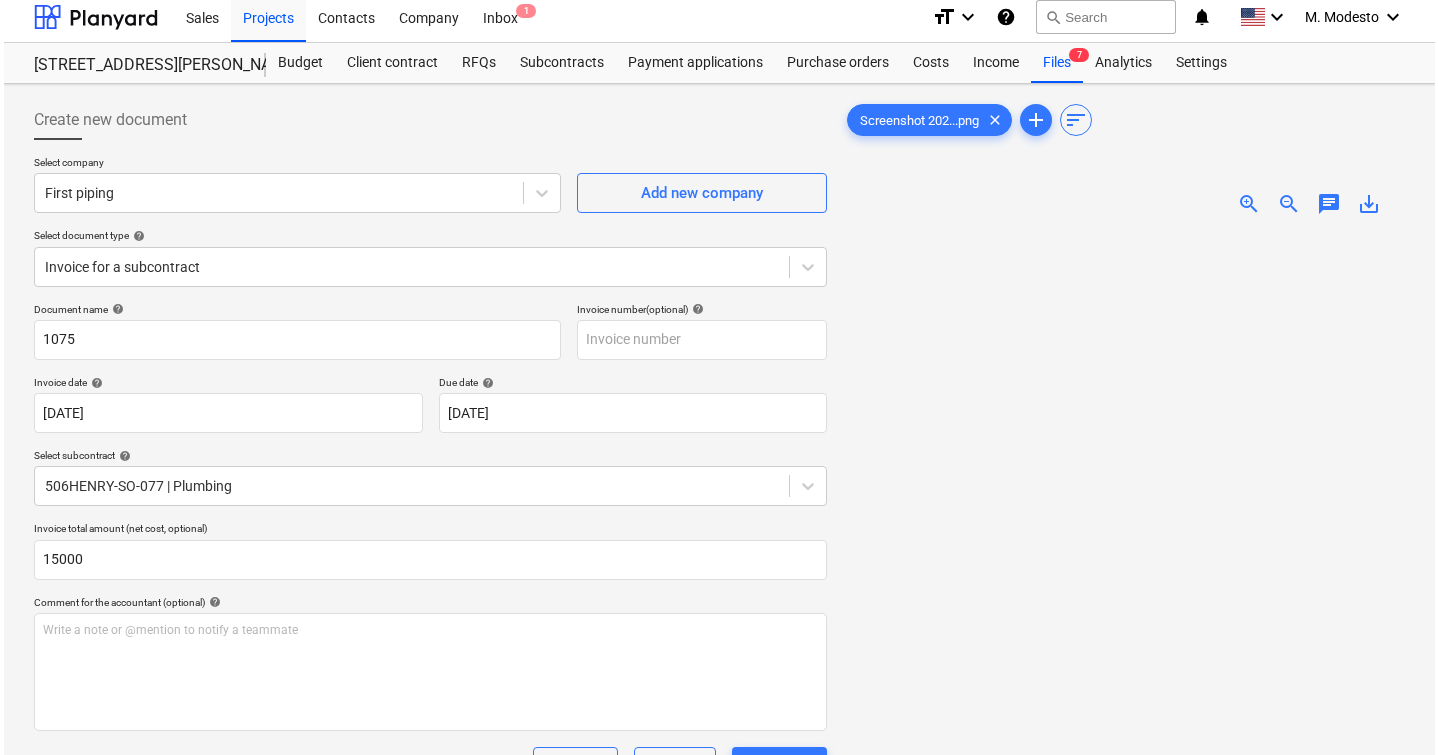 scroll, scrollTop: 292, scrollLeft: 0, axis: vertical 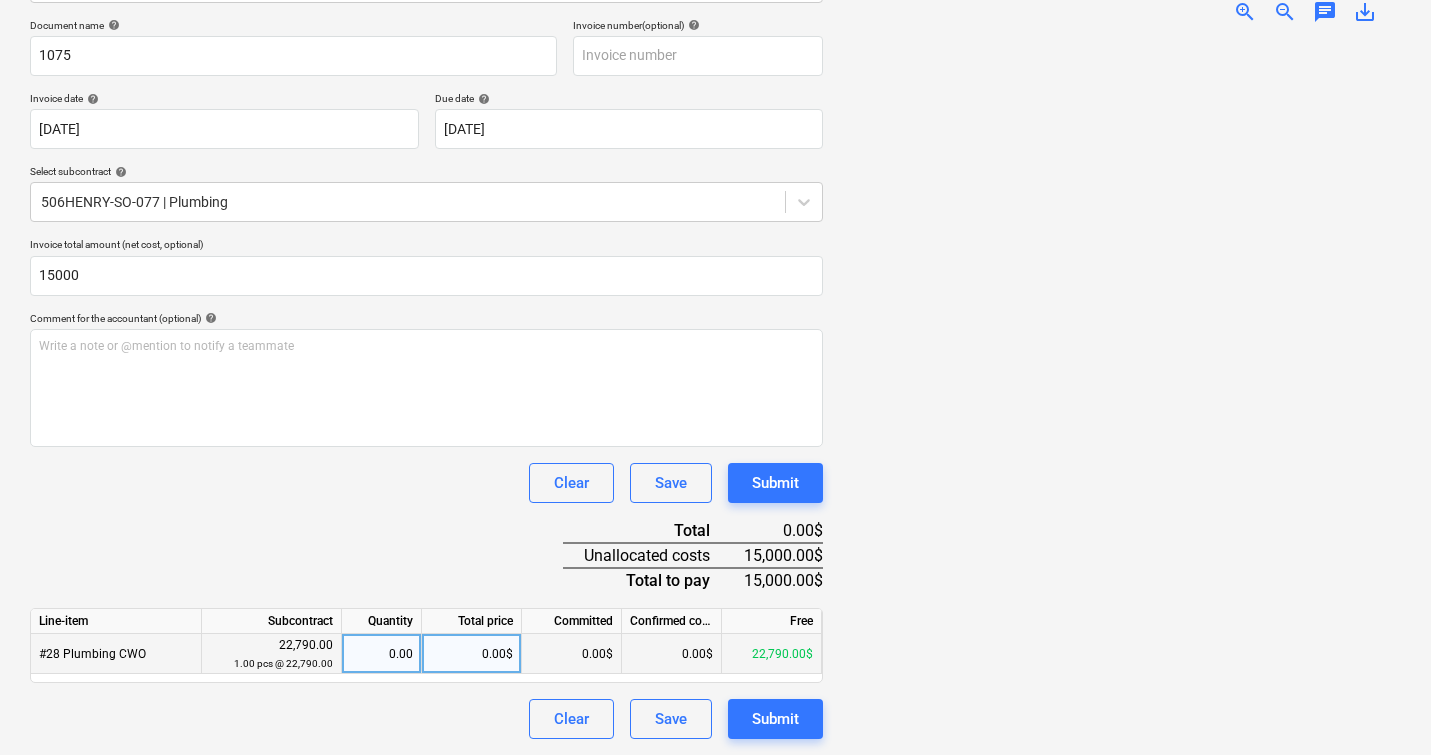 click on "0.00$" at bounding box center [472, 654] 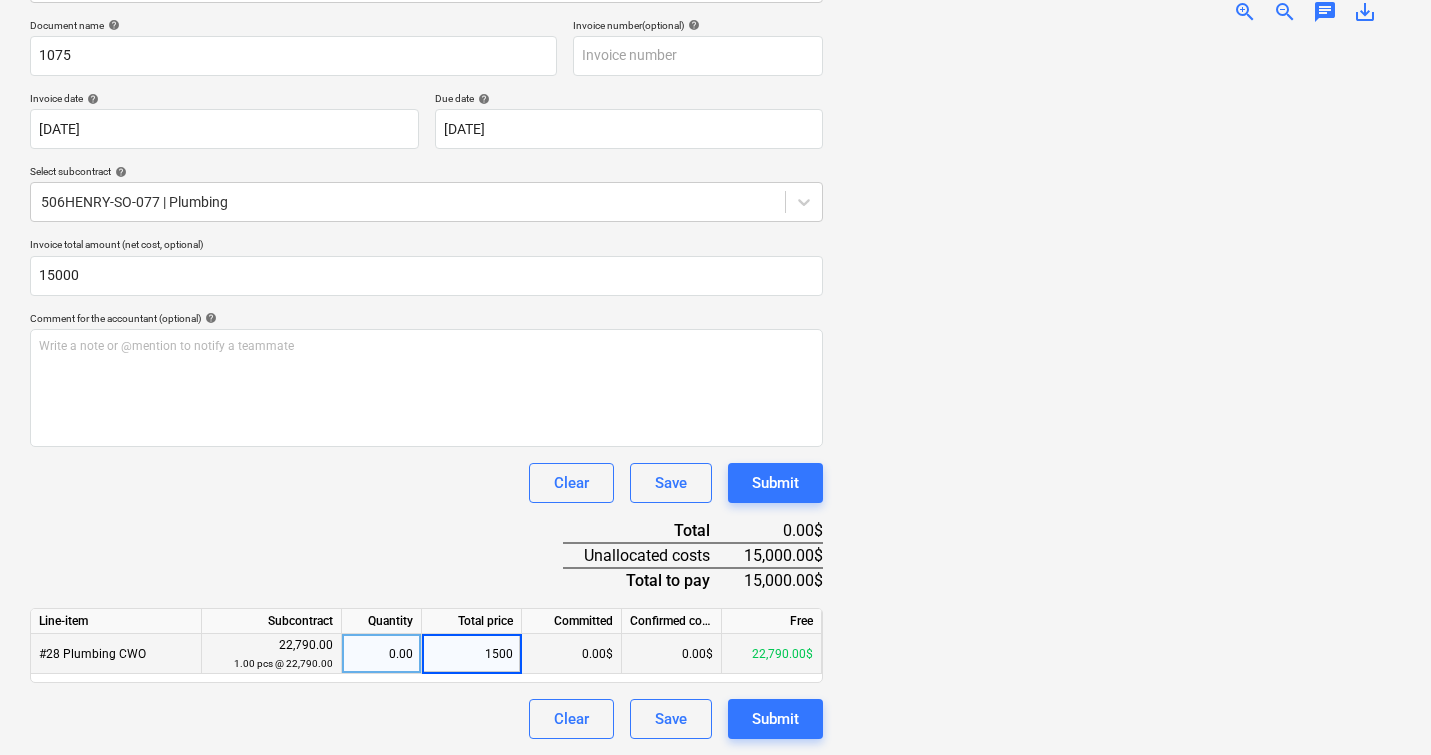 type on "15000" 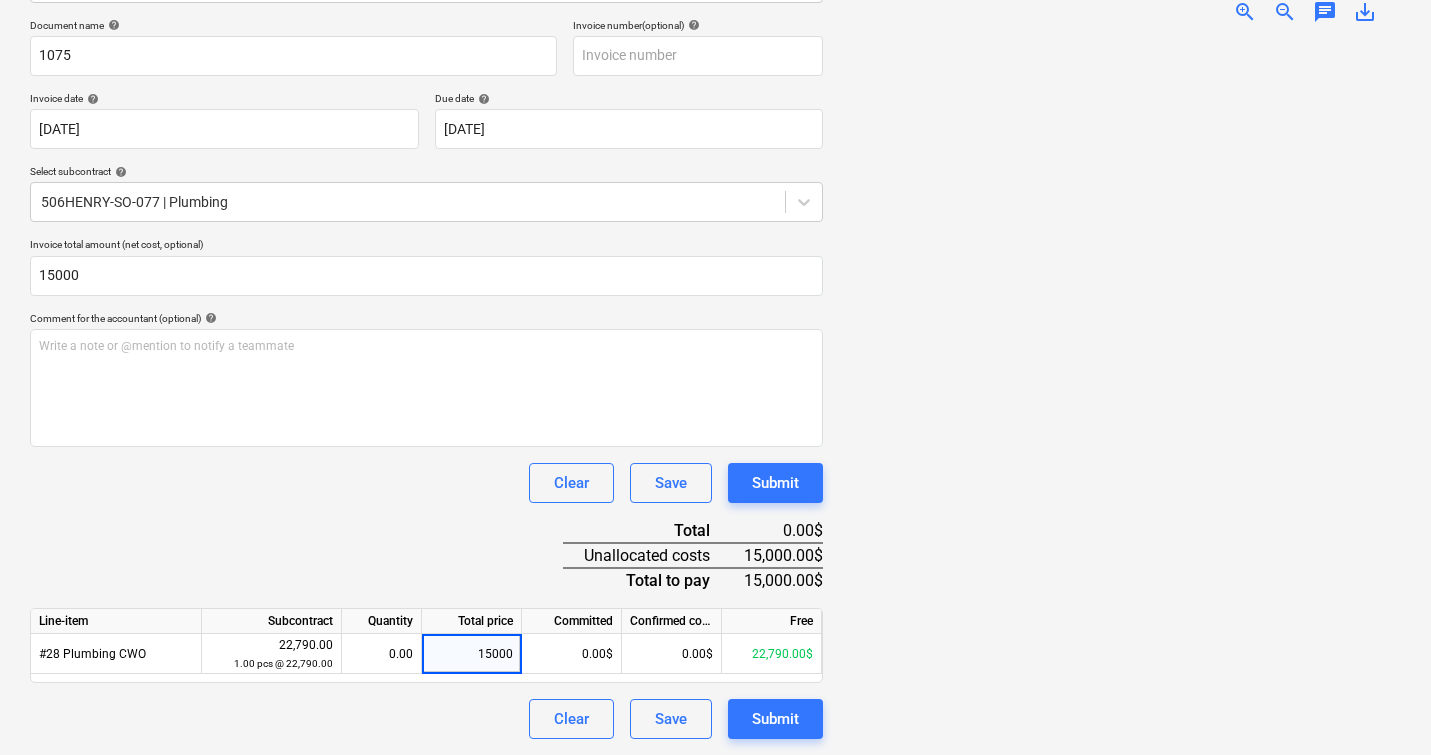 click on "Clear Save Submit" at bounding box center [426, 719] 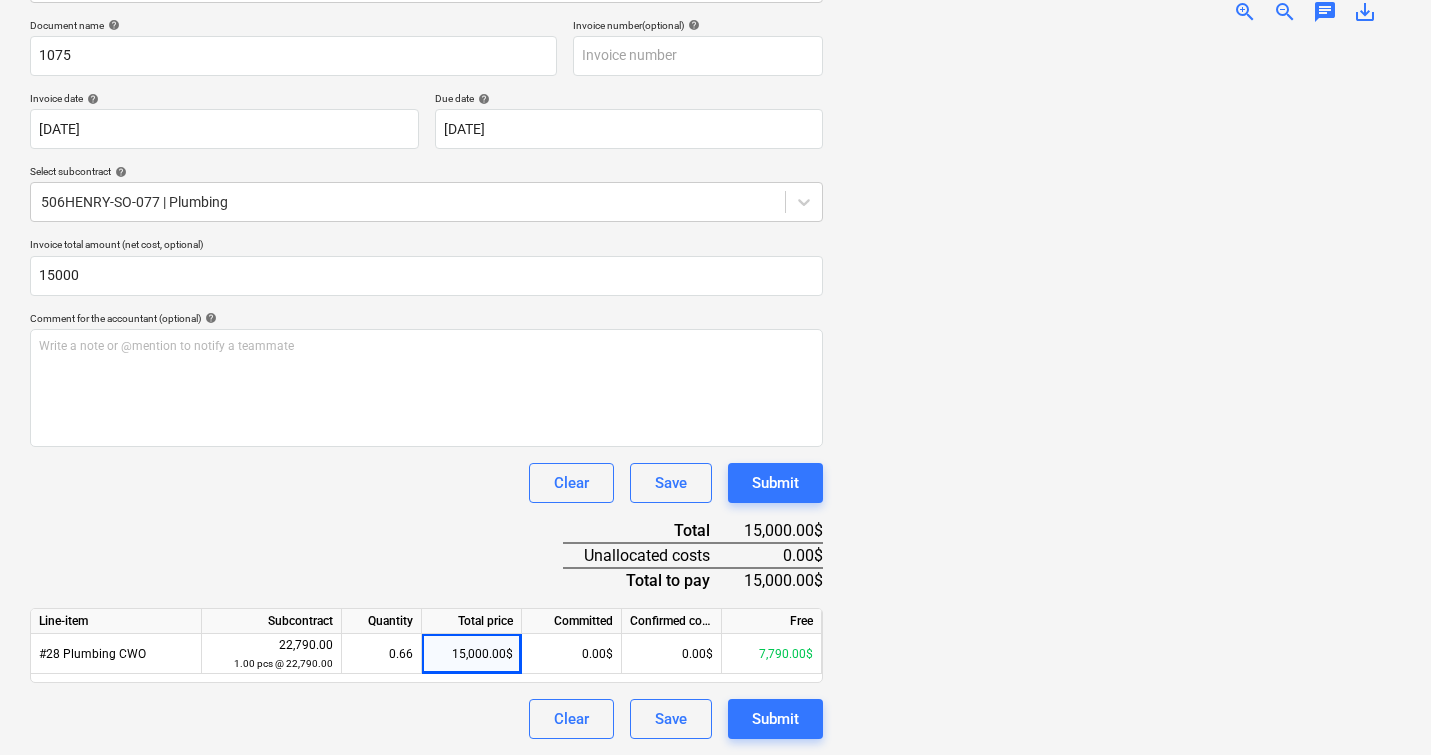click at bounding box center (1120, 389) 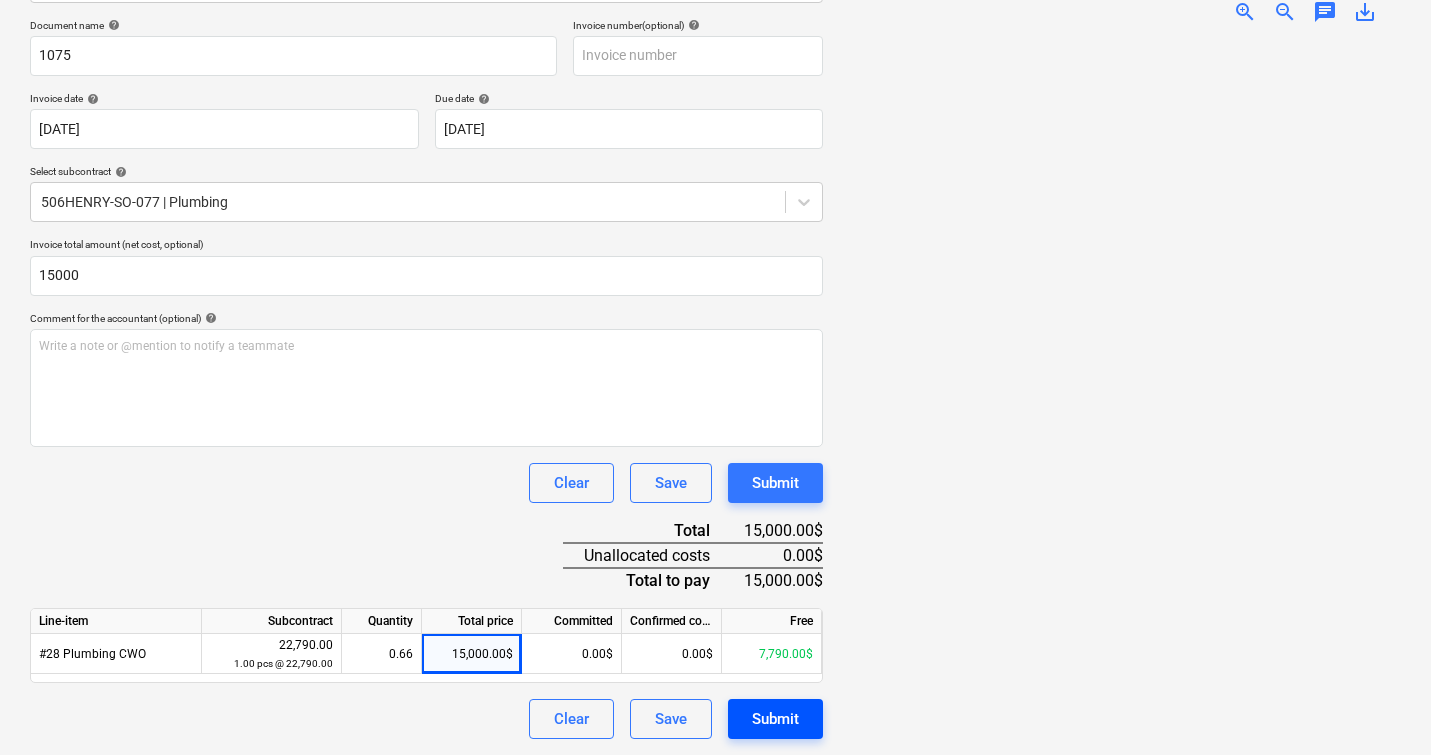 click on "Submit" at bounding box center (775, 719) 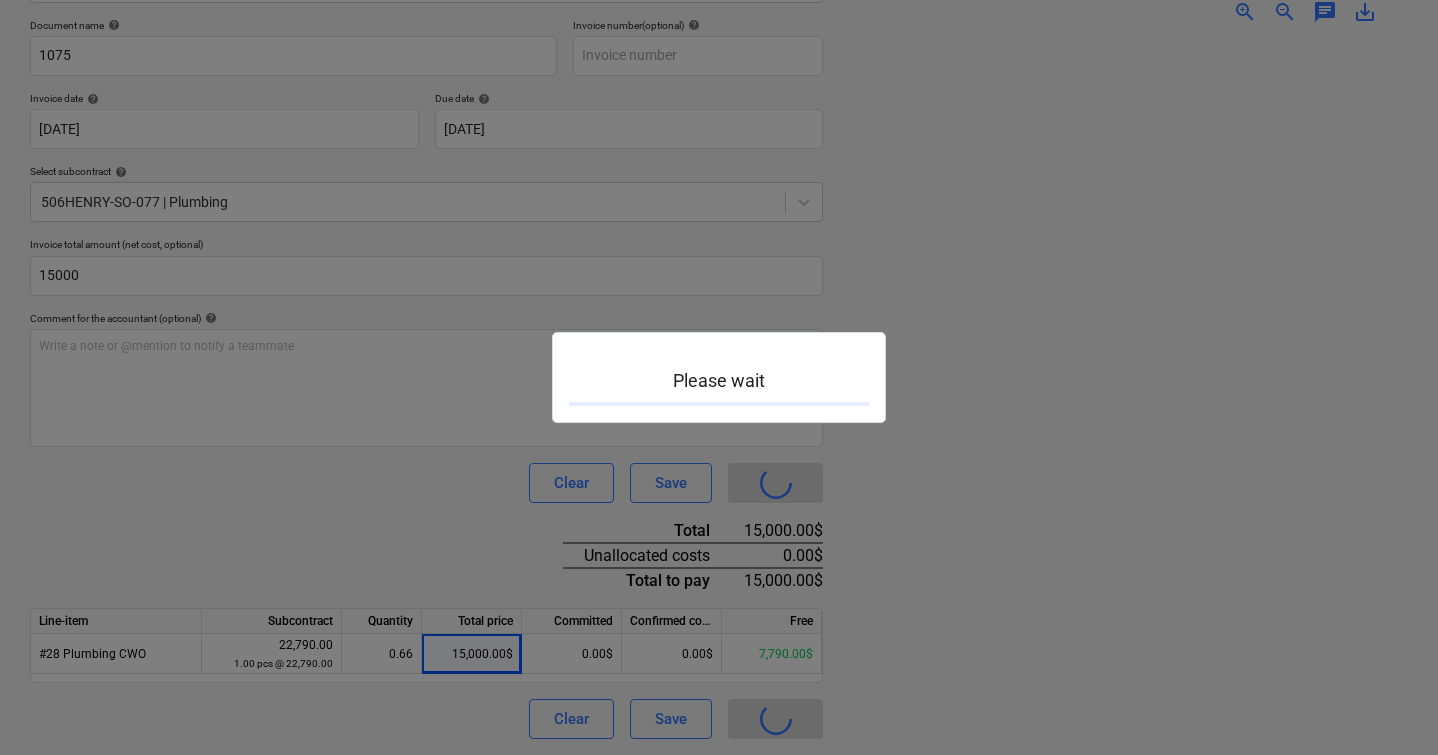 scroll, scrollTop: 0, scrollLeft: 0, axis: both 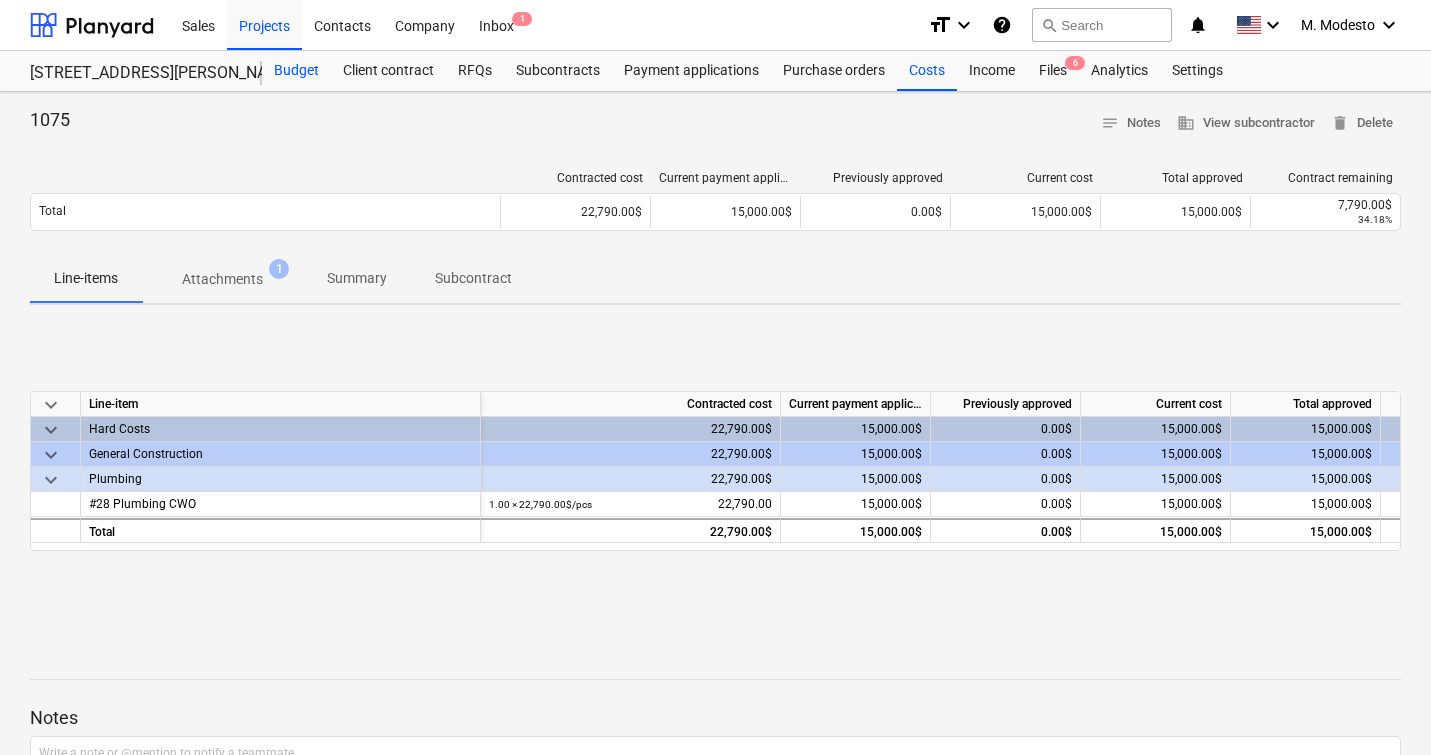 click on "Budget" at bounding box center (296, 71) 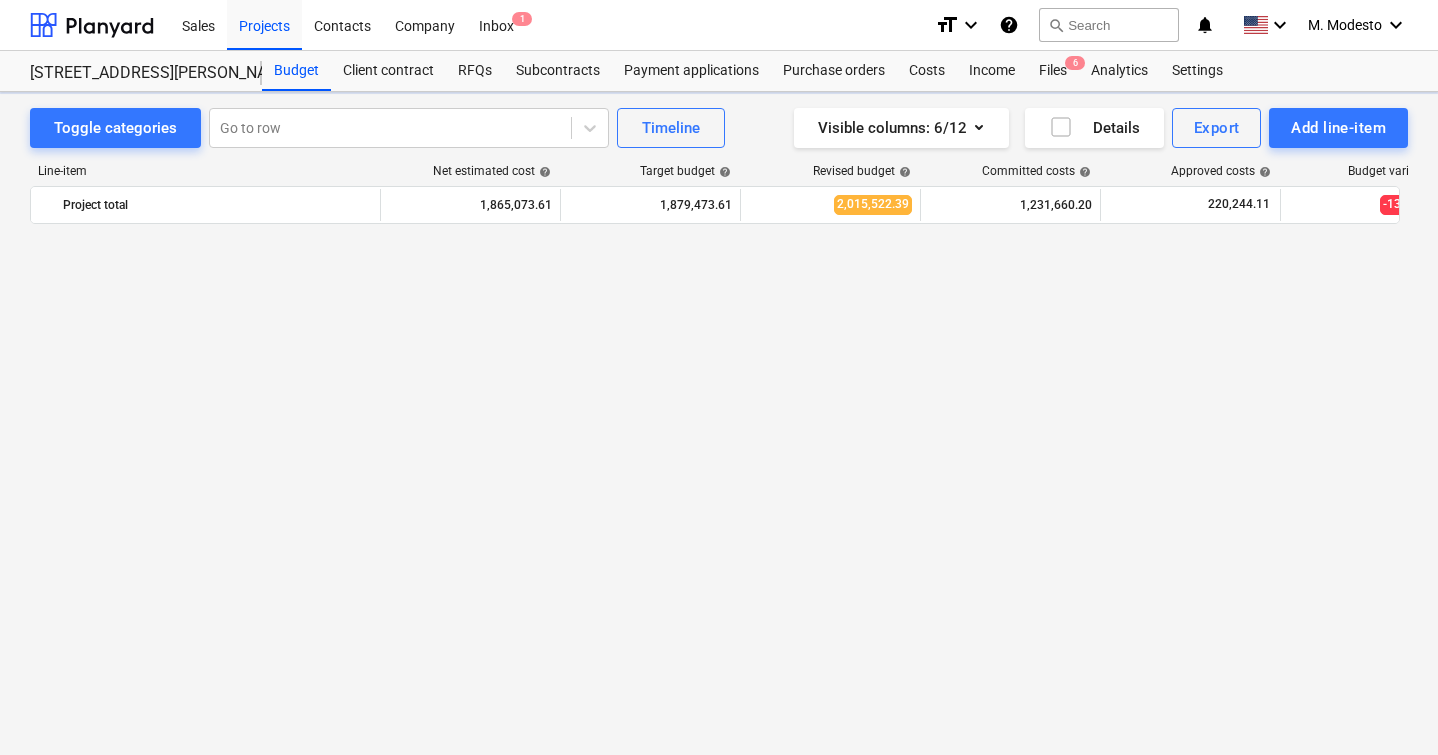 scroll, scrollTop: 1358, scrollLeft: 0, axis: vertical 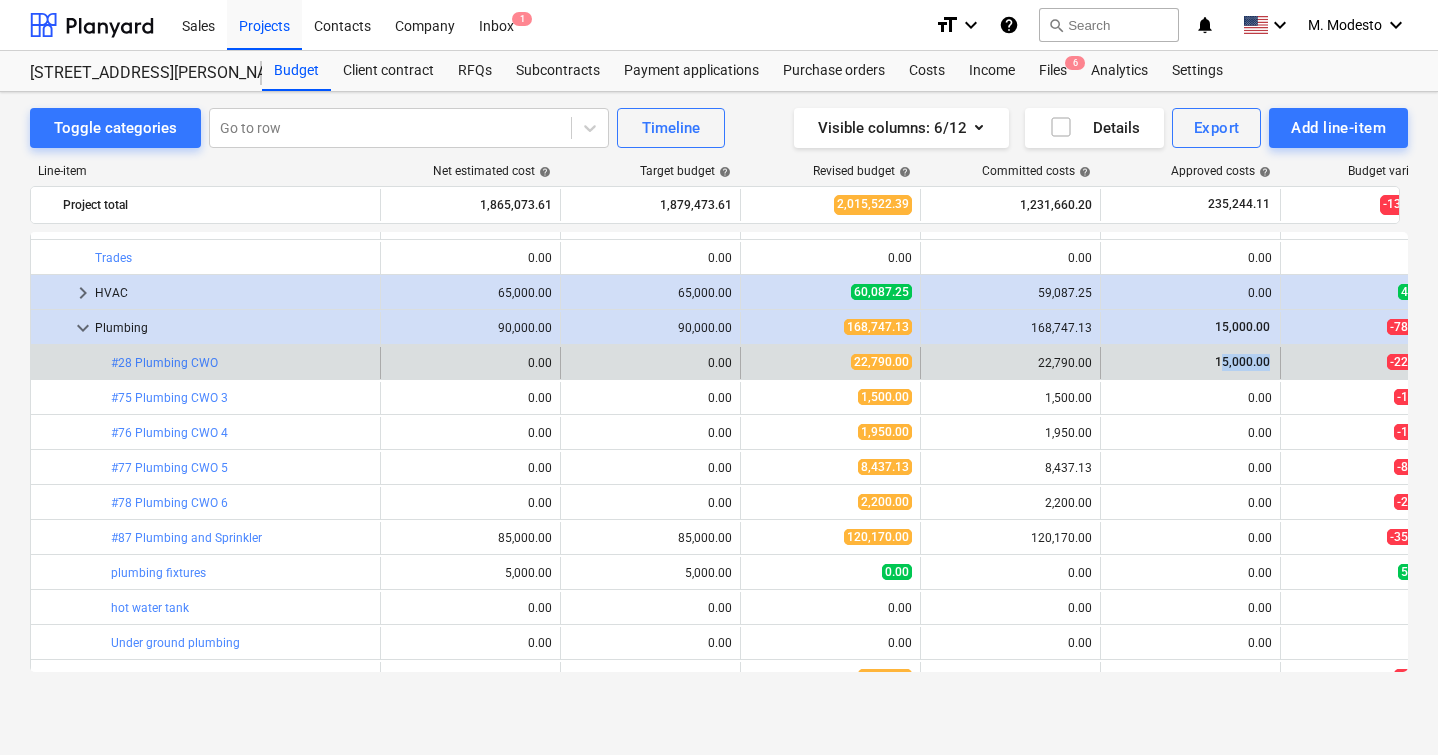 drag, startPoint x: 1220, startPoint y: 362, endPoint x: 1274, endPoint y: 364, distance: 54.037025 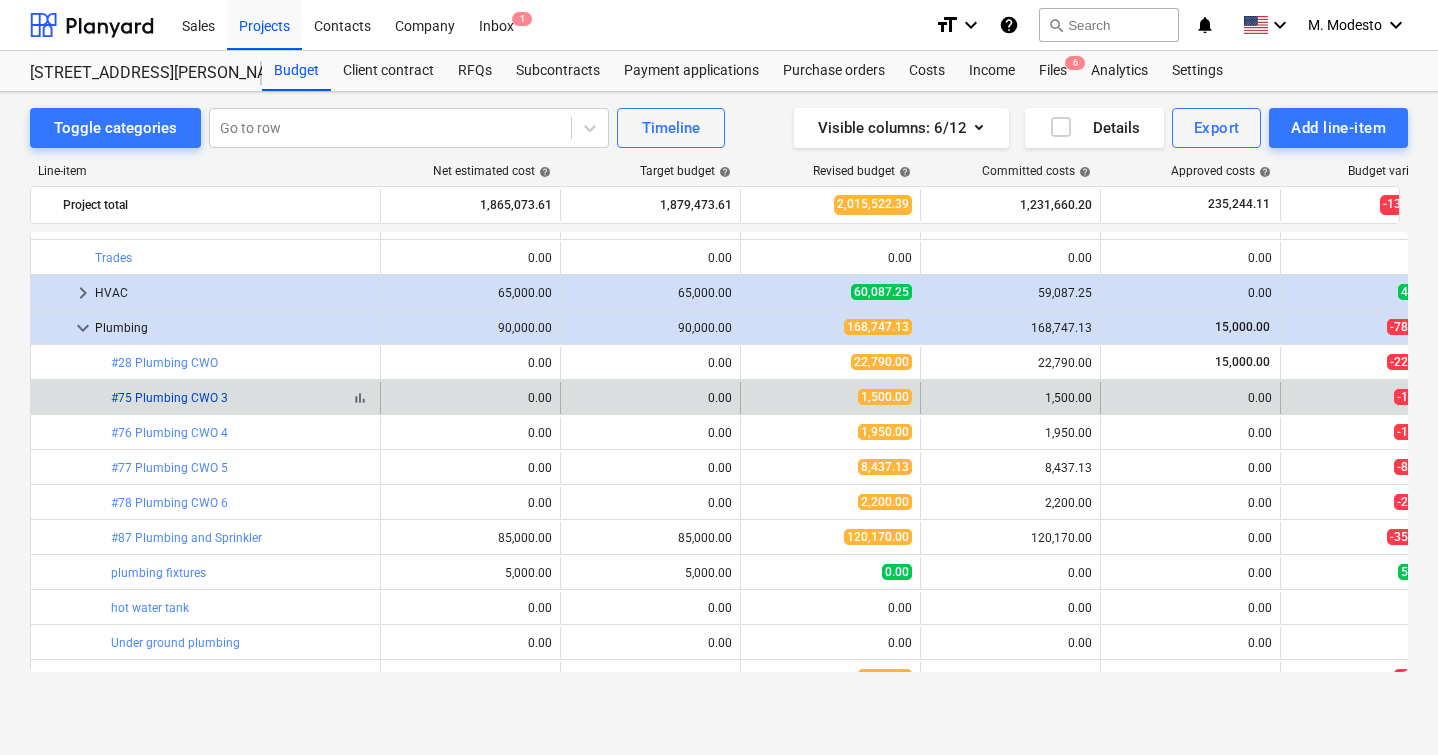 click on "#75 Plumbing CWO 3" at bounding box center [169, 398] 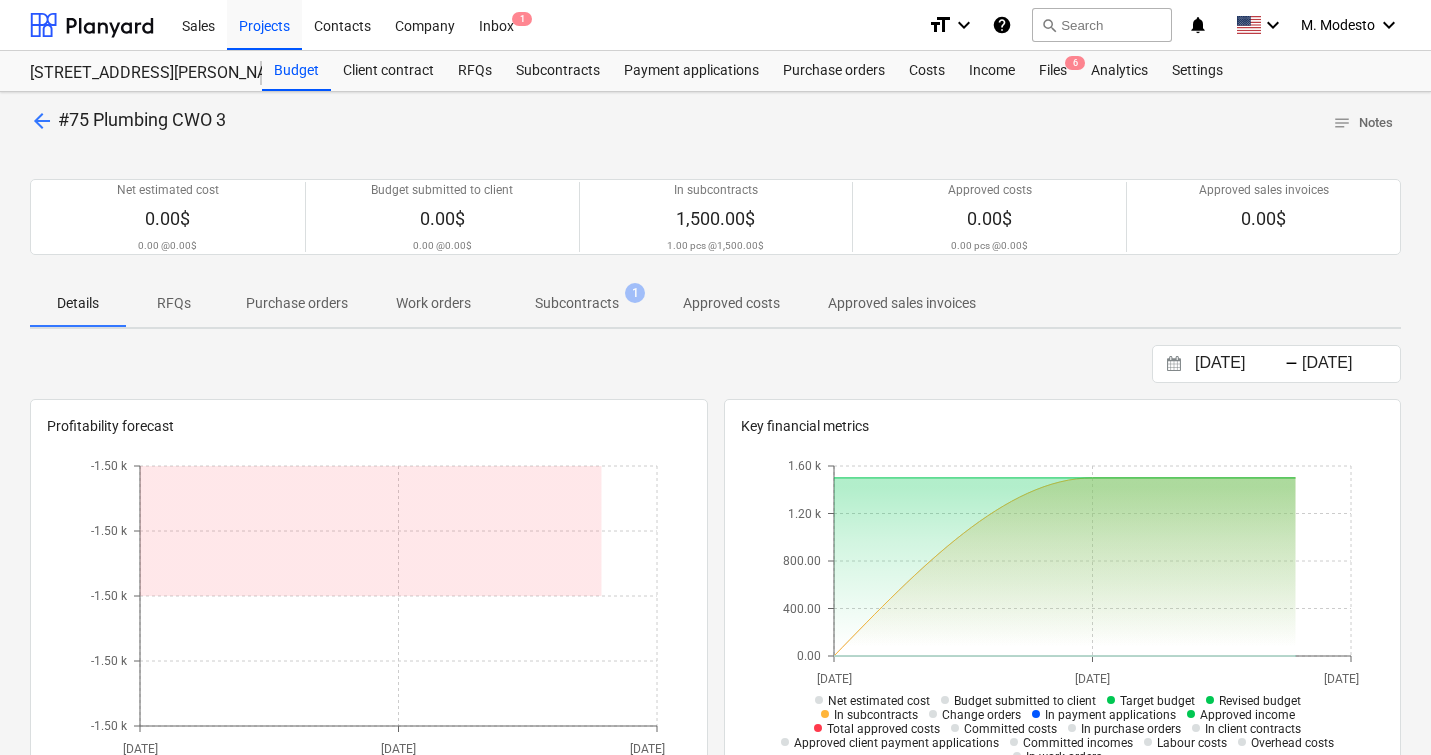 click on "Subcontracts" at bounding box center [577, 303] 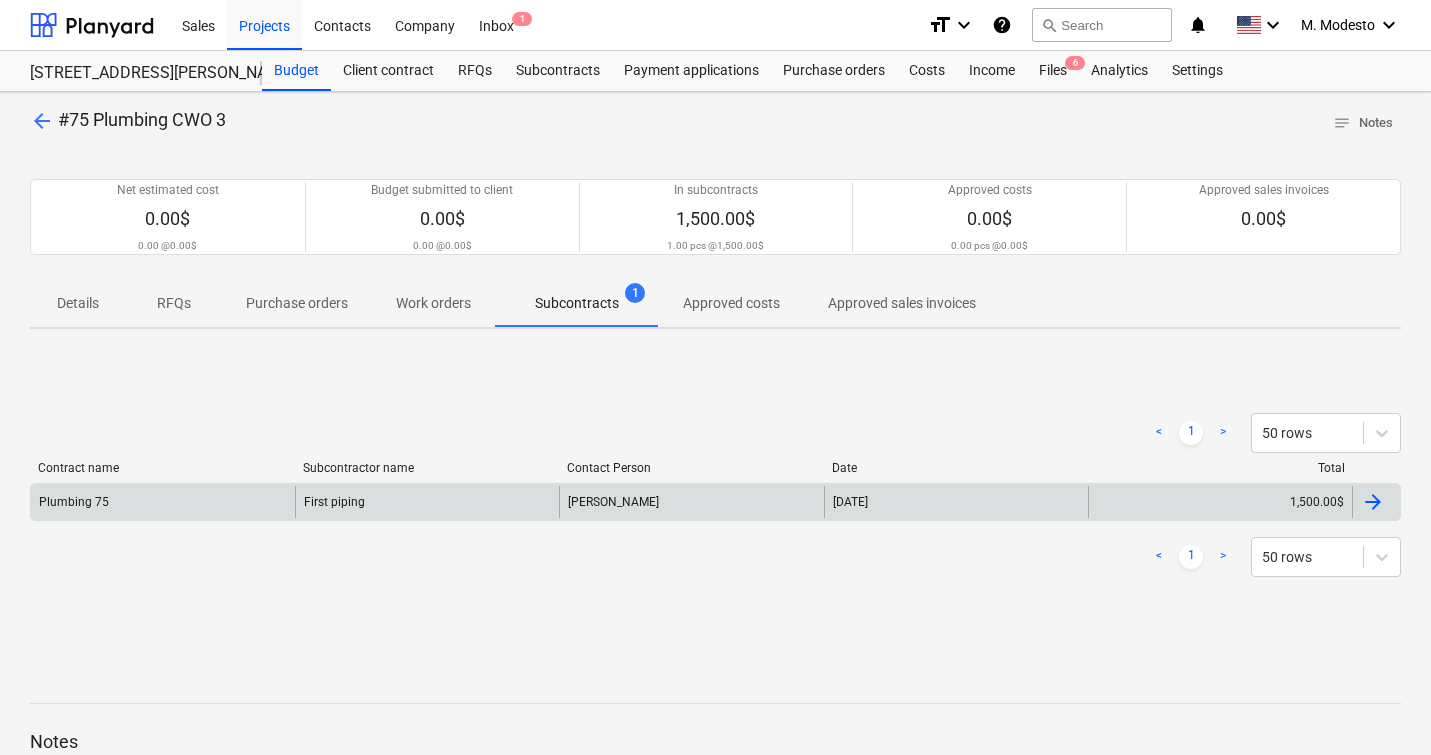 click on "[DATE]" at bounding box center (956, 502) 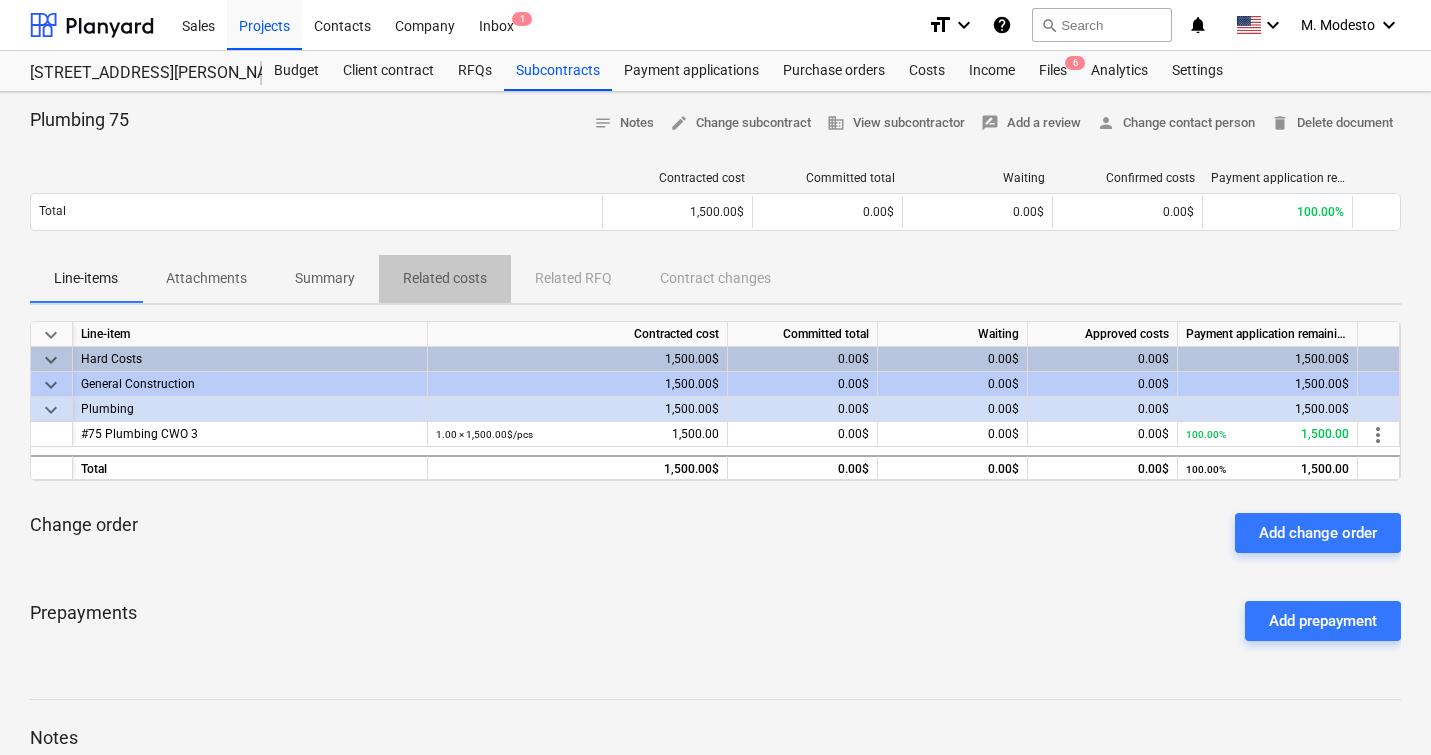 click on "Related costs" at bounding box center (445, 278) 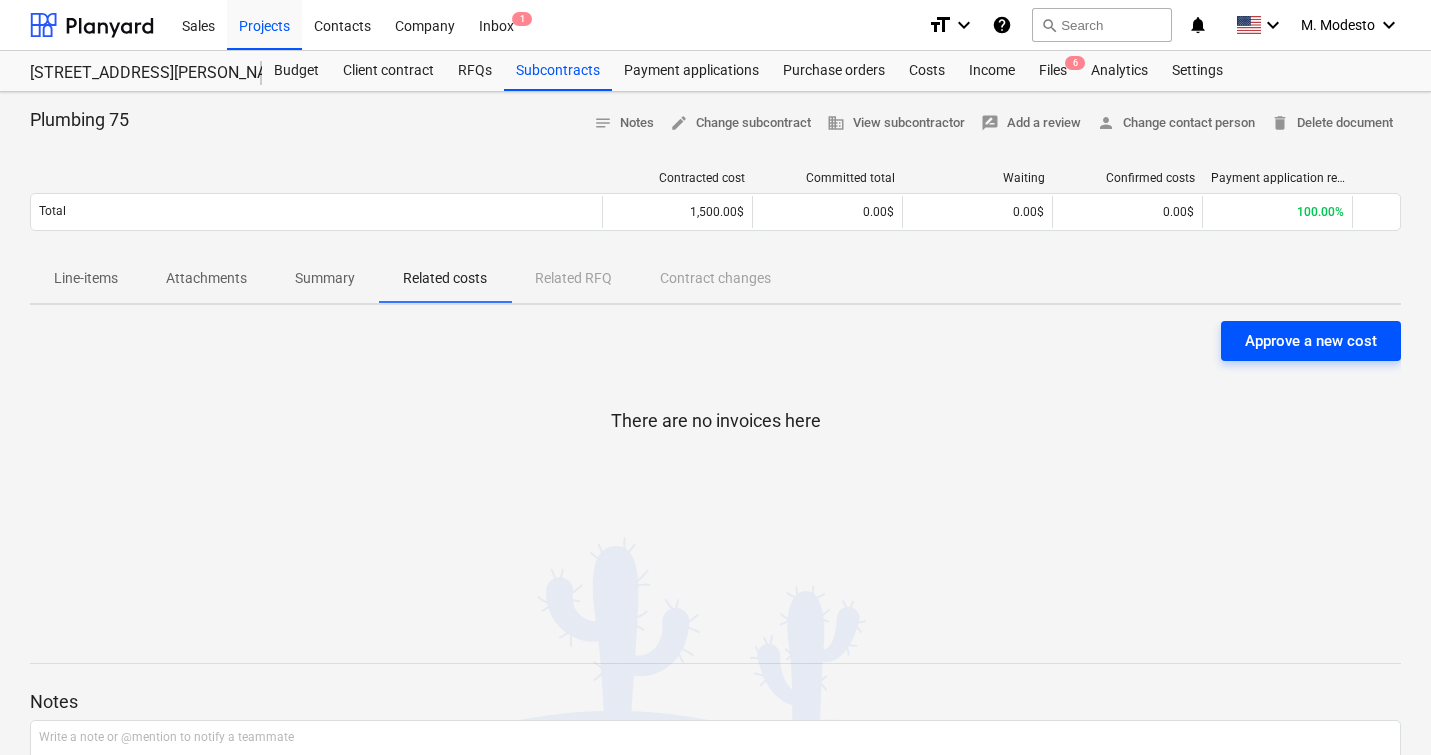 click on "Approve a new cost" at bounding box center [1311, 341] 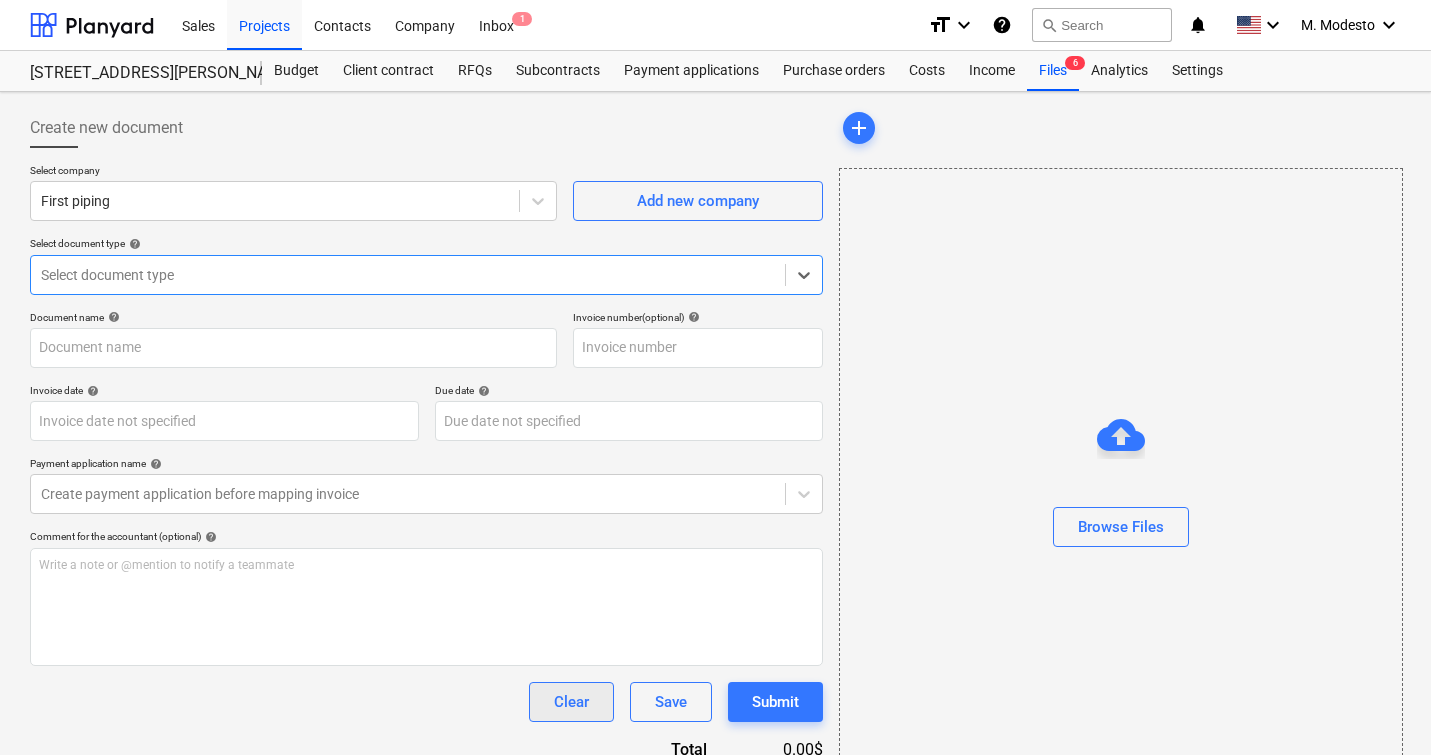 click on "Clear" at bounding box center (571, 702) 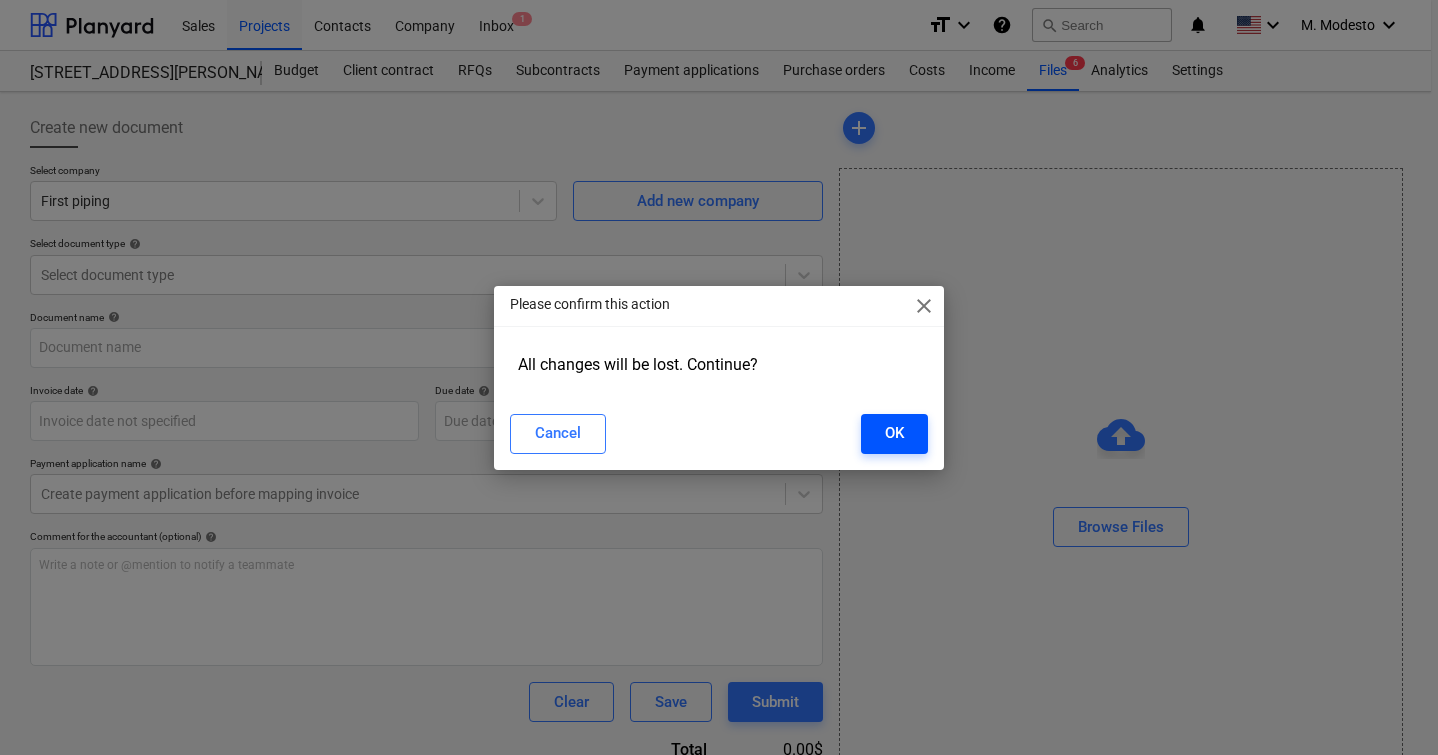 click on "OK" at bounding box center [894, 433] 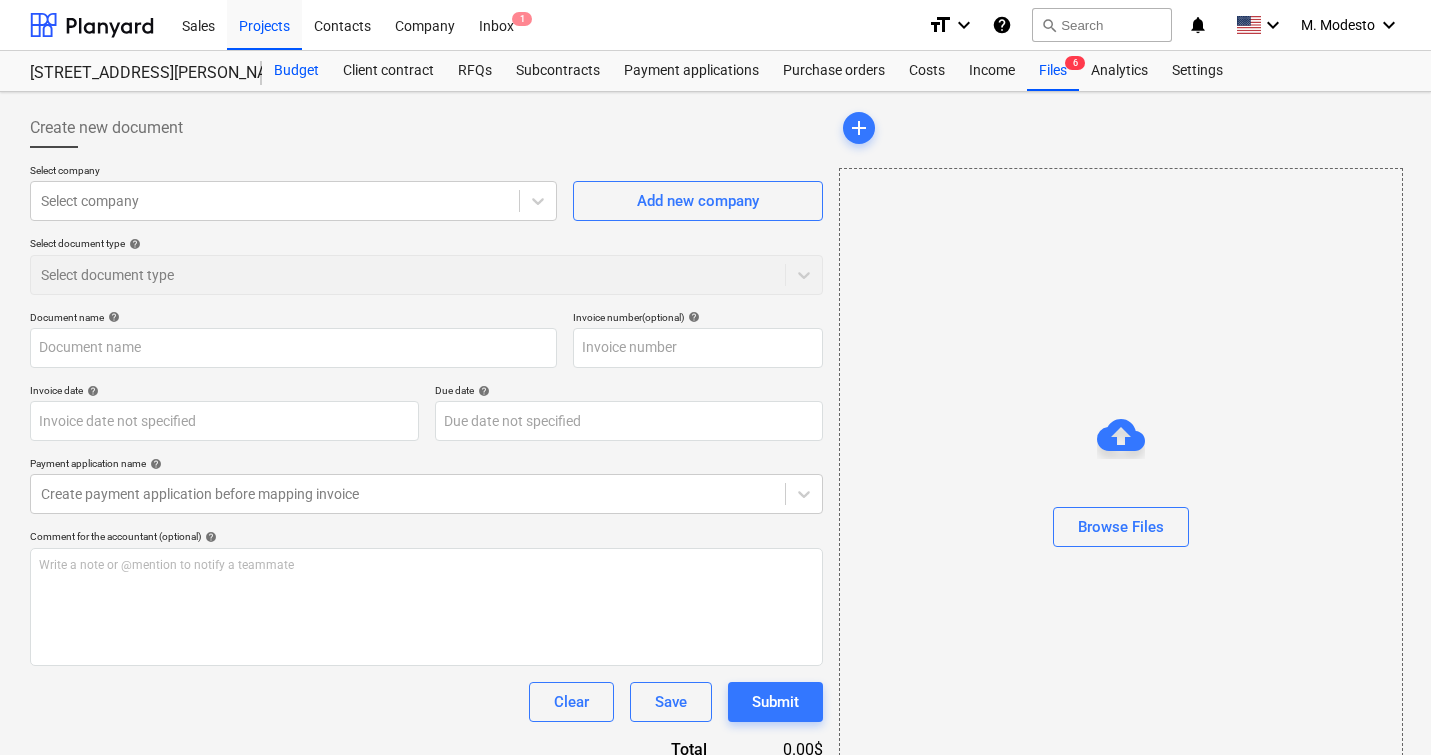 click on "Budget" at bounding box center (296, 71) 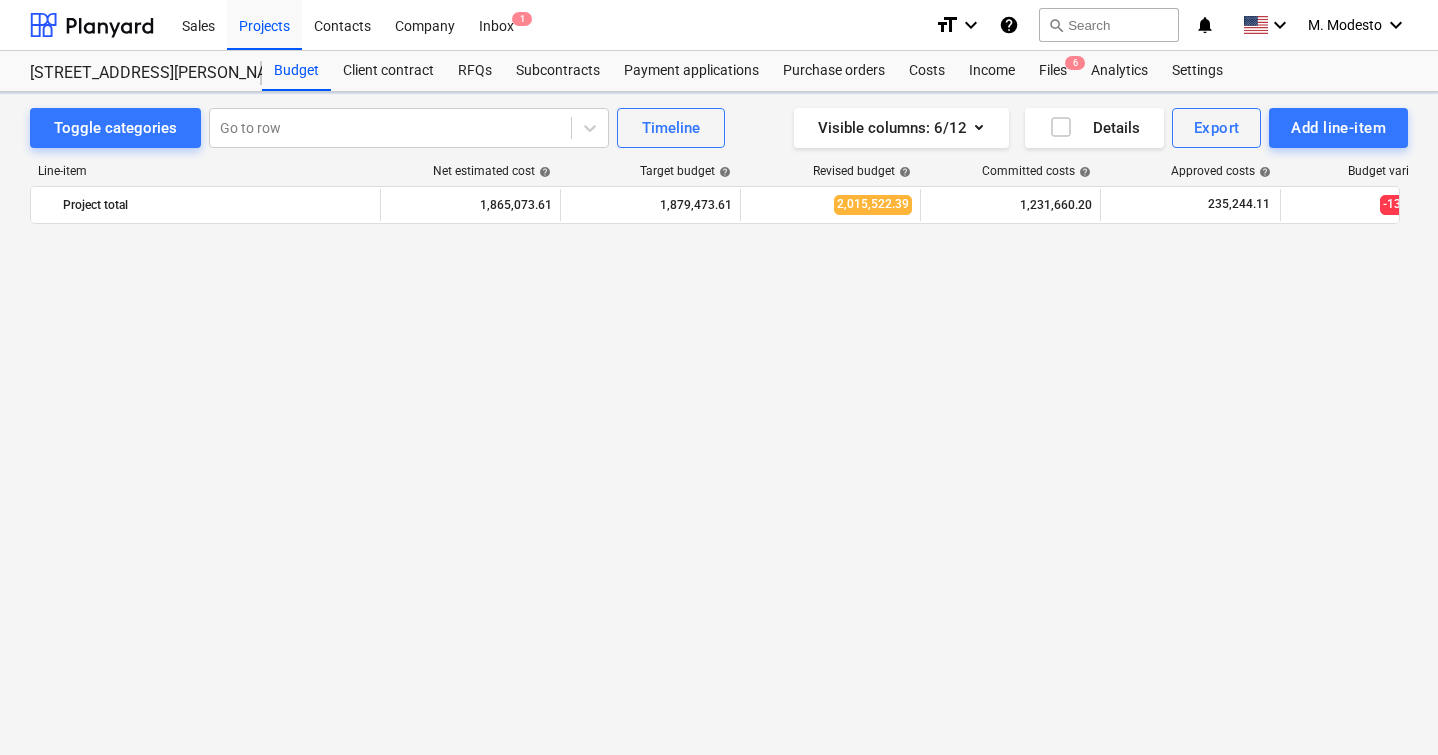 scroll, scrollTop: 1358, scrollLeft: 0, axis: vertical 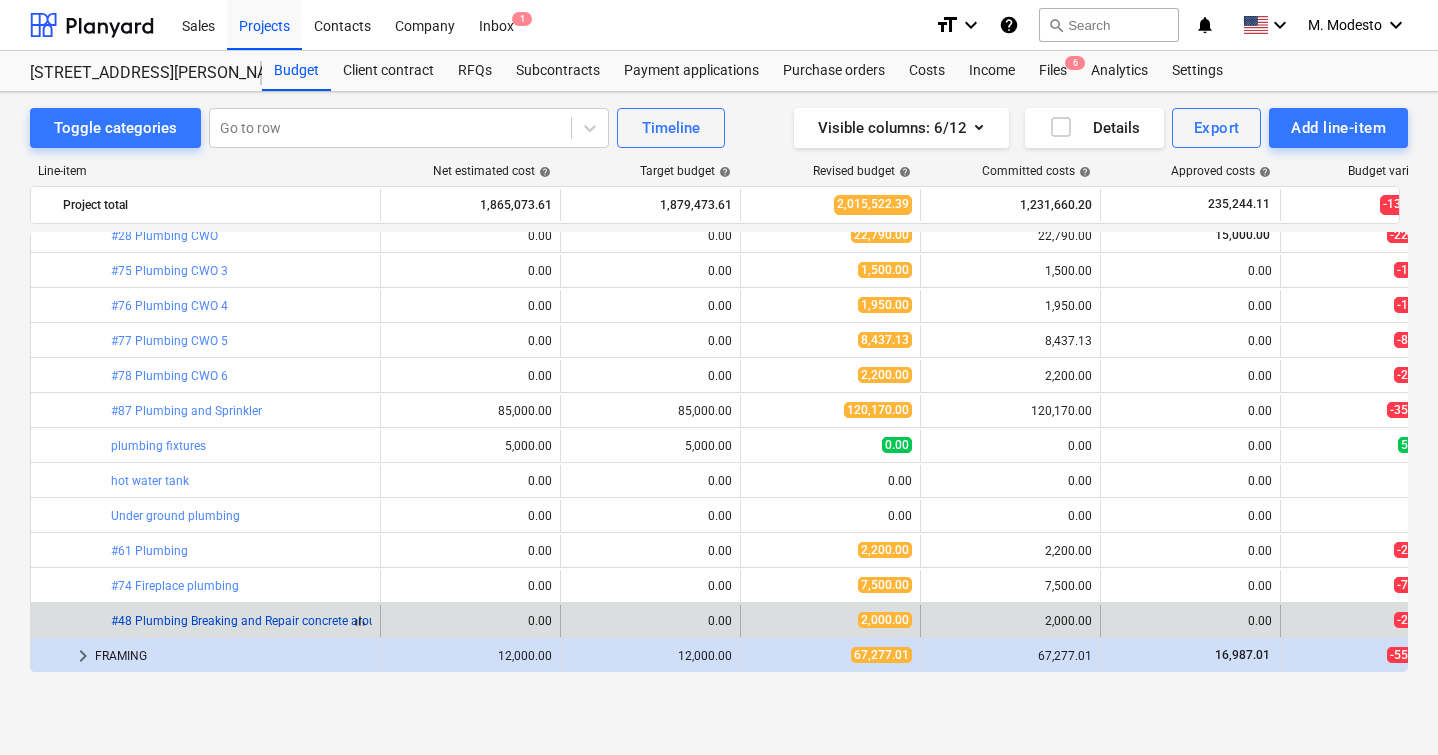 click on "#48 Plumbing Breaking and Repair concrete around pumps" at bounding box center (271, 621) 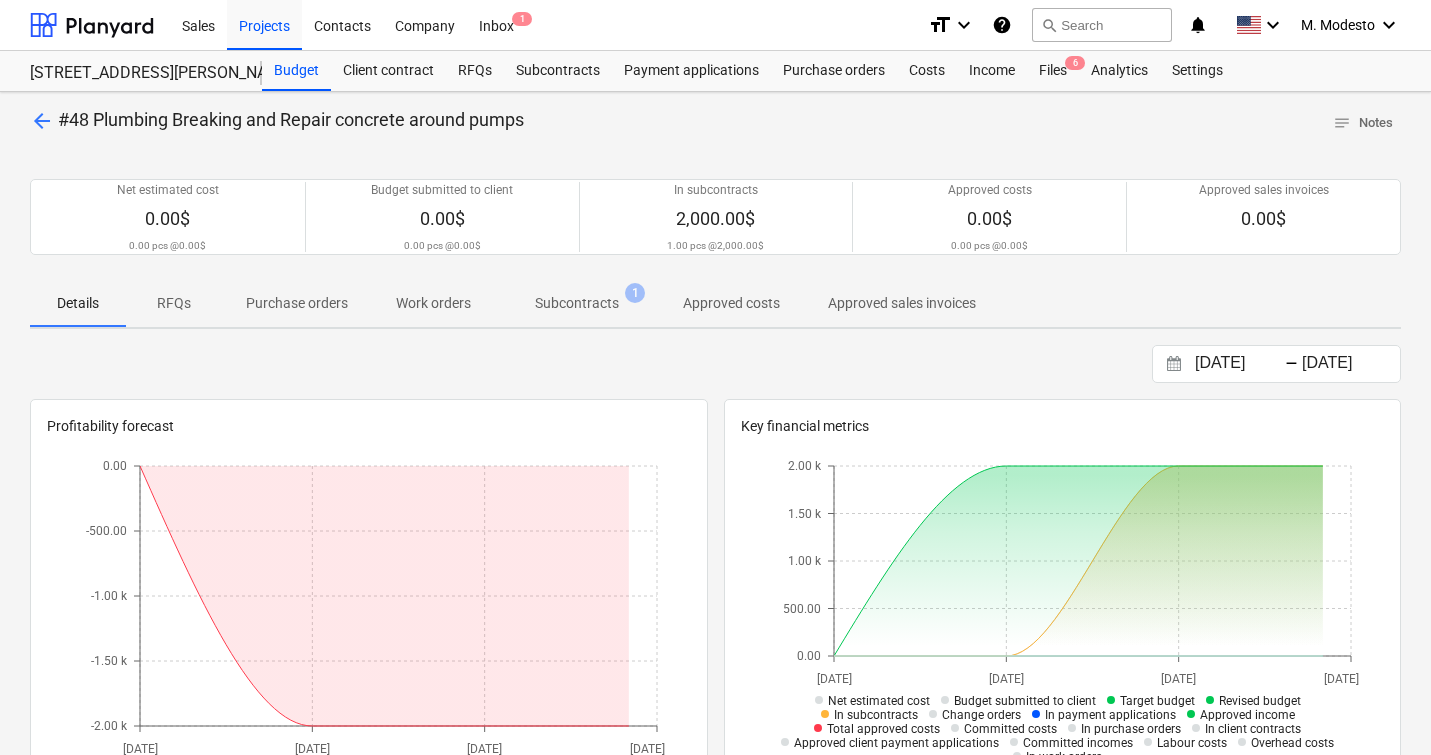 click on "Subcontracts 1" at bounding box center [577, 303] 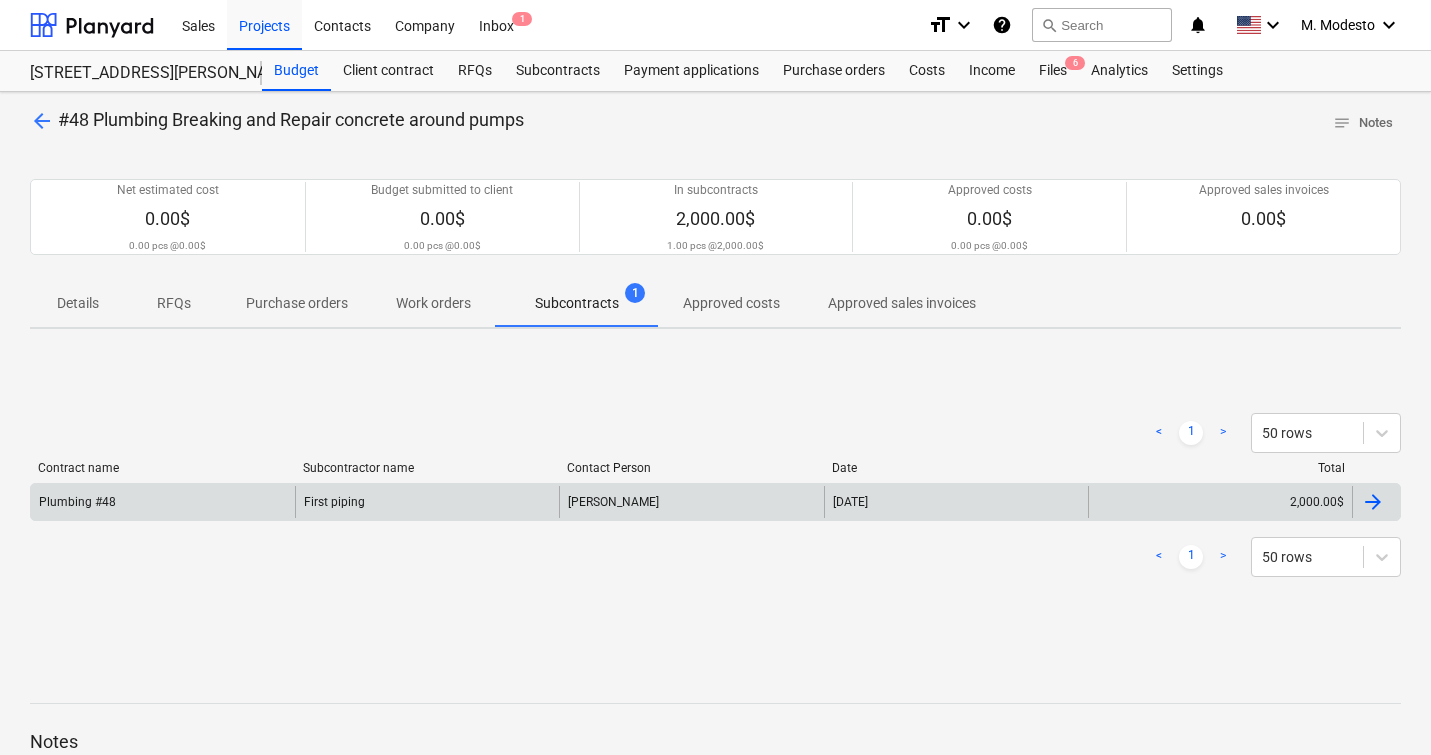 click on "[PERSON_NAME]" at bounding box center [691, 502] 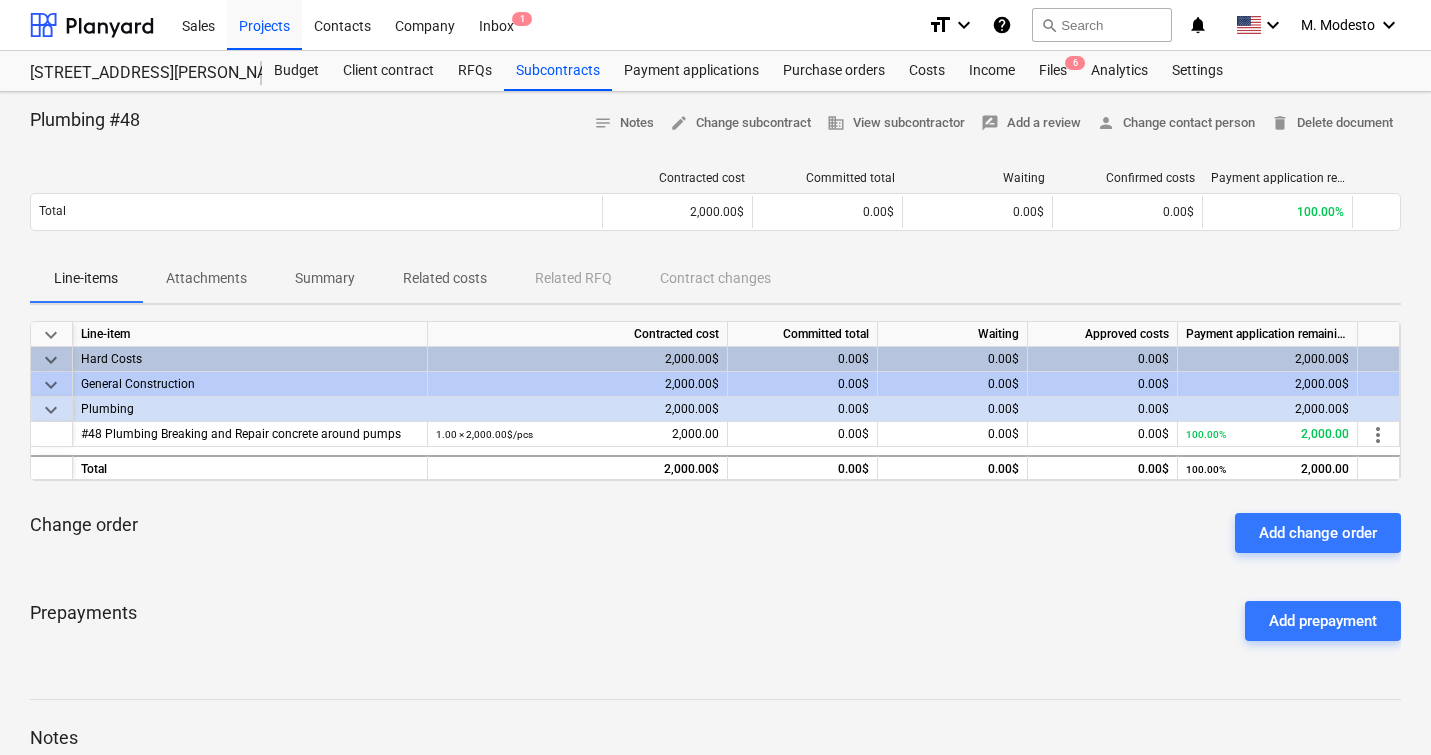click on "Related costs" at bounding box center (445, 278) 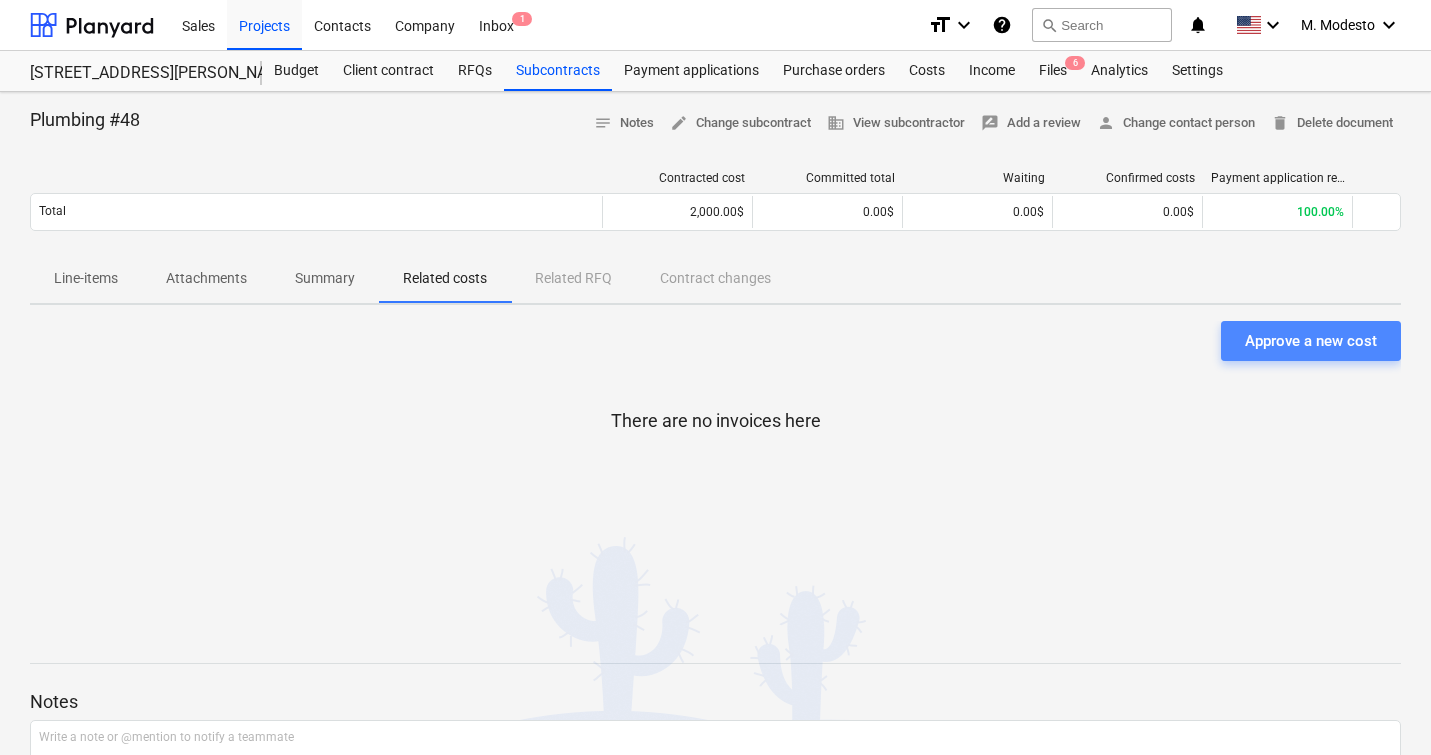 click on "Approve a new cost" at bounding box center (1311, 341) 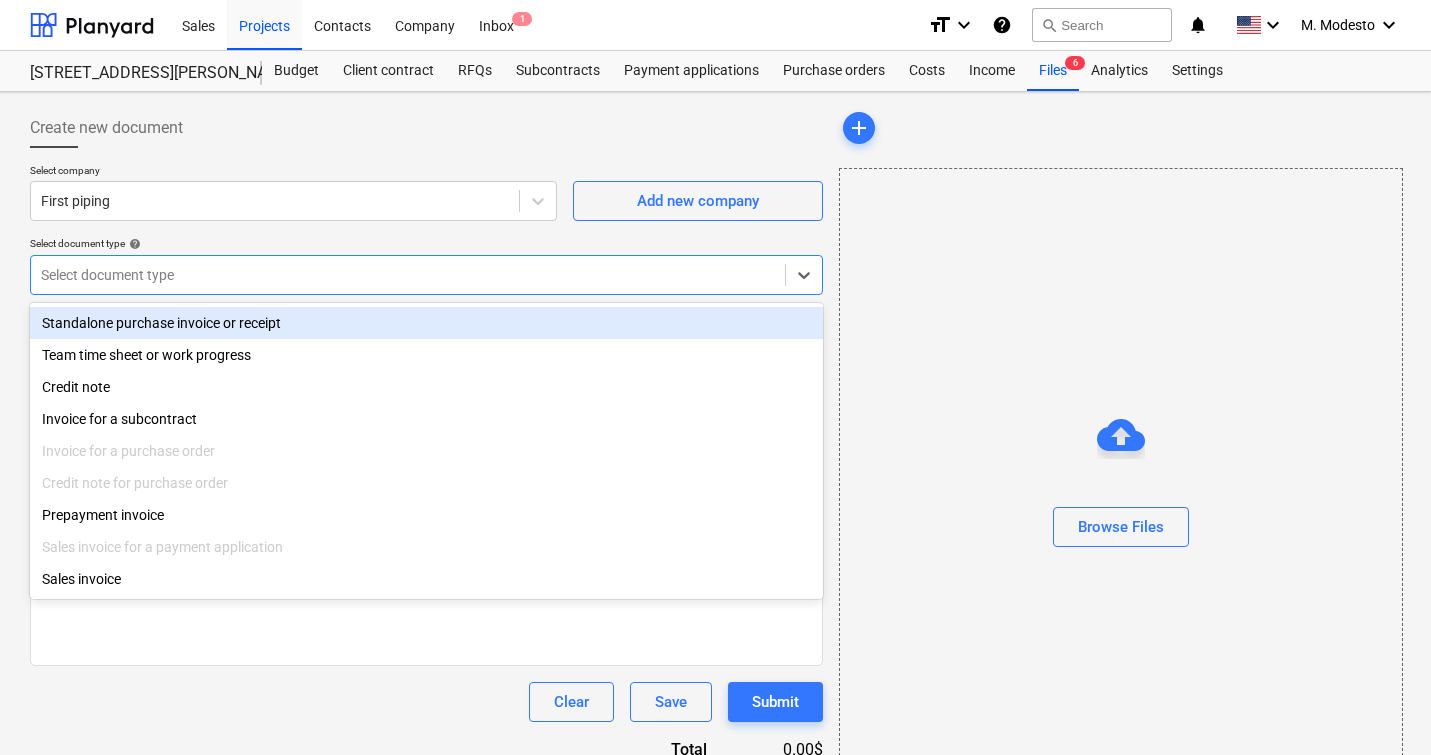 click at bounding box center (408, 275) 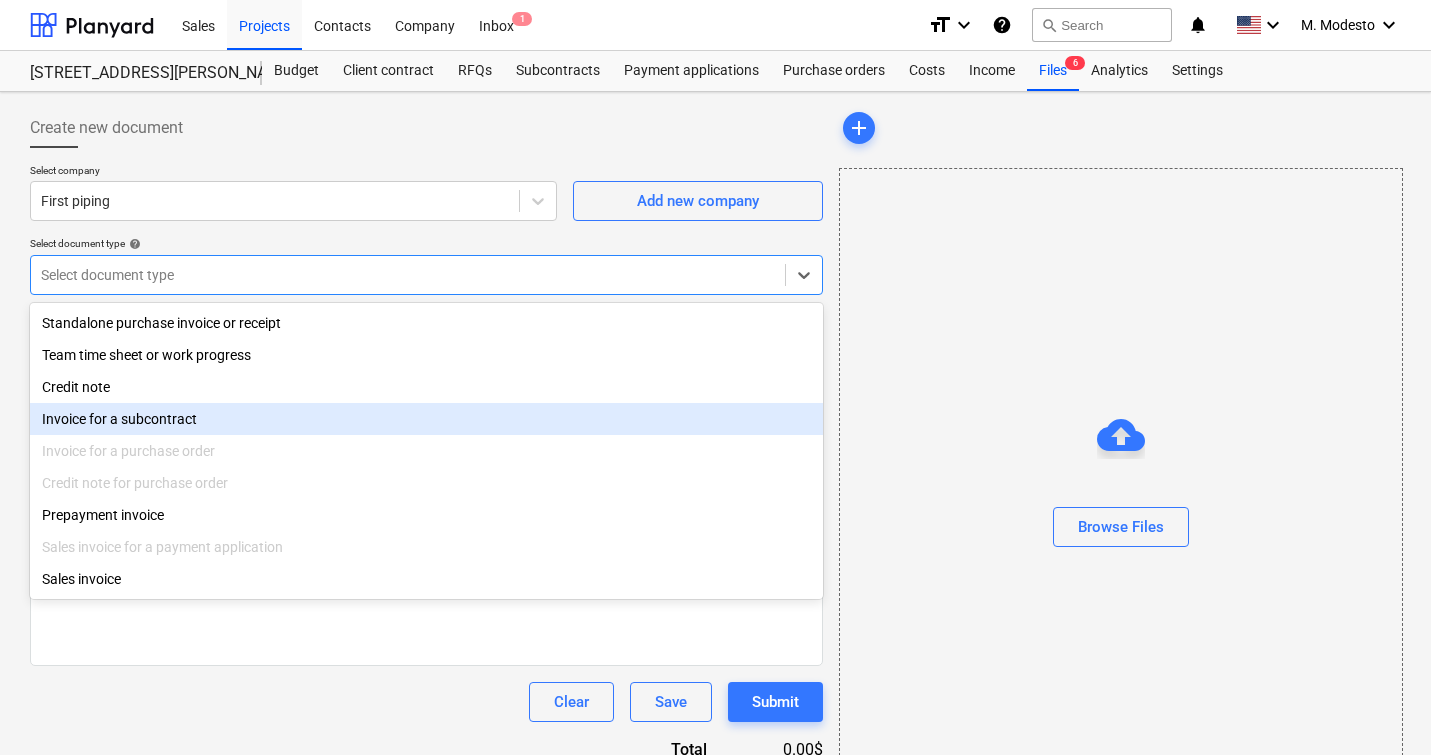click on "Invoice for a subcontract" at bounding box center [426, 419] 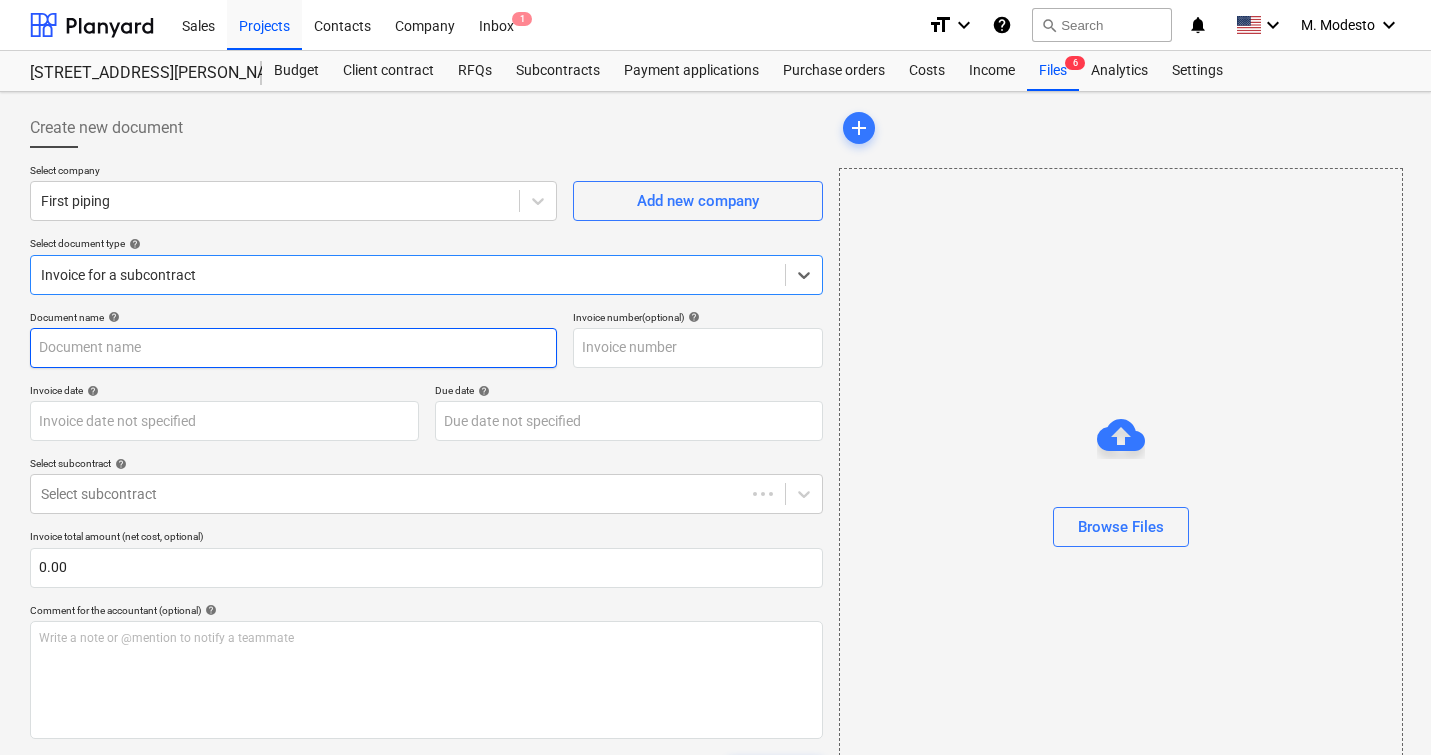 click at bounding box center [293, 348] 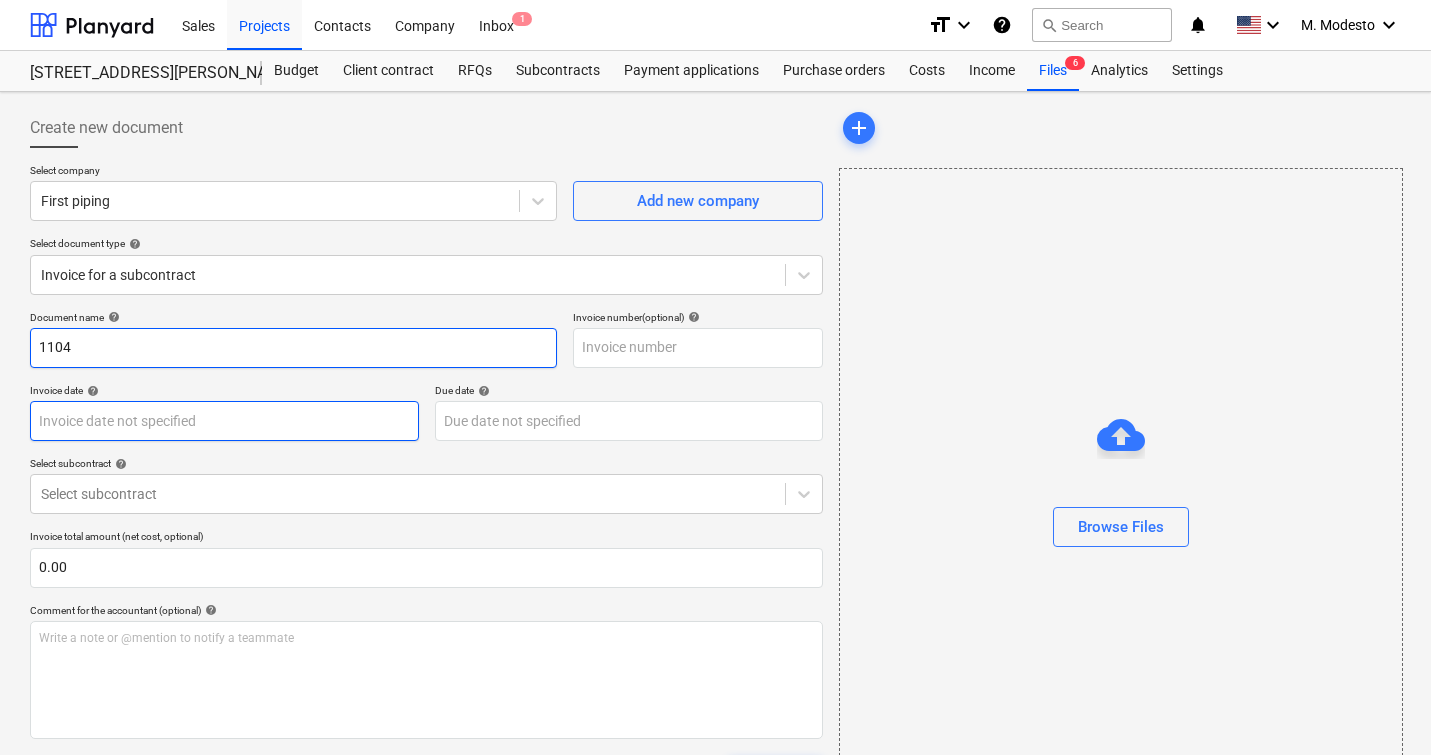 type on "1104" 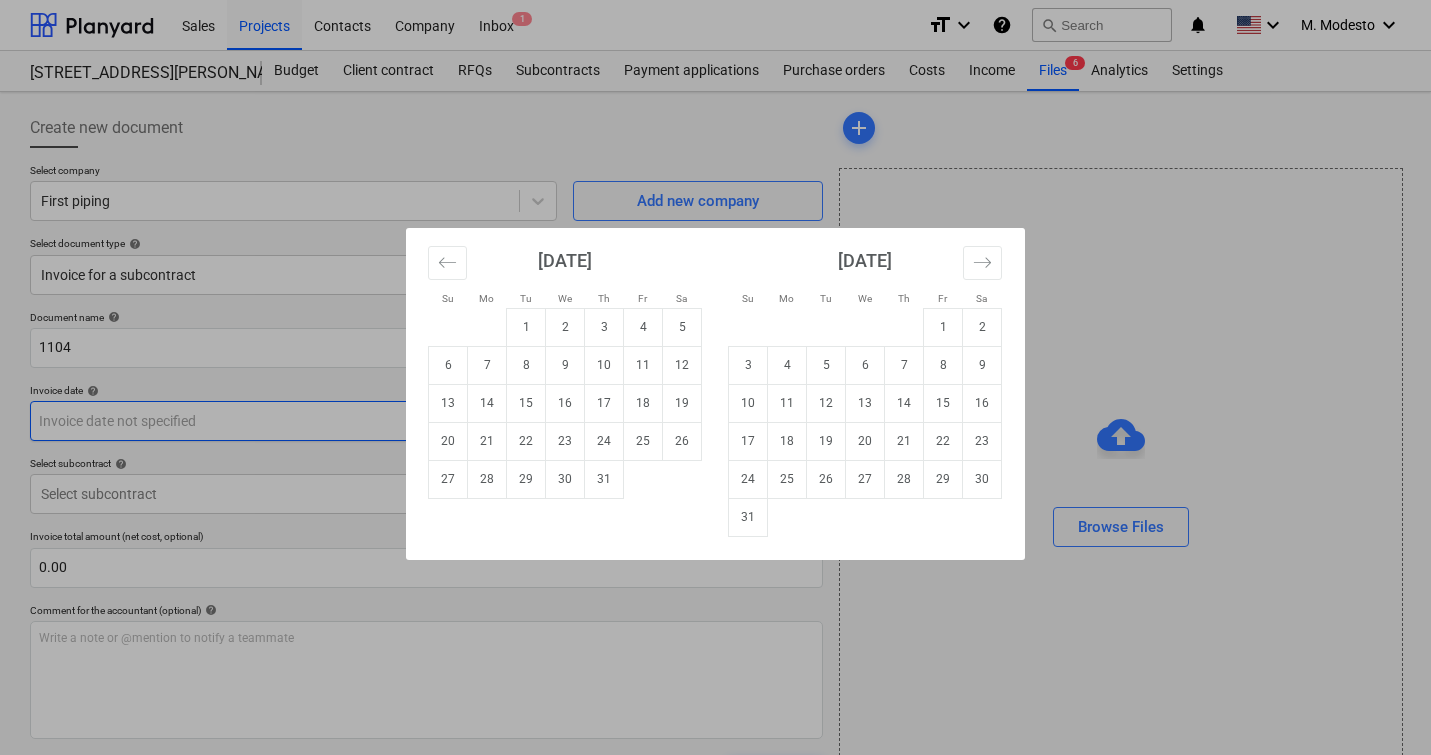 click on "Sales Projects Contacts Company Inbox 1 format_size keyboard_arrow_down help search Search notifications 0 keyboard_arrow_down M. Modesto keyboard_arrow_down [STREET_ADDRESS][PERSON_NAME][PERSON_NAME] Budget Client contract RFQs Subcontracts Payment applications Purchase orders Costs Income Files 6 Analytics Settings Create new document Select company First piping   Add new company Select document type help Invoice for a subcontract Document name help 1104 Invoice number  (optional) help Invoice date help Press the down arrow key to interact with the calendar and
select a date. Press the question mark key to get the keyboard shortcuts for changing dates. Due date help Press the down arrow key to interact with the calendar and
select a date. Press the question mark key to get the keyboard shortcuts for changing dates. Select subcontract help Select subcontract Invoice total amount (net cost, optional) 0.00 Comment for the accountant (optional) help Write a note or @mention to notify a teammate ﻿ Clear Save" at bounding box center (715, 377) 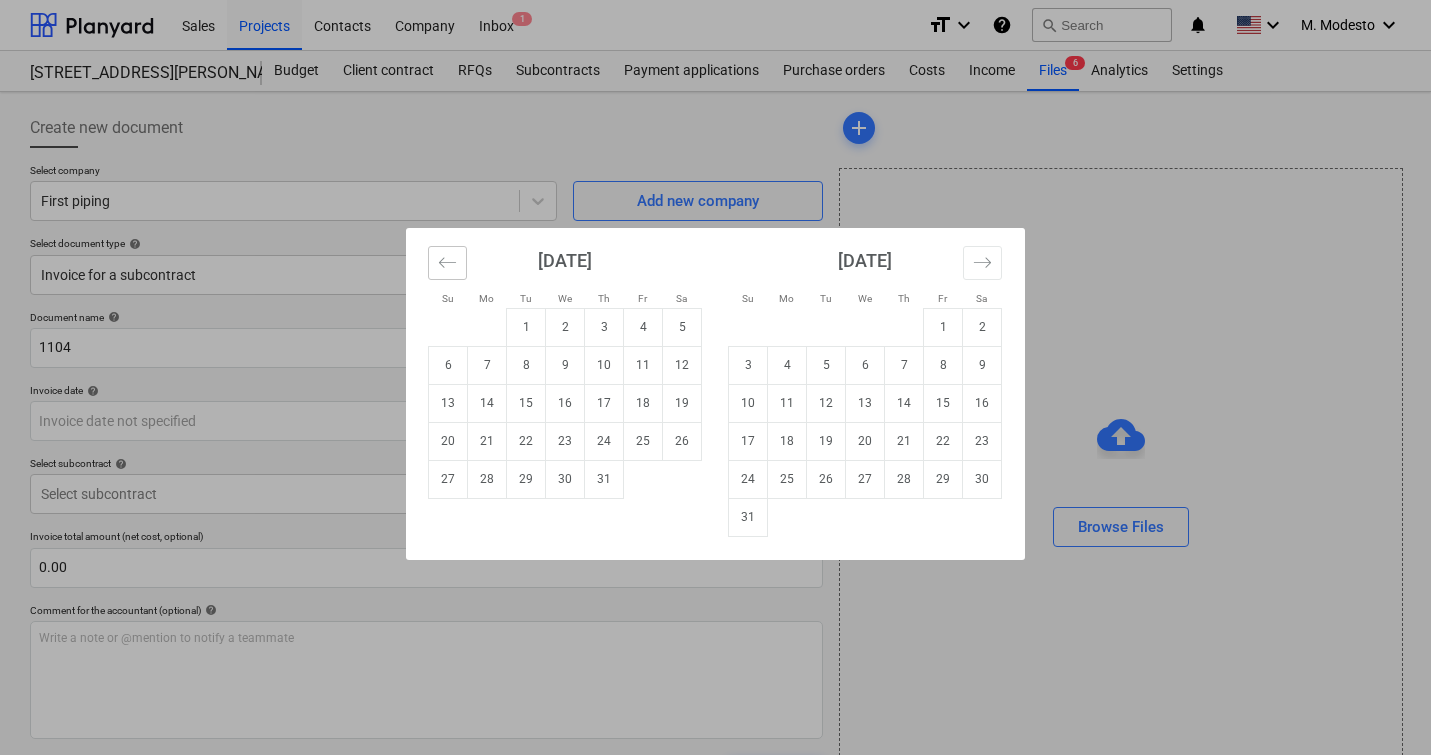 click 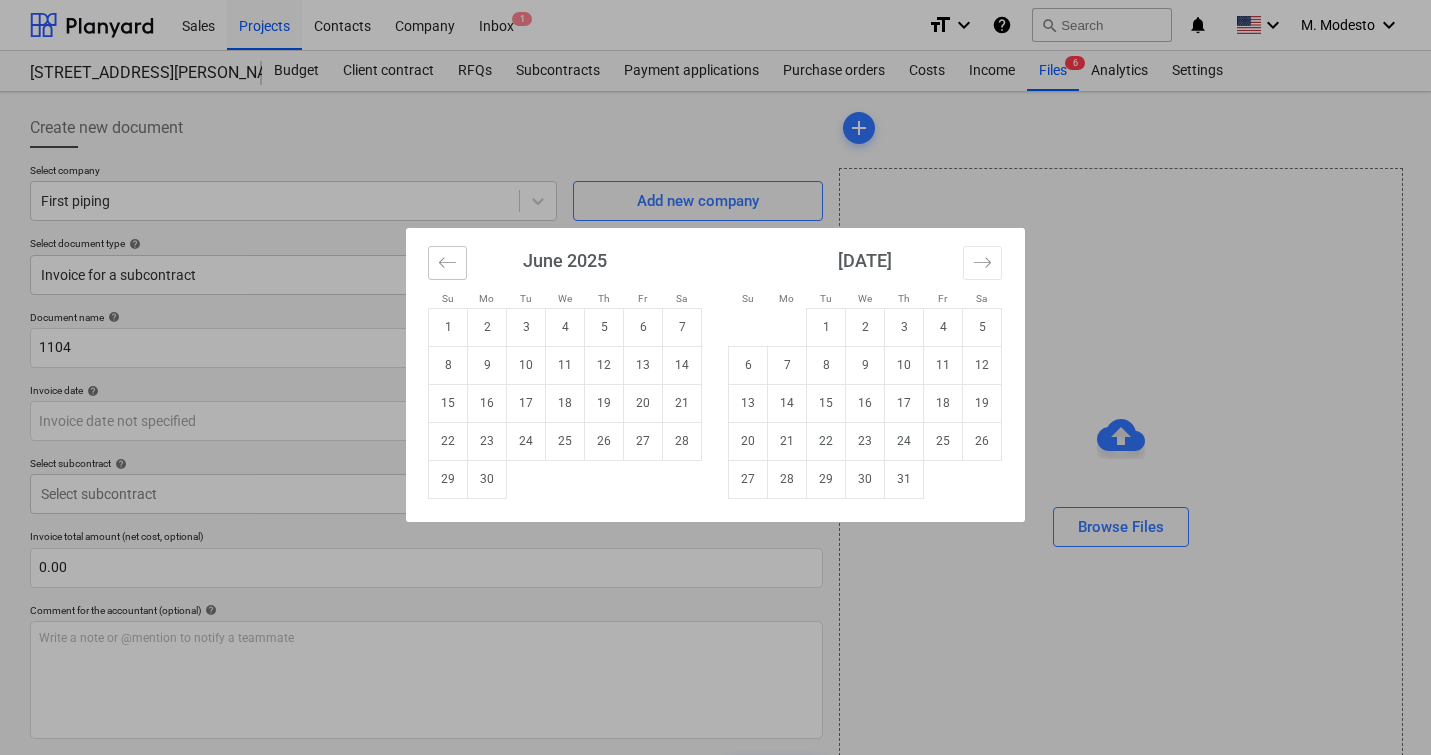 click 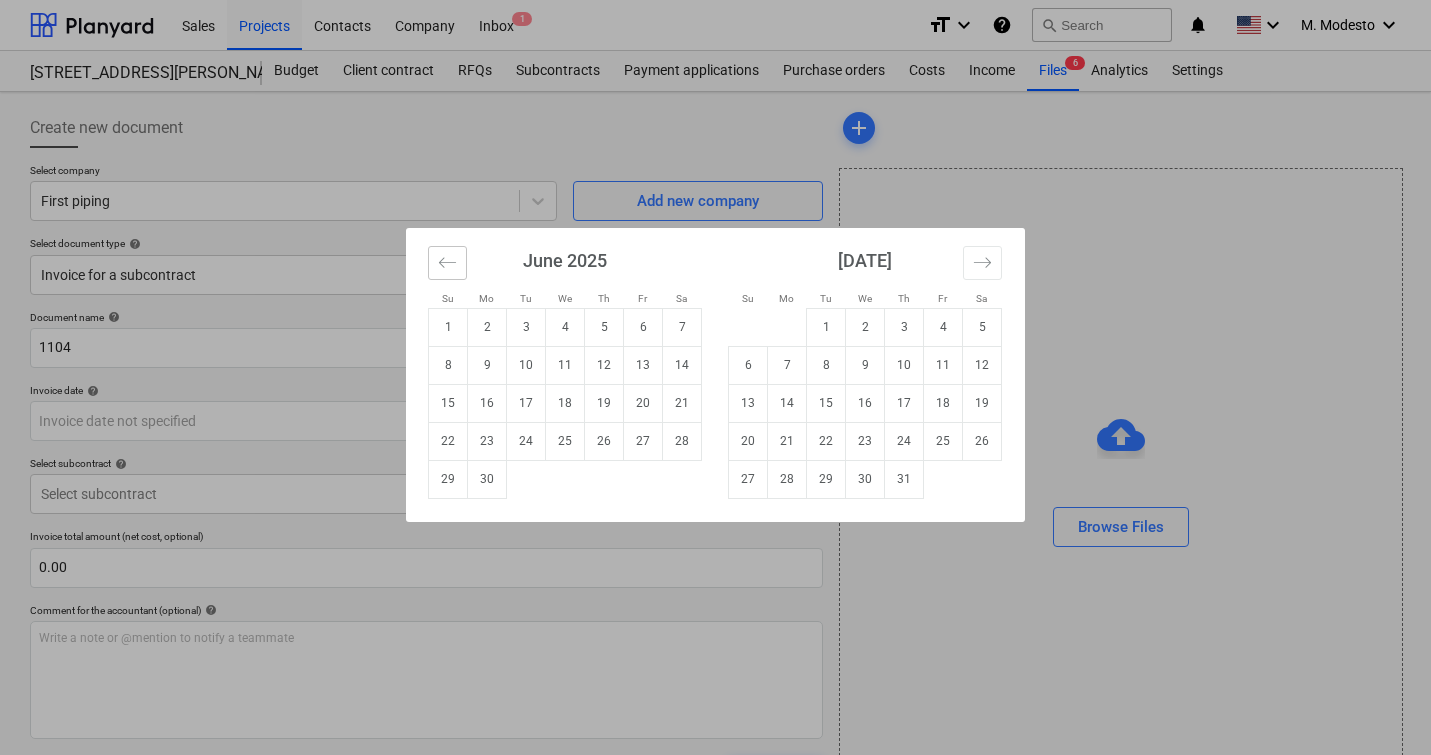 click 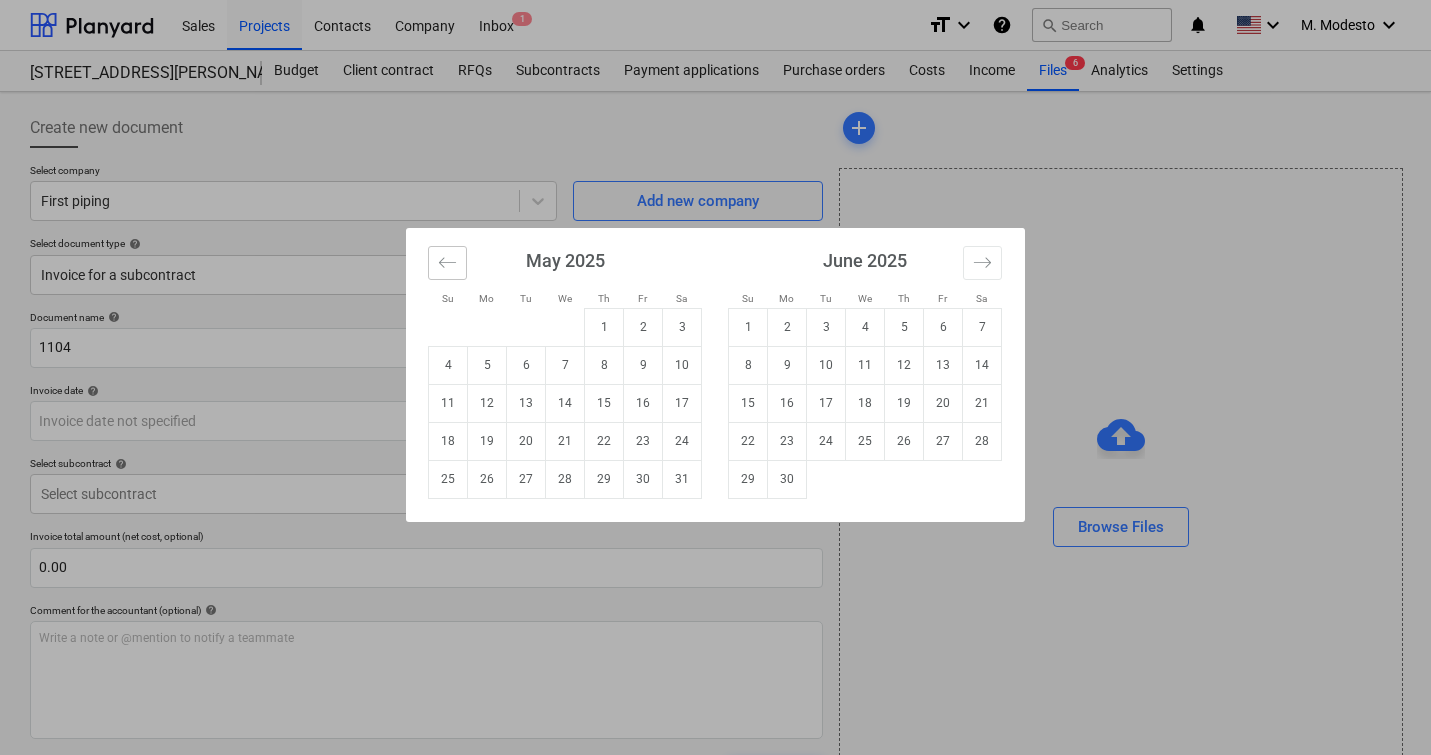 click 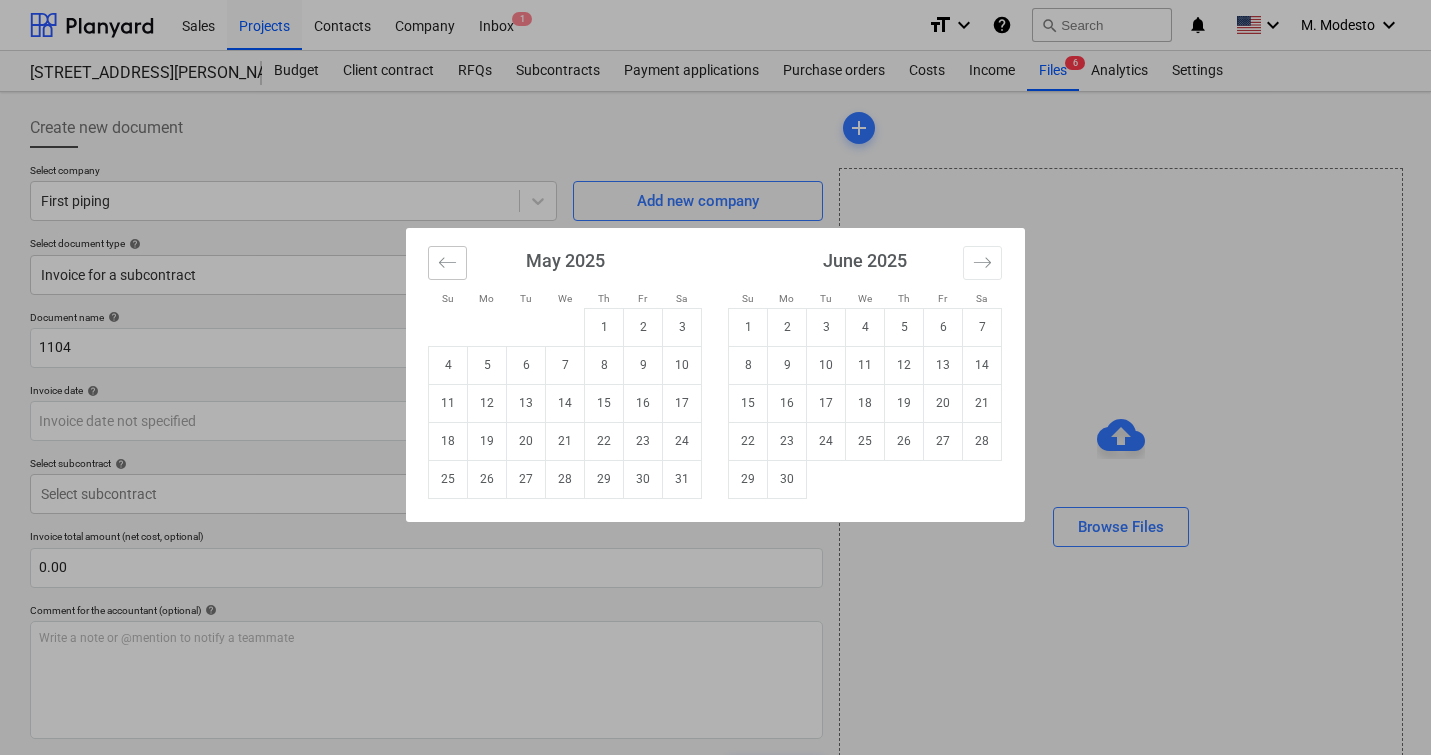 click 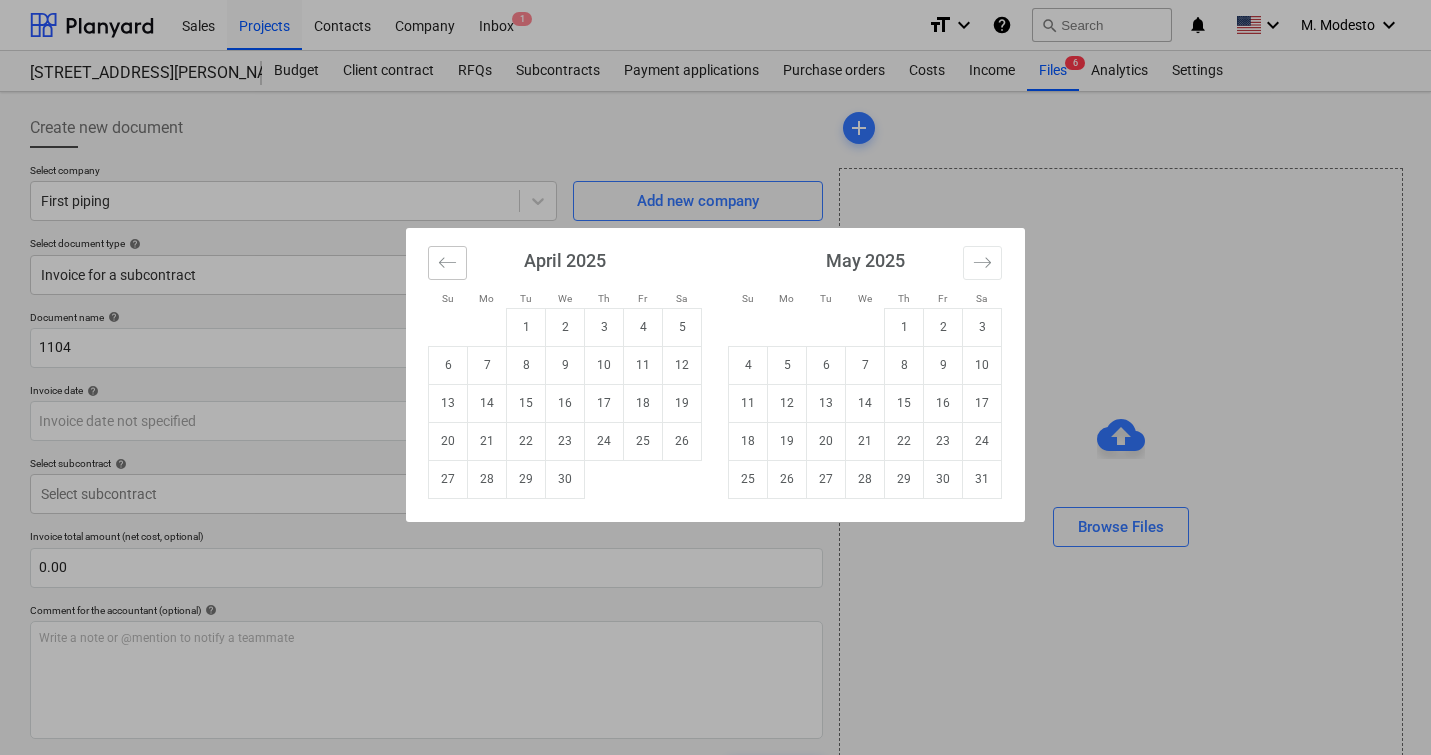 click 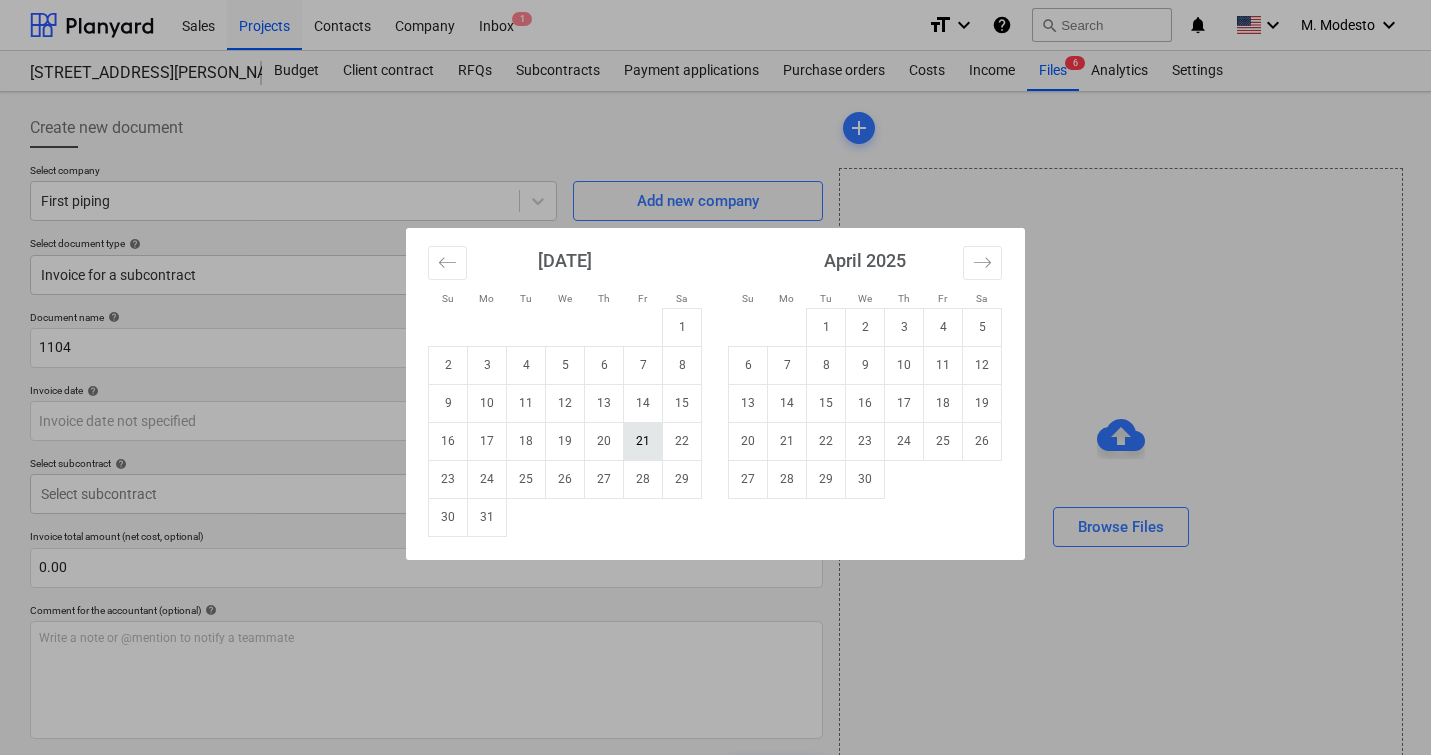 click on "21" at bounding box center (643, 441) 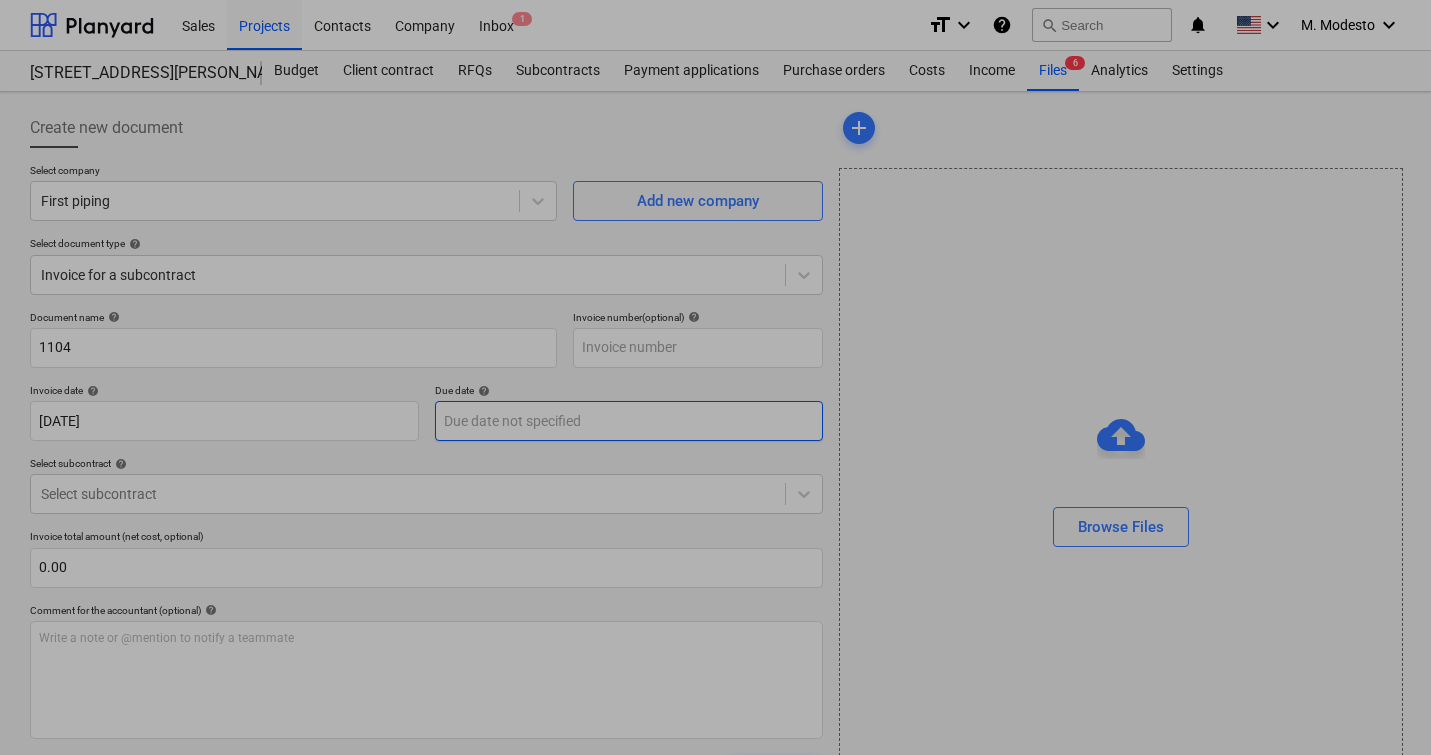 click on "Sales Projects Contacts Company Inbox 1 format_size keyboard_arrow_down help search Search notifications 0 keyboard_arrow_down M. Modesto keyboard_arrow_down [STREET_ADDRESS][PERSON_NAME][PERSON_NAME] Budget Client contract RFQs Subcontracts Payment applications Purchase orders Costs Income Files 6 Analytics Settings Create new document Select company First piping   Add new company Select document type help Invoice for a subcontract Document name help 1104 Invoice number  (optional) help Invoice date help [DATE] 21.03.2025 Press the down arrow key to interact with the calendar and
select a date. Press the question mark key to get the keyboard shortcuts for changing dates. Due date help Press the down arrow key to interact with the calendar and
select a date. Press the question mark key to get the keyboard shortcuts for changing dates. Select subcontract help Select subcontract Invoice total amount (net cost, optional) 0.00 Comment for the accountant (optional) help ﻿ Clear Save Submit Total 0.00$ add" at bounding box center (715, 377) 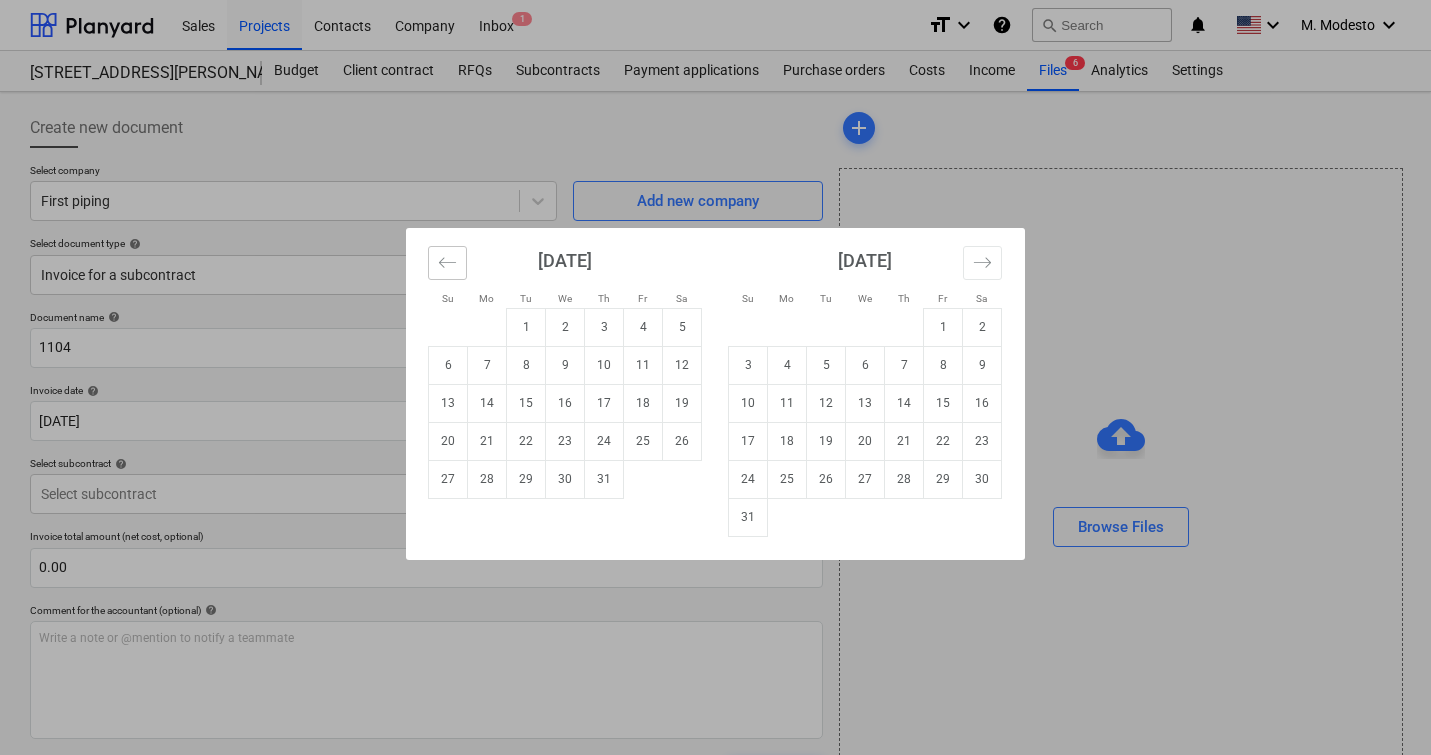 click at bounding box center (447, 263) 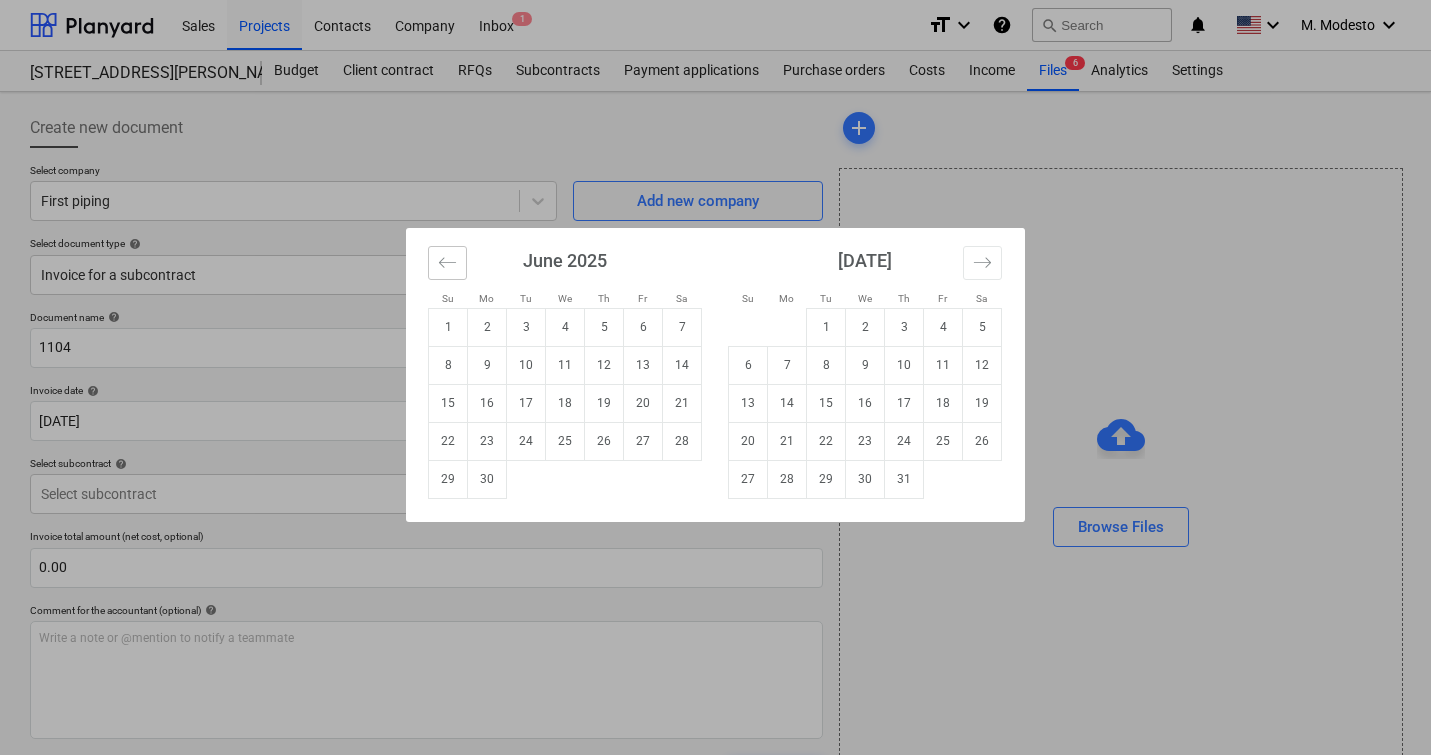 click at bounding box center (447, 263) 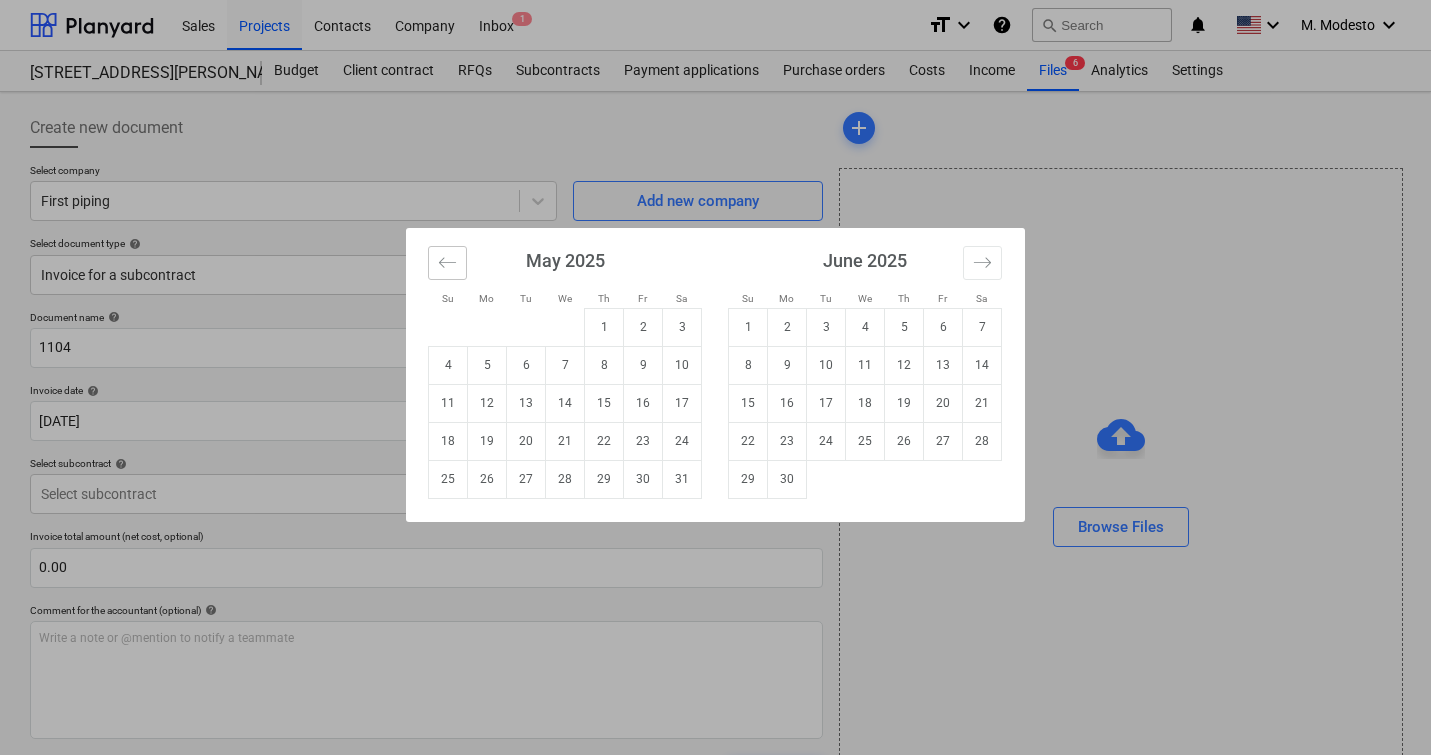 click at bounding box center [447, 263] 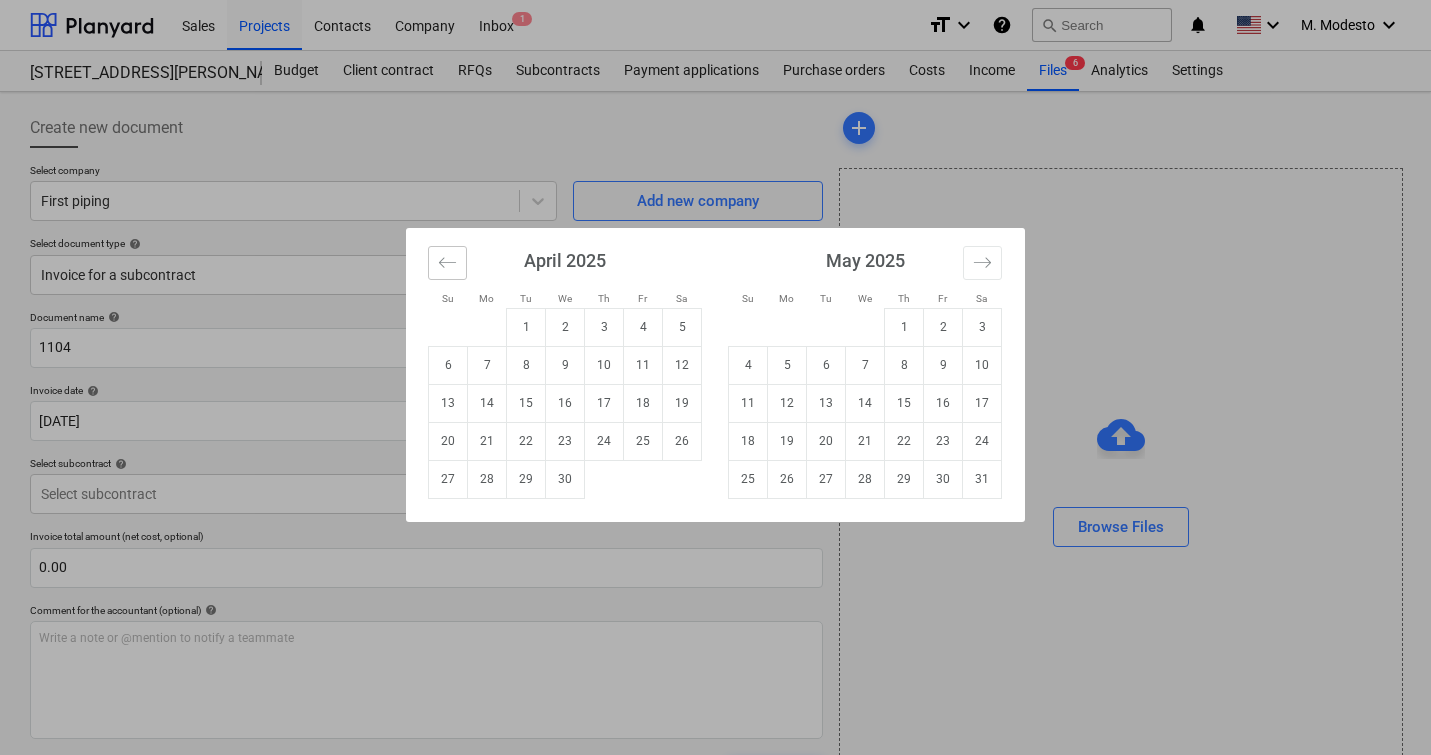 click at bounding box center (447, 263) 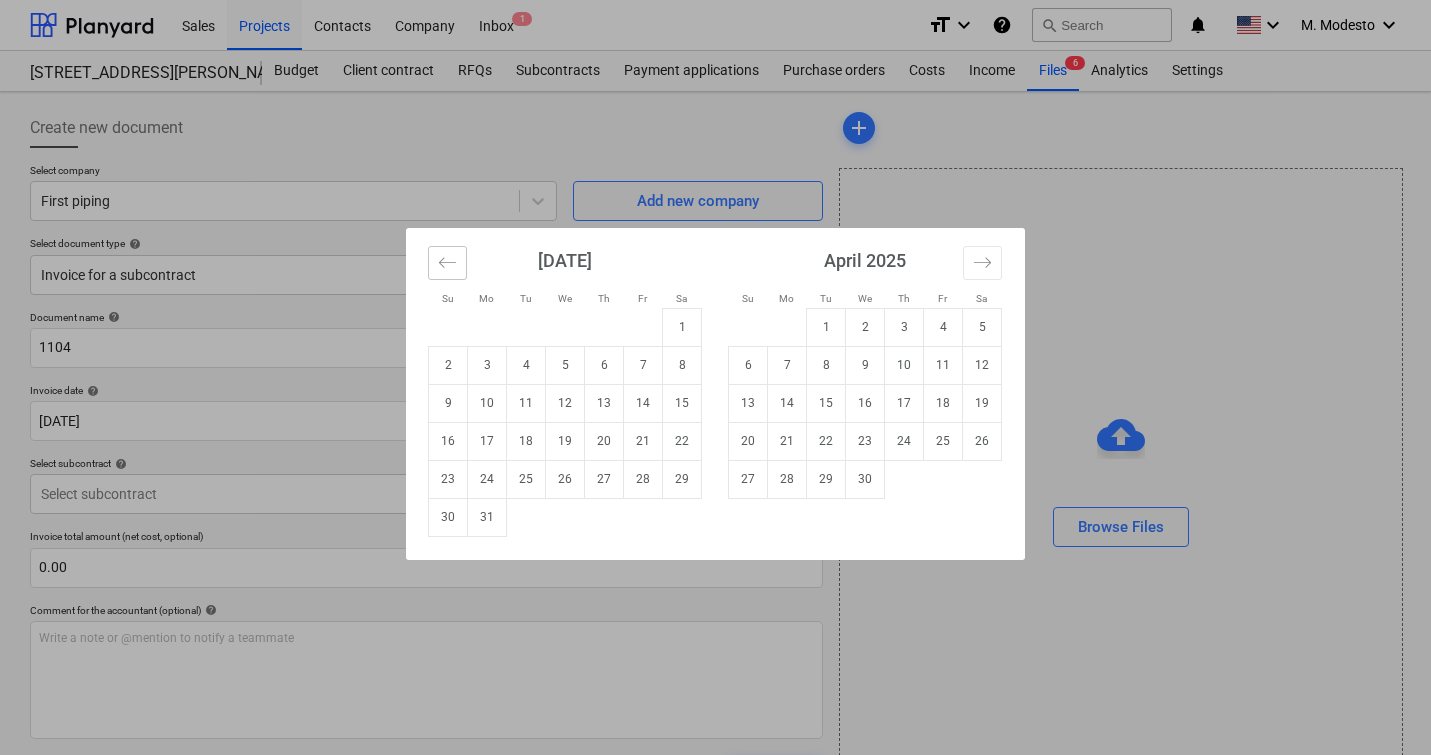 click at bounding box center (447, 263) 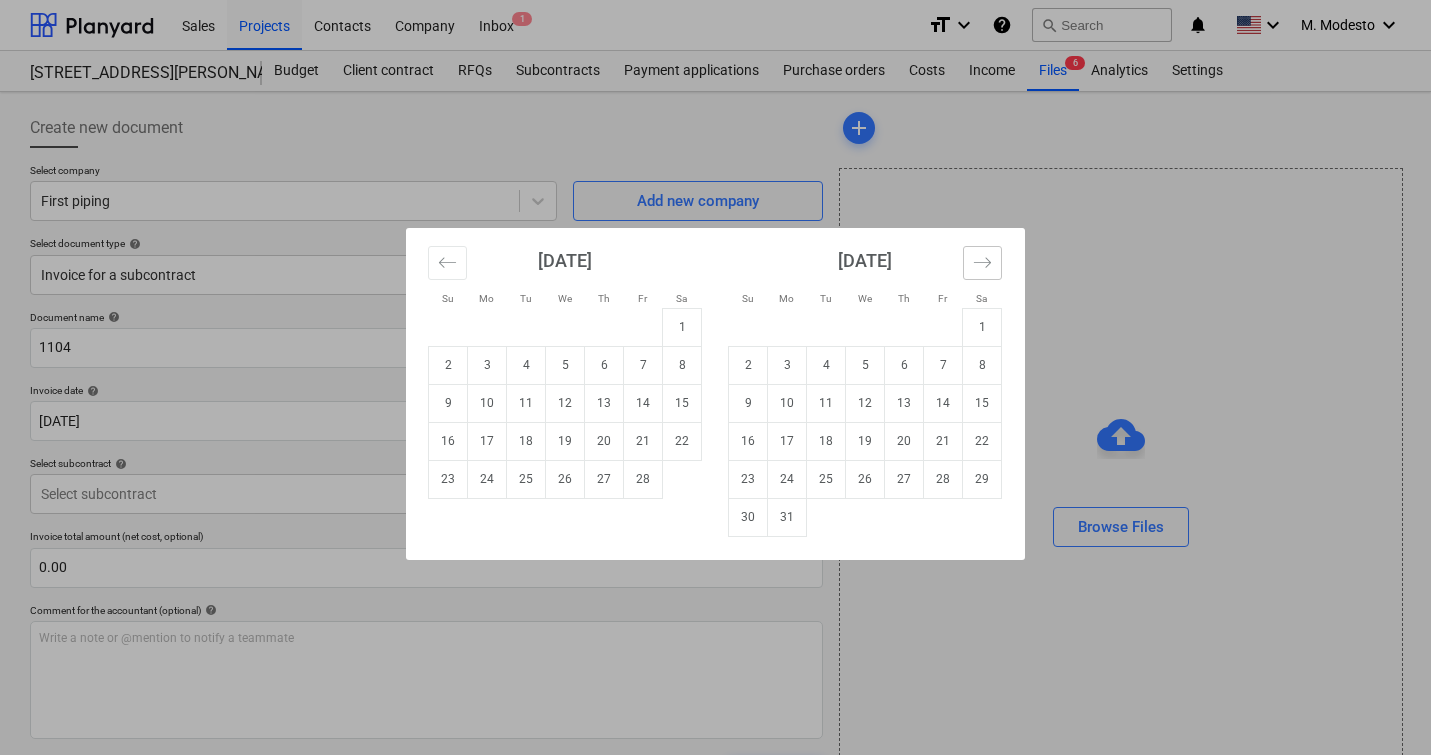 click 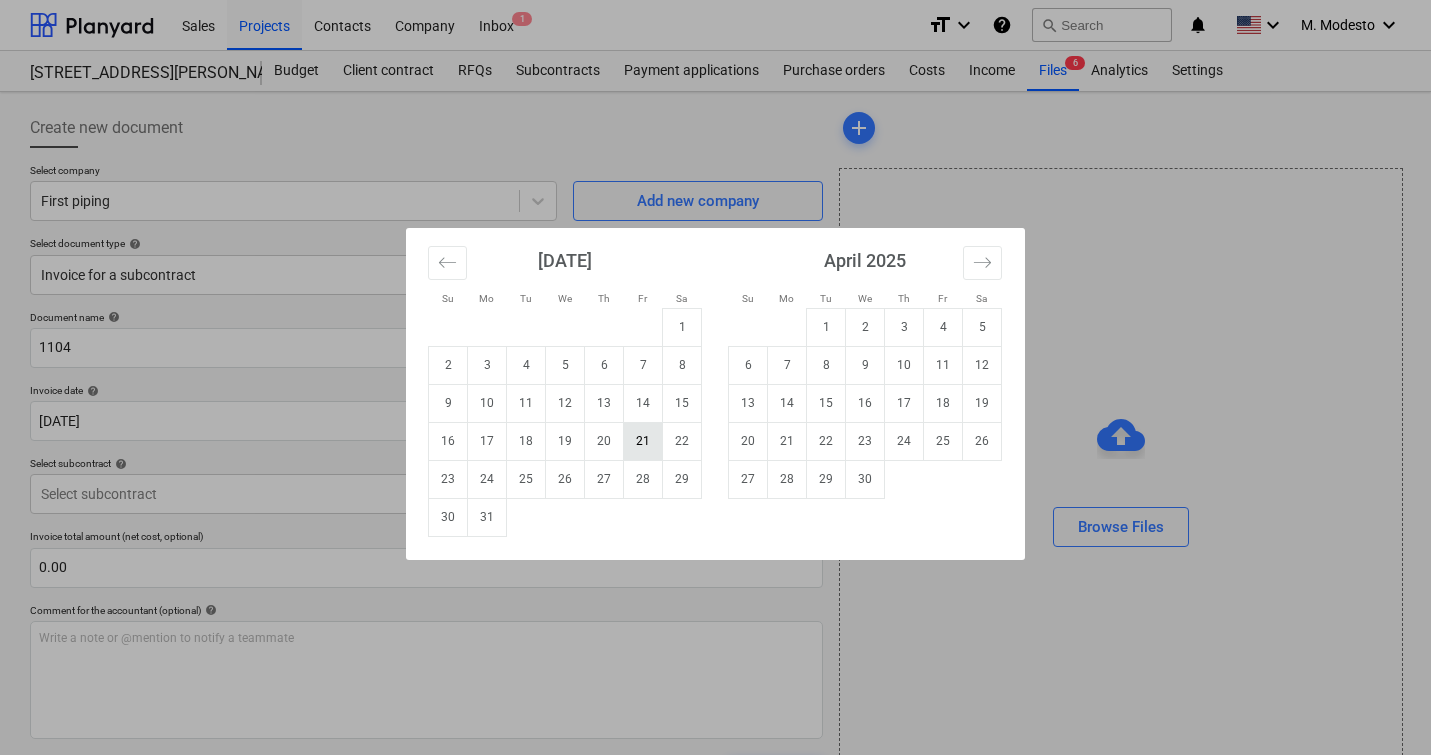 click on "21" at bounding box center (643, 441) 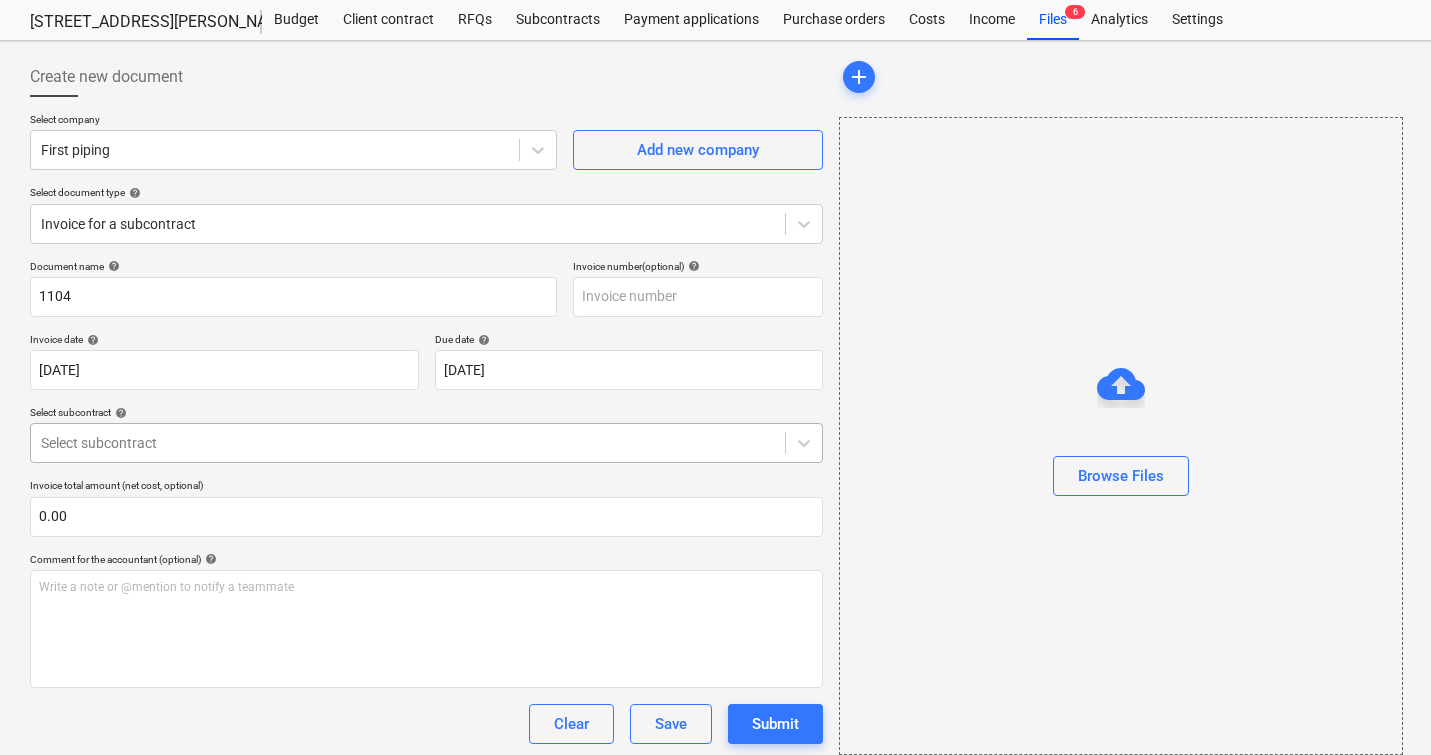 click on "Document name help 1104 Invoice number  (optional) help Invoice date help [DATE] 21.03.2025 Press the down arrow key to interact with the calendar and
select a date. Press the question mark key to get the keyboard shortcuts for changing dates. Due date help [DATE] 21.03.2025 Press the down arrow key to interact with the calendar and
select a date. Press the question mark key to get the keyboard shortcuts for changing dates. Select subcontract help Select subcontract Invoice total amount (net cost, optional) 0.00 Comment for the accountant (optional) help Write a note or @mention to notify a teammate ﻿ Clear Save Submit Total 0.00$" at bounding box center (426, 521) 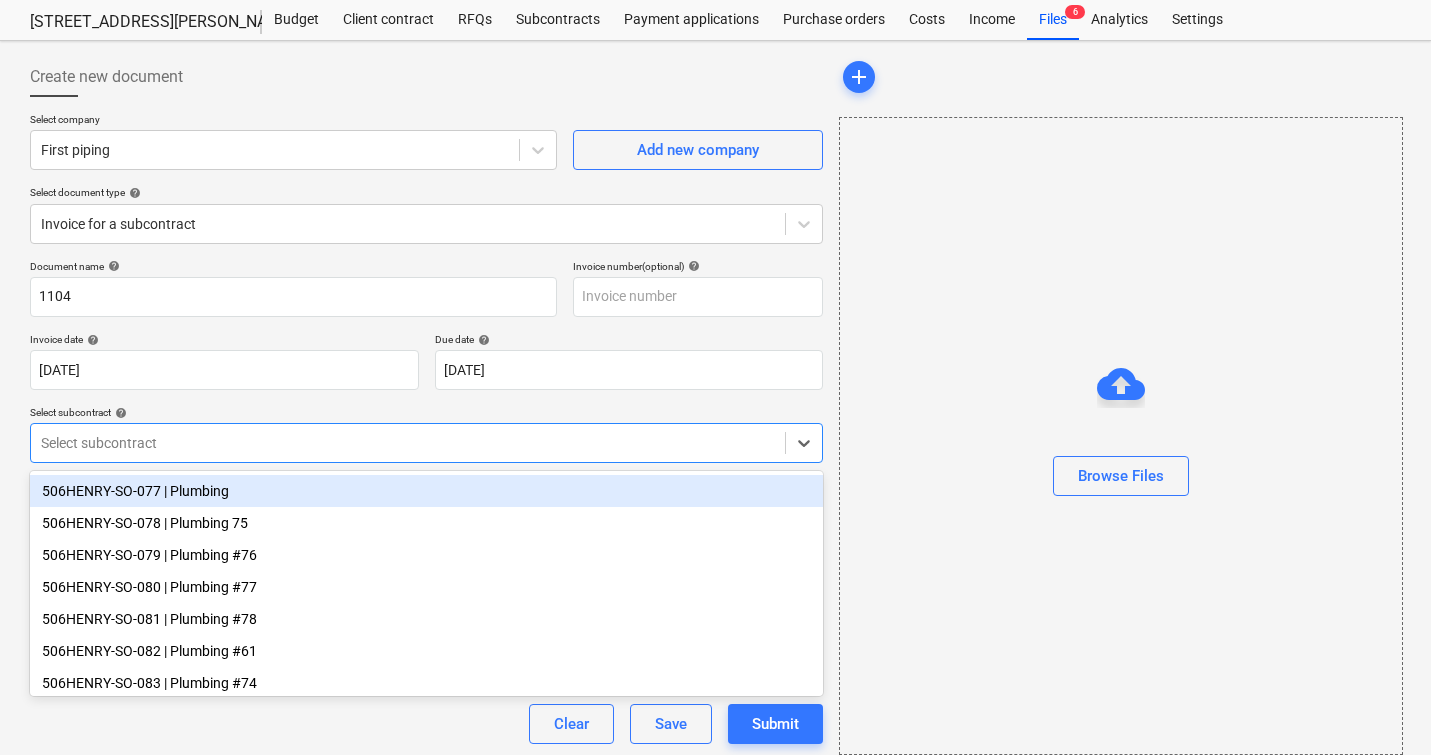 scroll, scrollTop: 75, scrollLeft: 0, axis: vertical 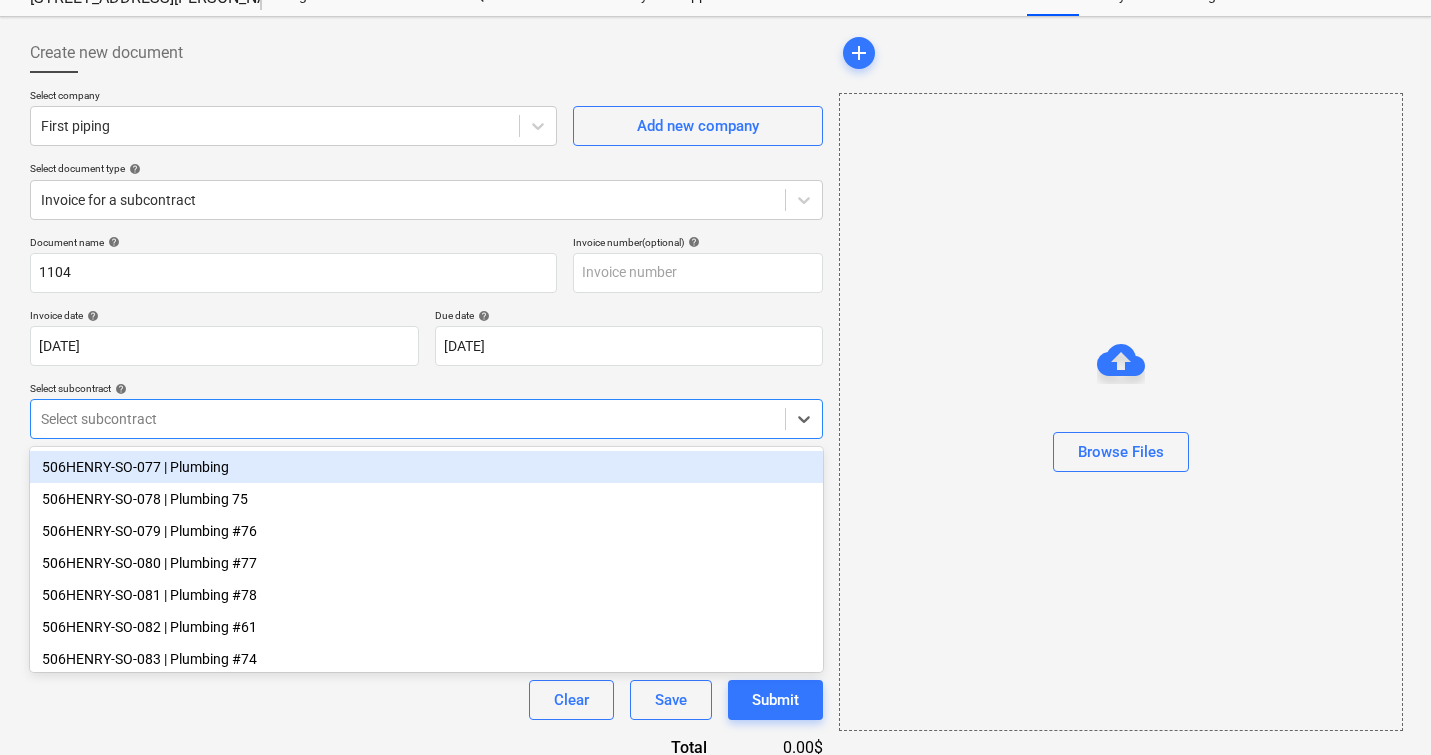 click on "506HENRY-SO-077 | Plumbing" at bounding box center (426, 467) 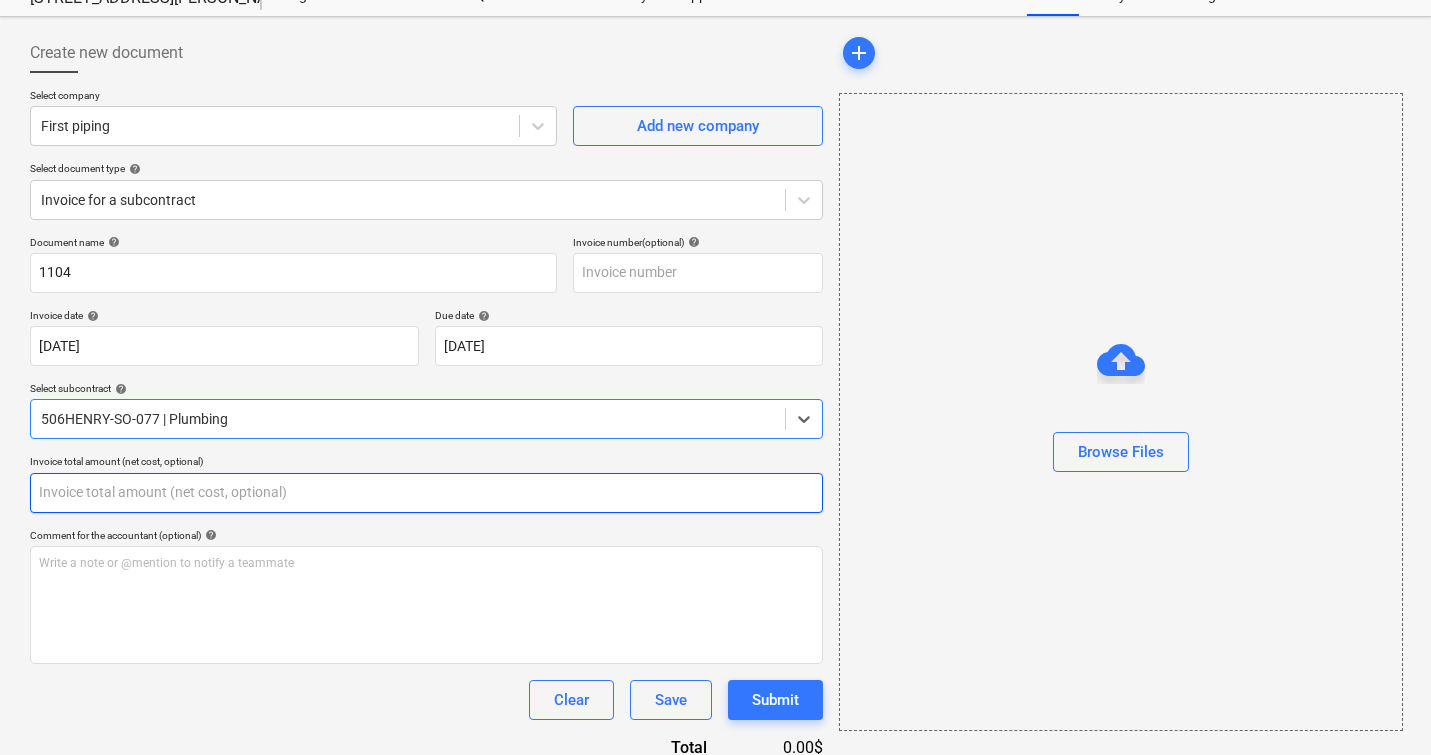 click at bounding box center (426, 493) 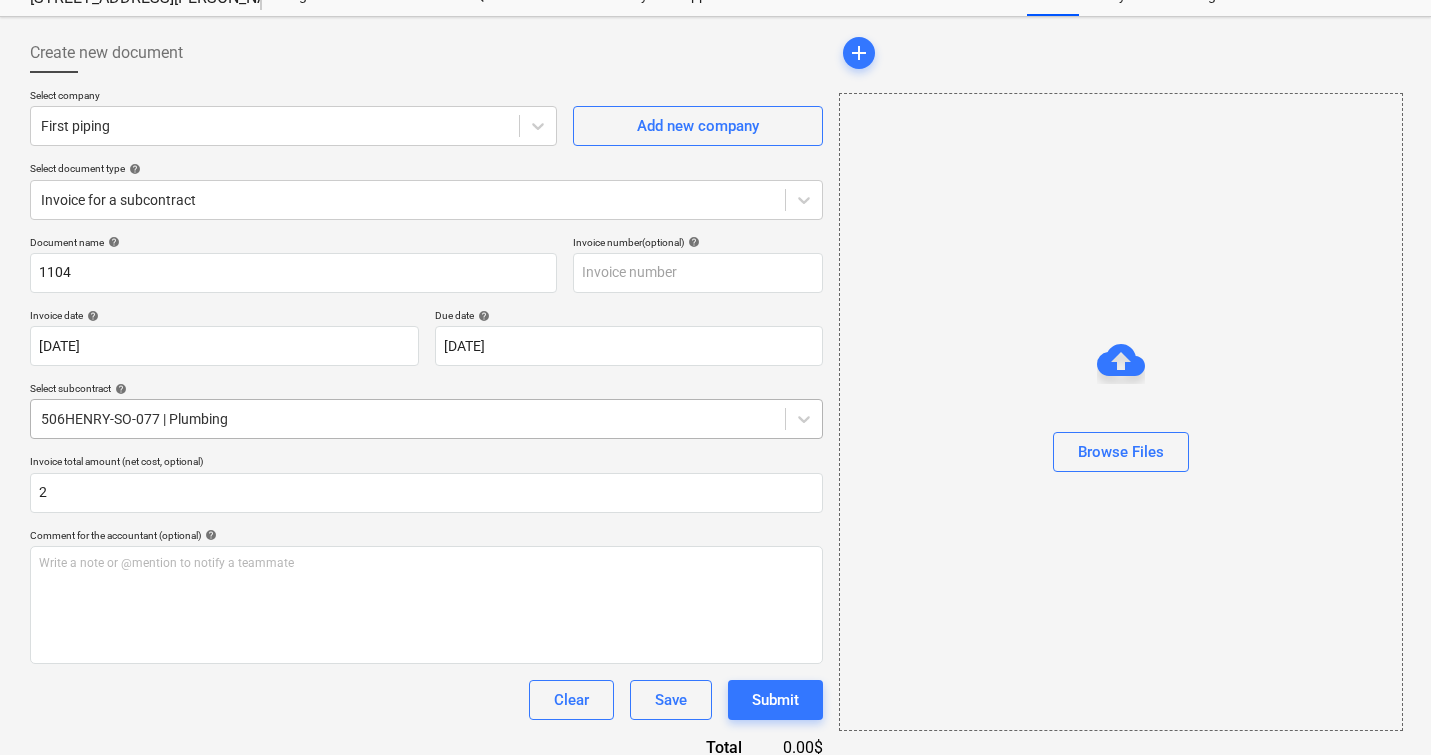 click at bounding box center [408, 419] 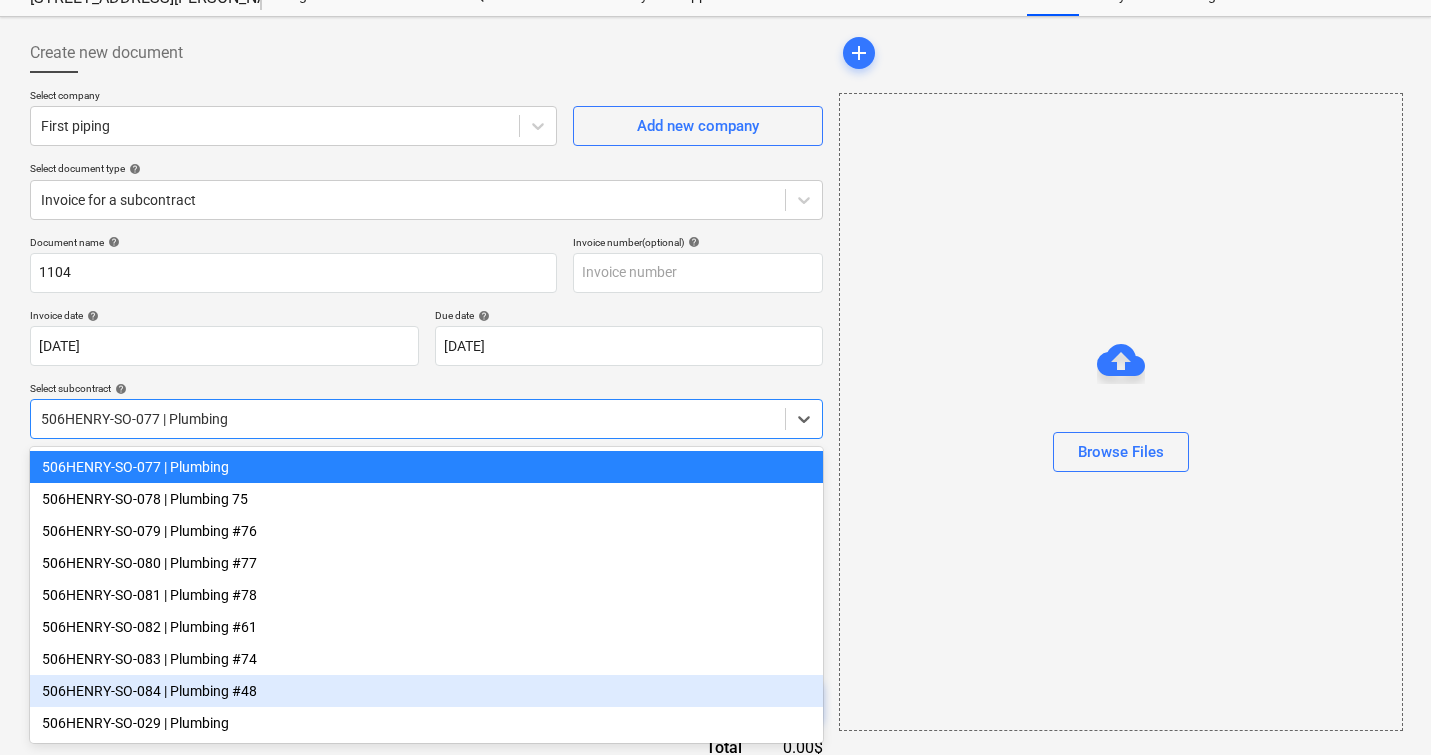 click on "506HENRY-SO-084 | Plumbing #48" at bounding box center [426, 691] 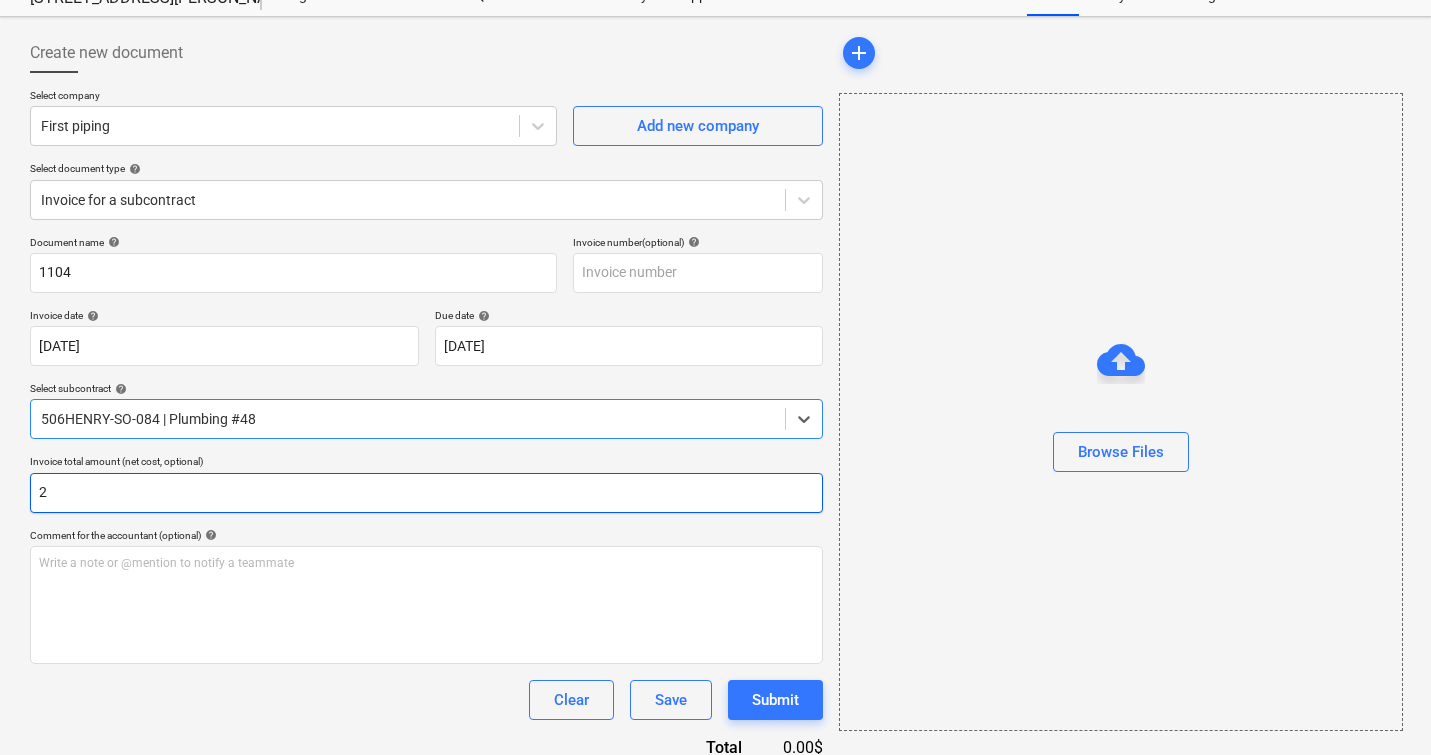 click on "2" at bounding box center (426, 493) 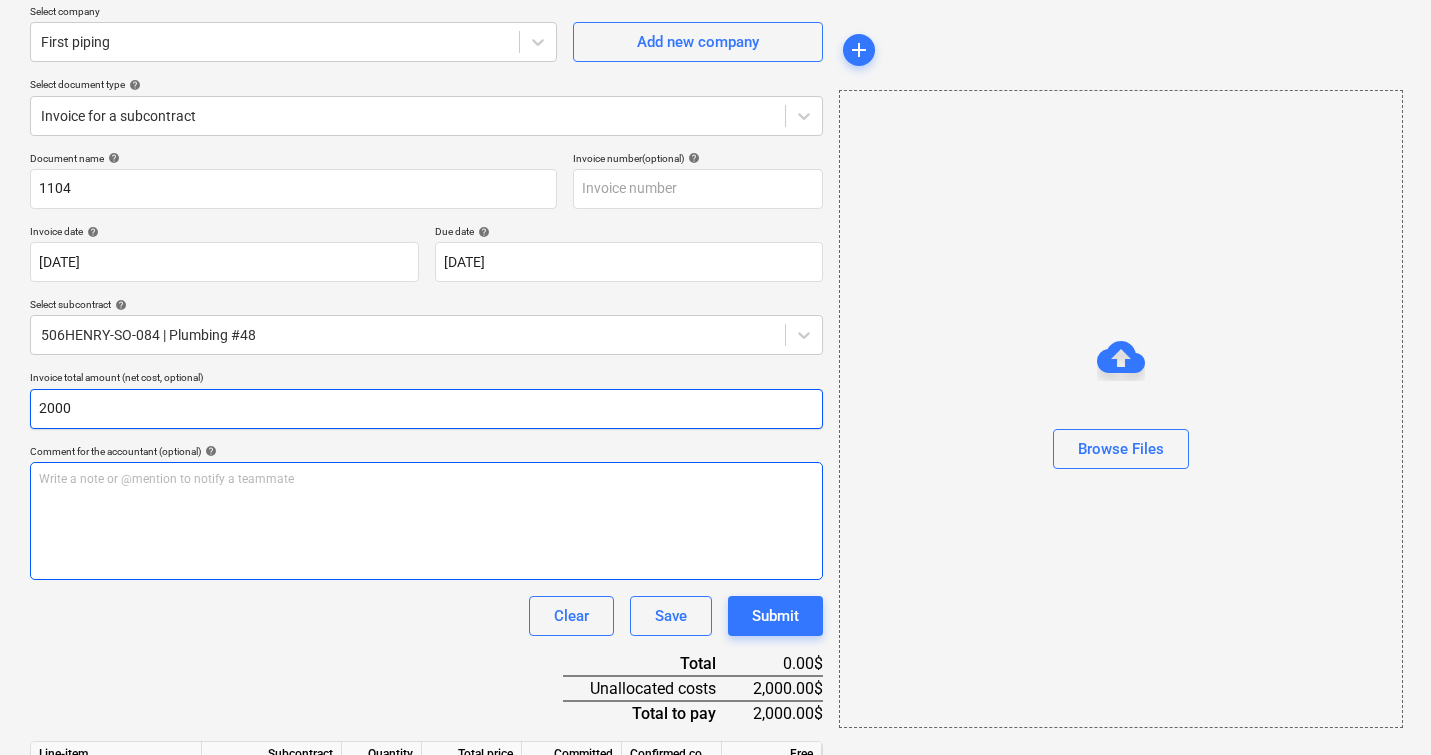 scroll, scrollTop: 190, scrollLeft: 0, axis: vertical 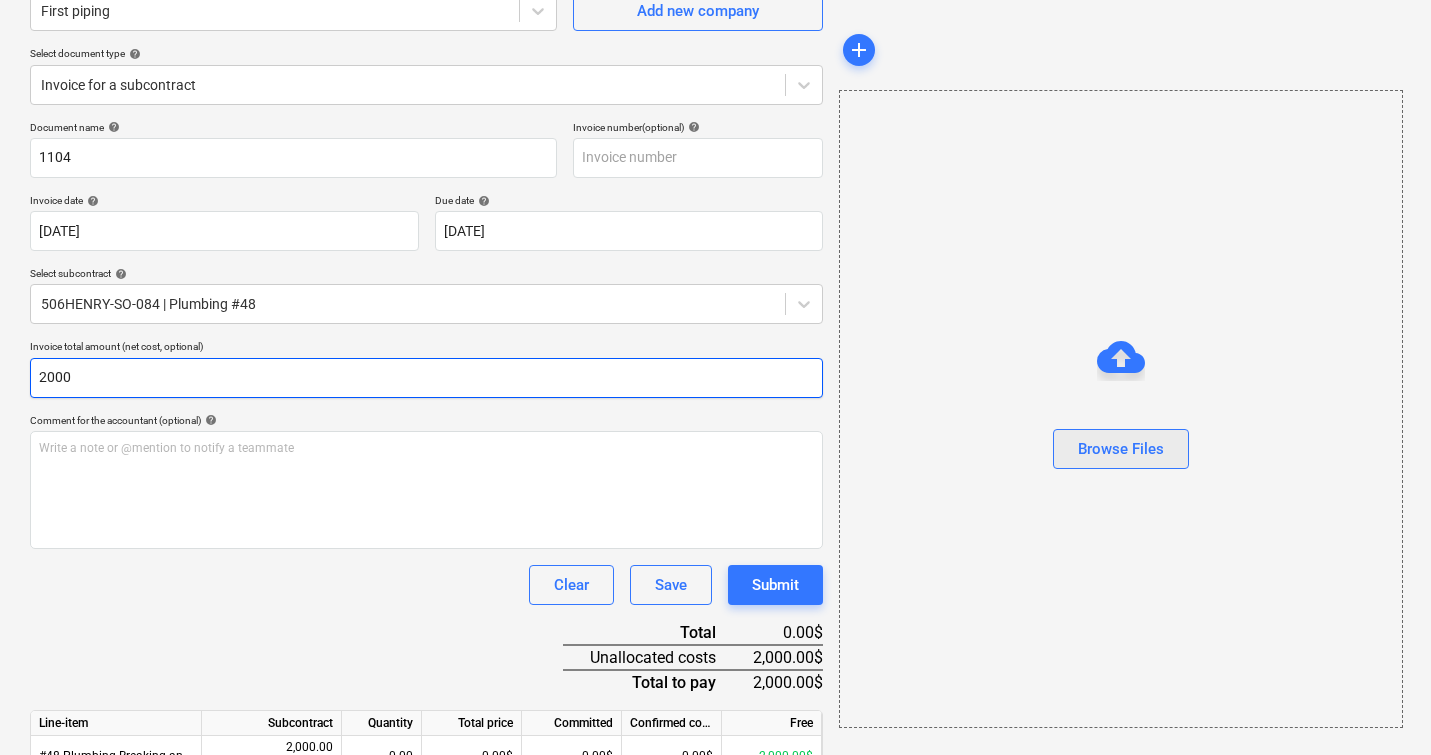 type on "2000" 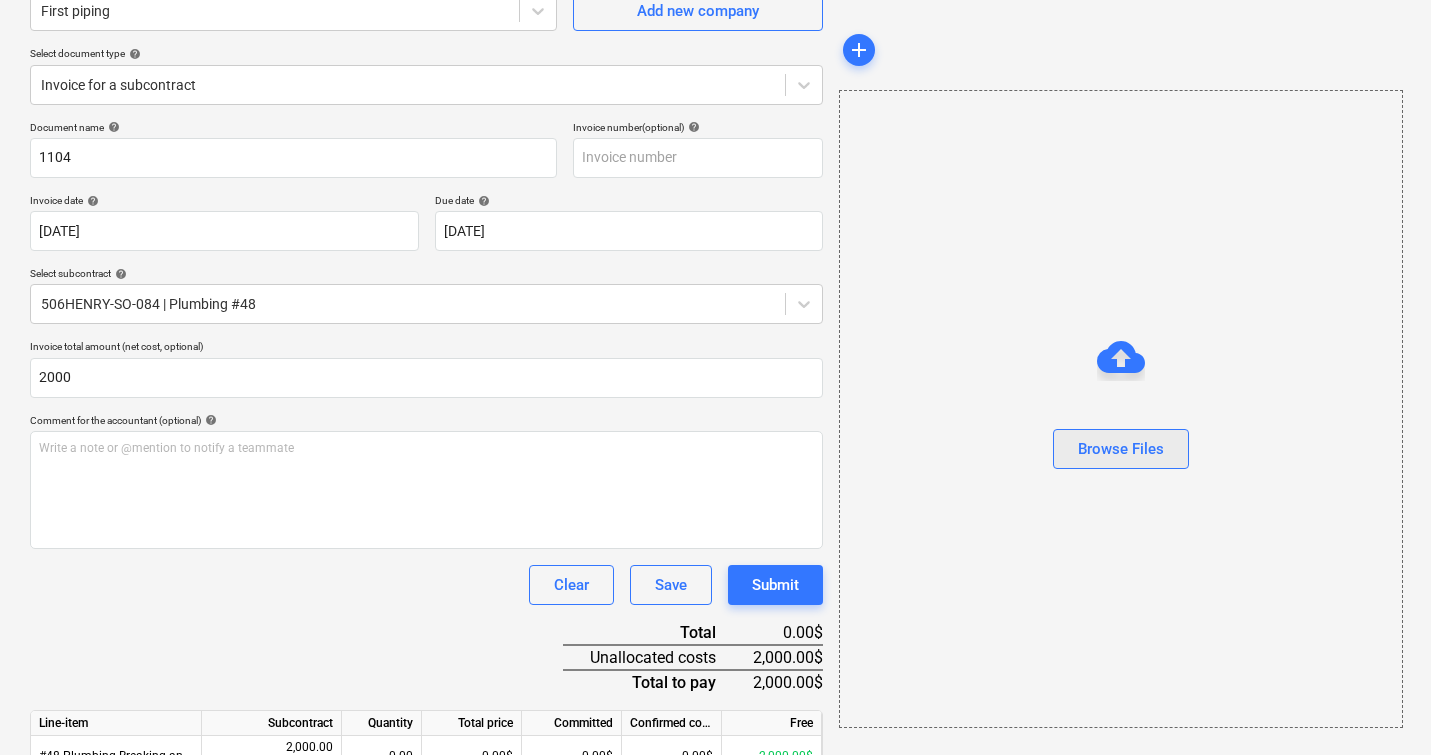 click on "Browse Files" at bounding box center [1121, 449] 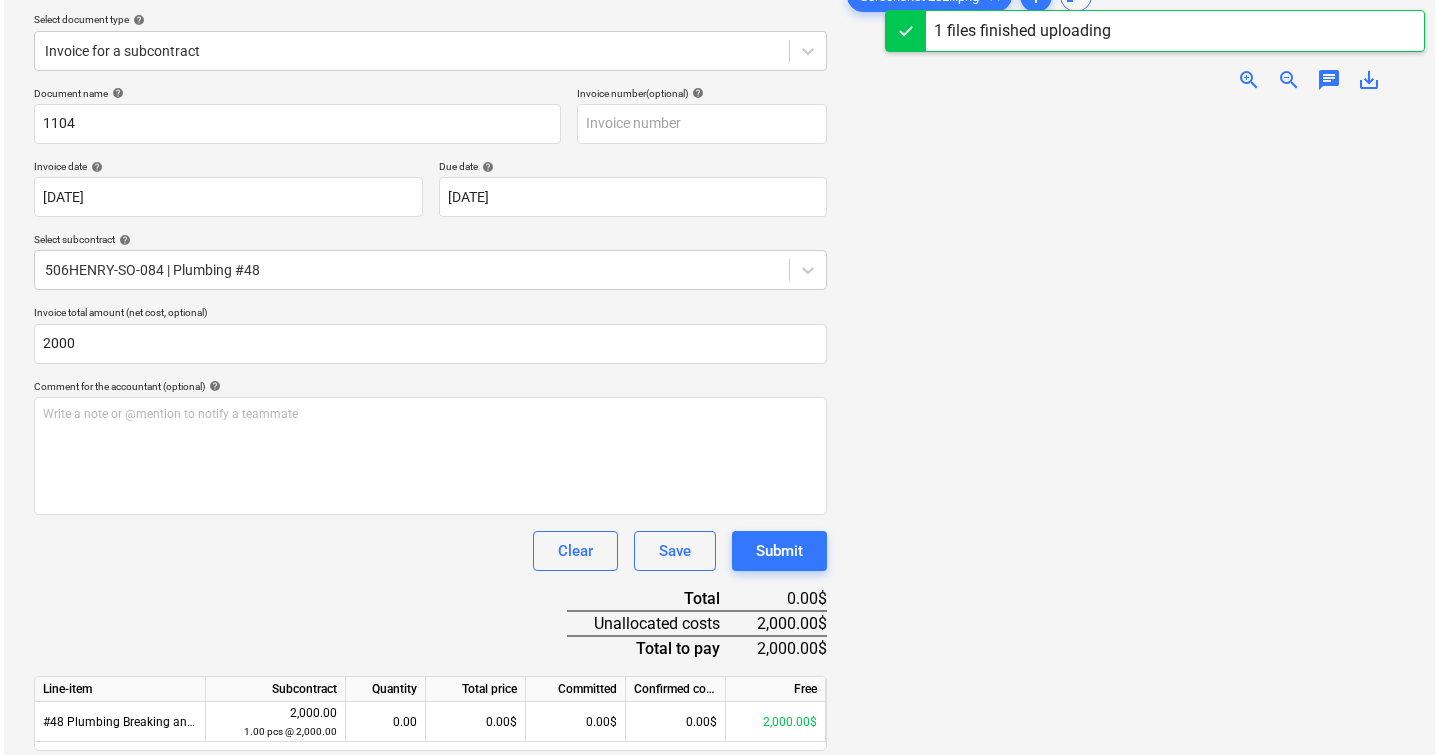 scroll, scrollTop: 292, scrollLeft: 0, axis: vertical 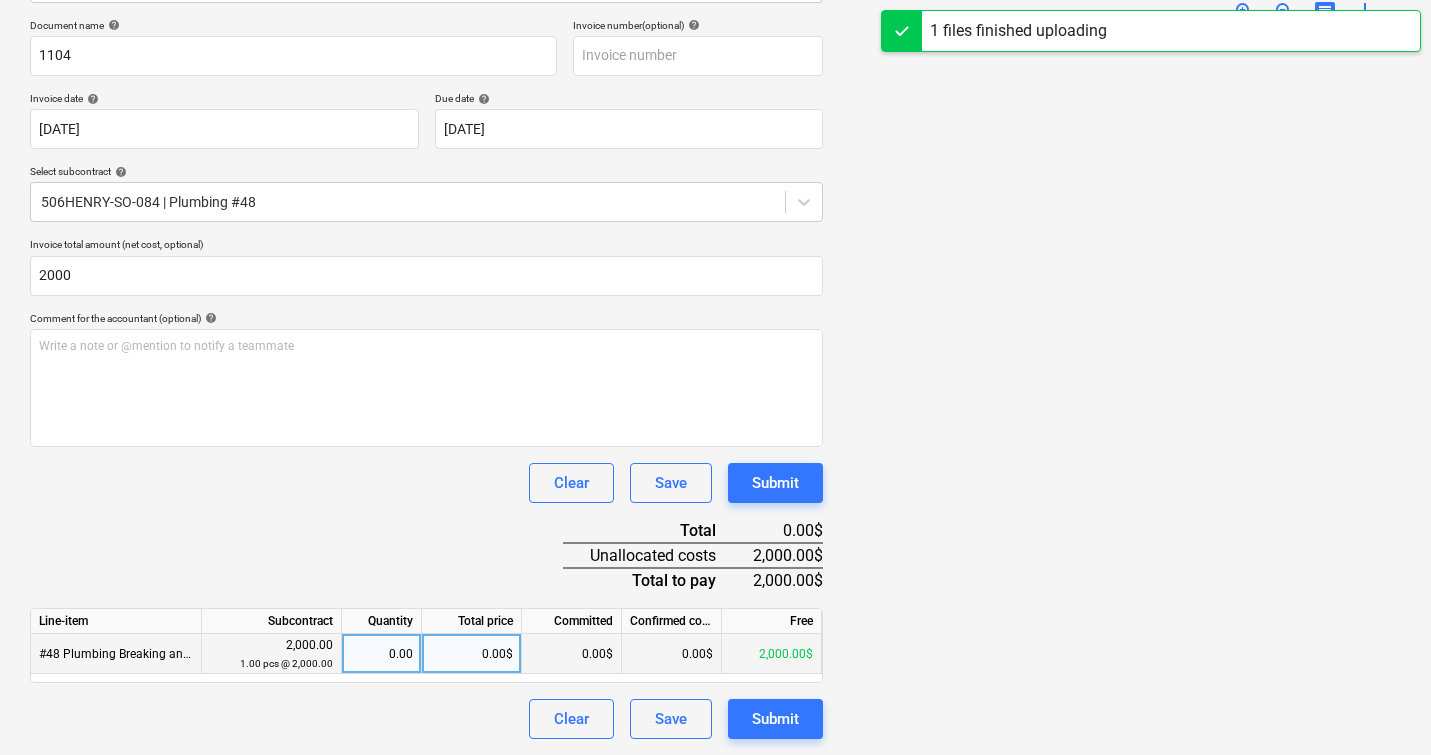 click on "0.00$" at bounding box center (472, 654) 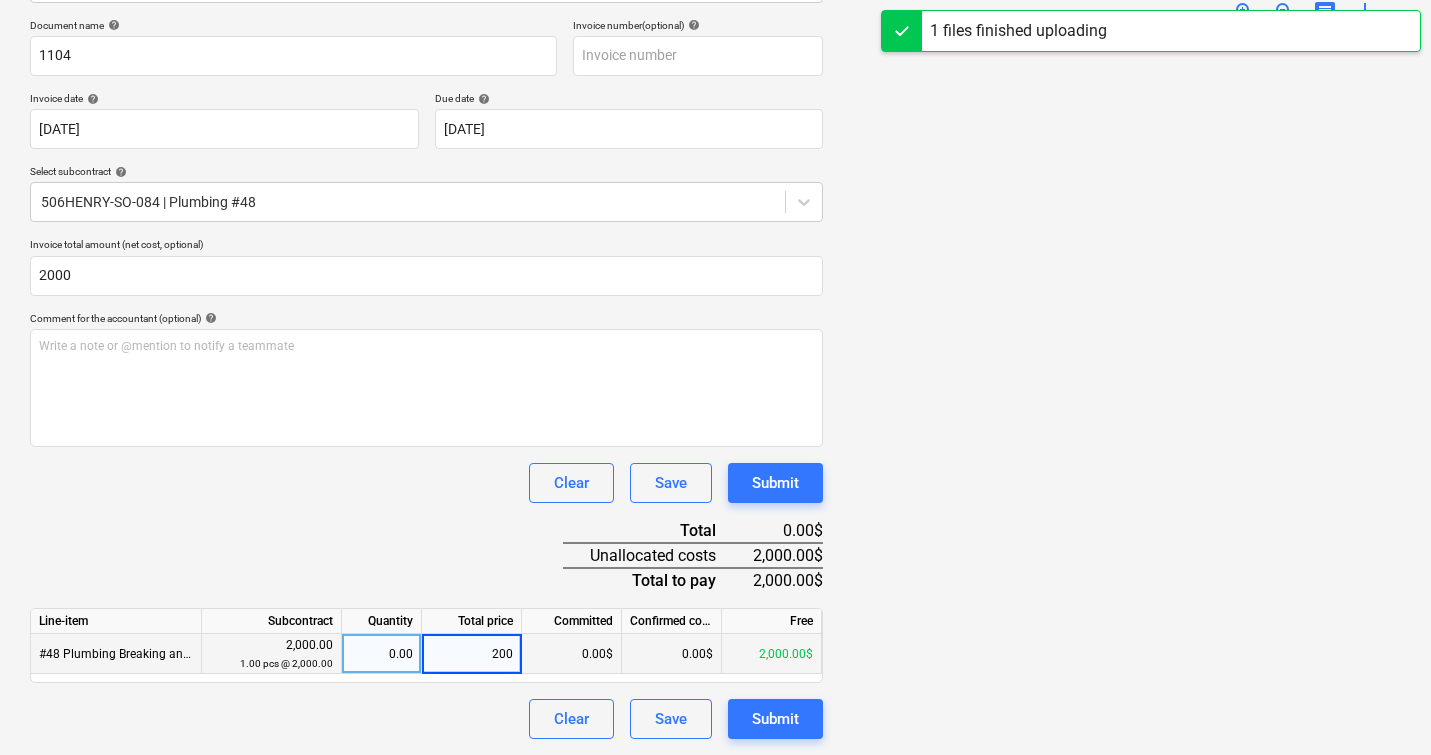 type on "2000" 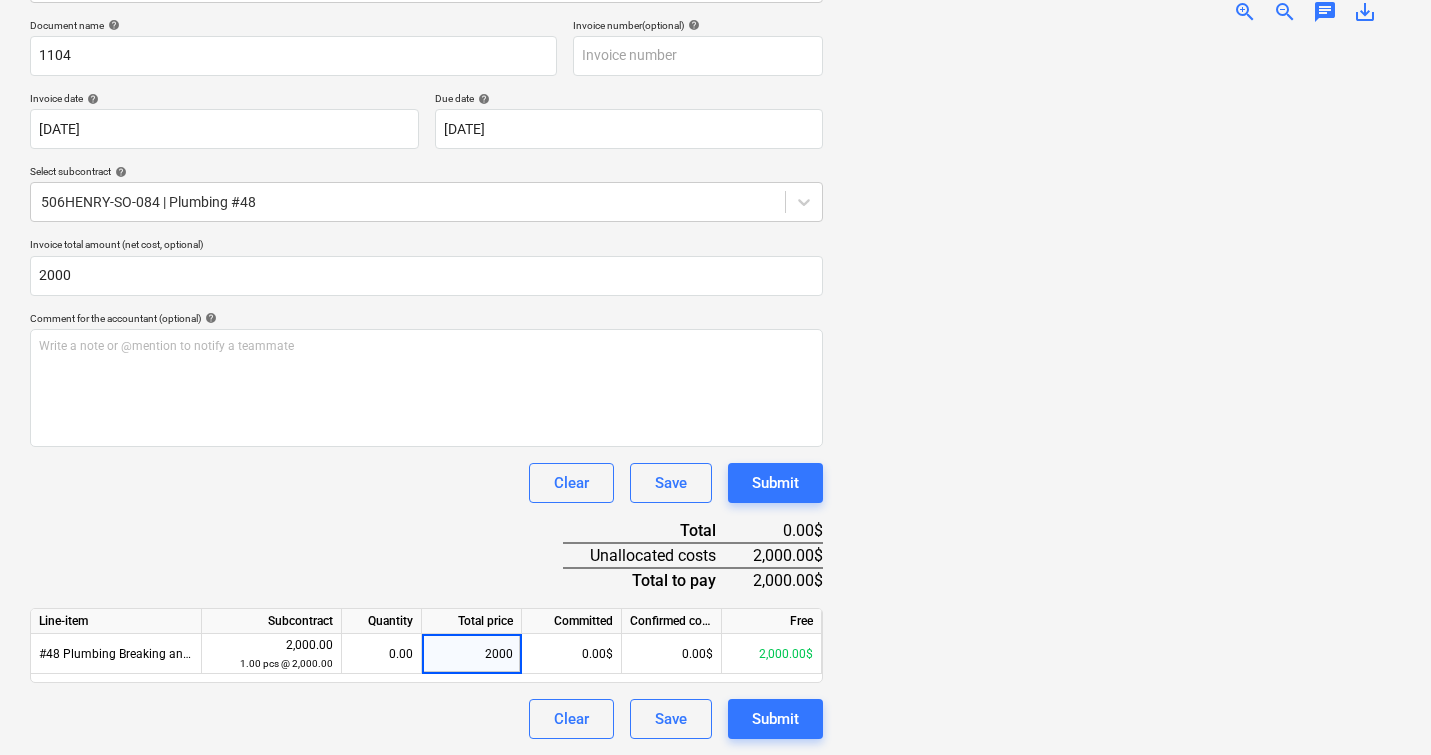 click on "Clear Save Submit" at bounding box center (426, 719) 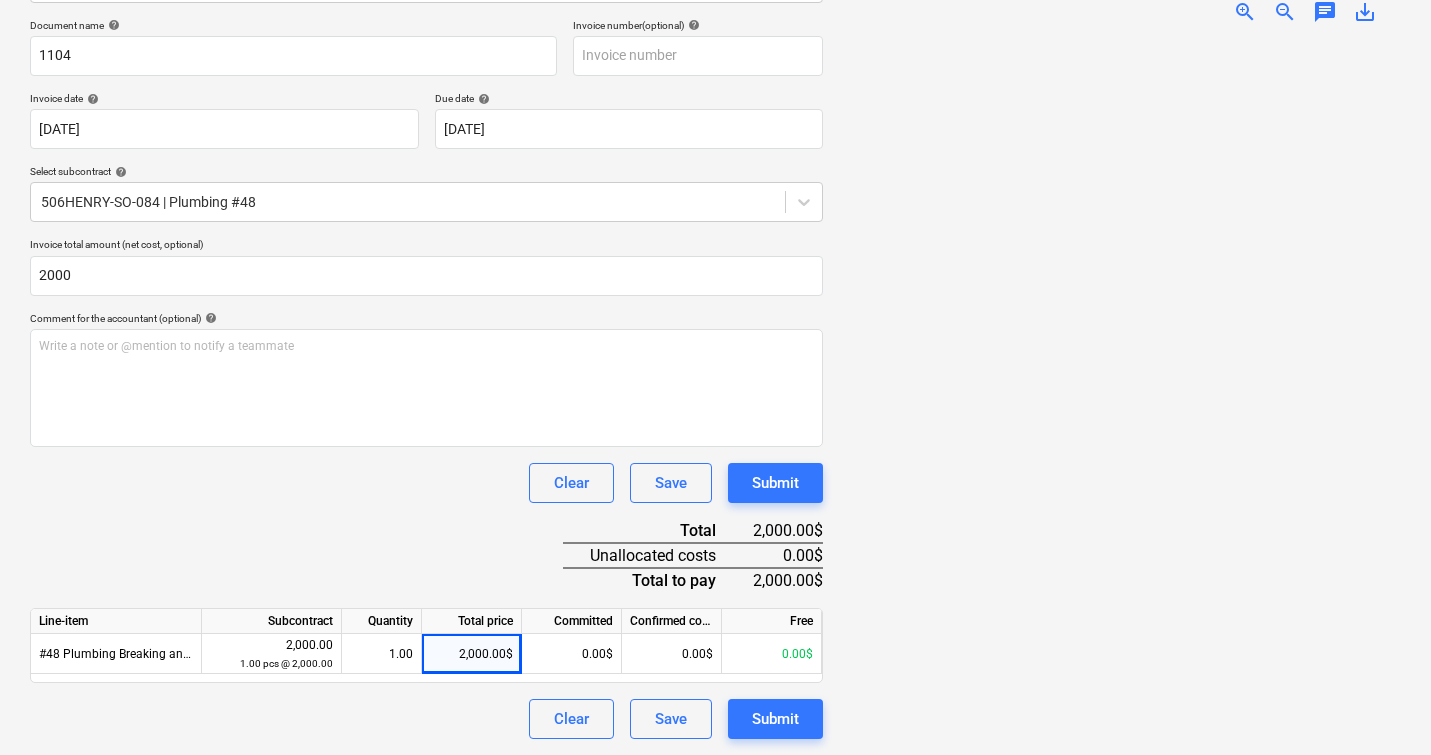 click at bounding box center [1120, 389] 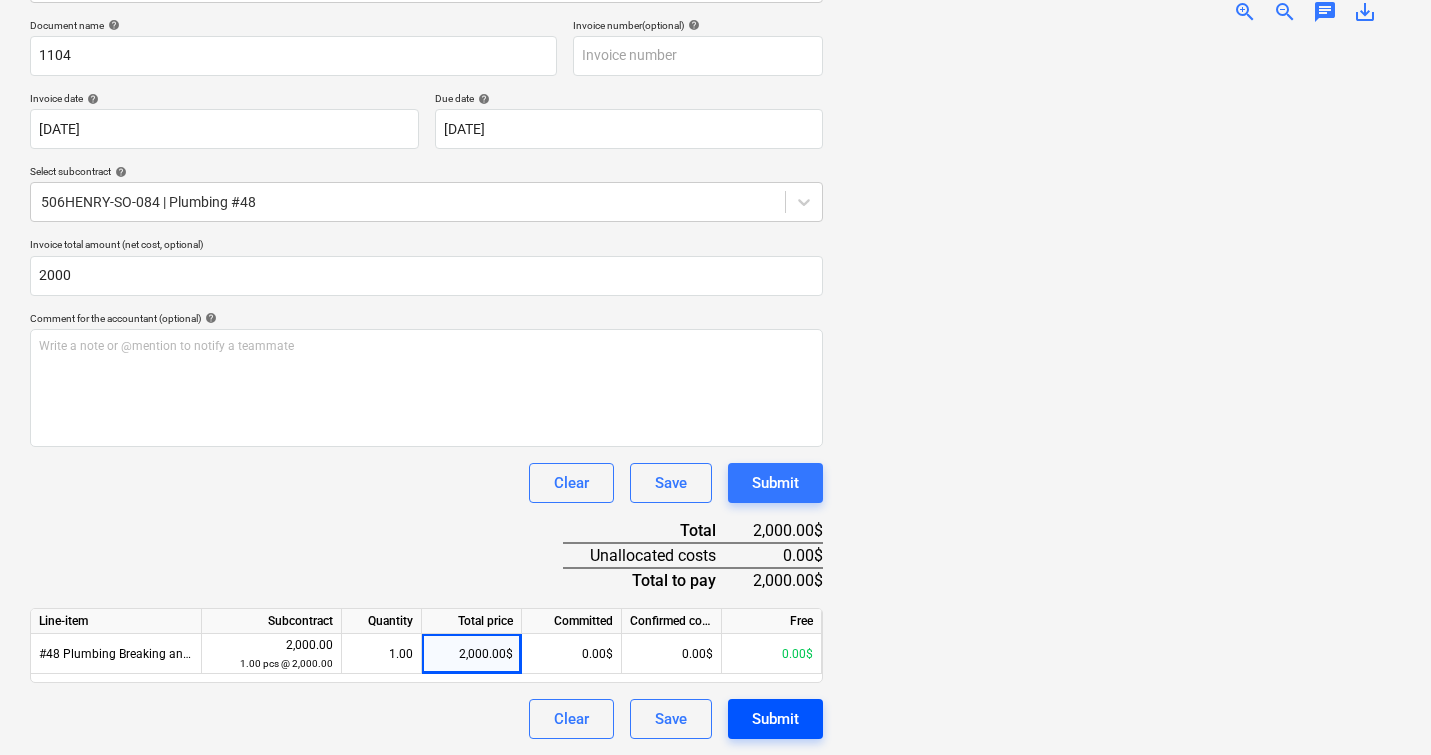 click on "Submit" at bounding box center (775, 719) 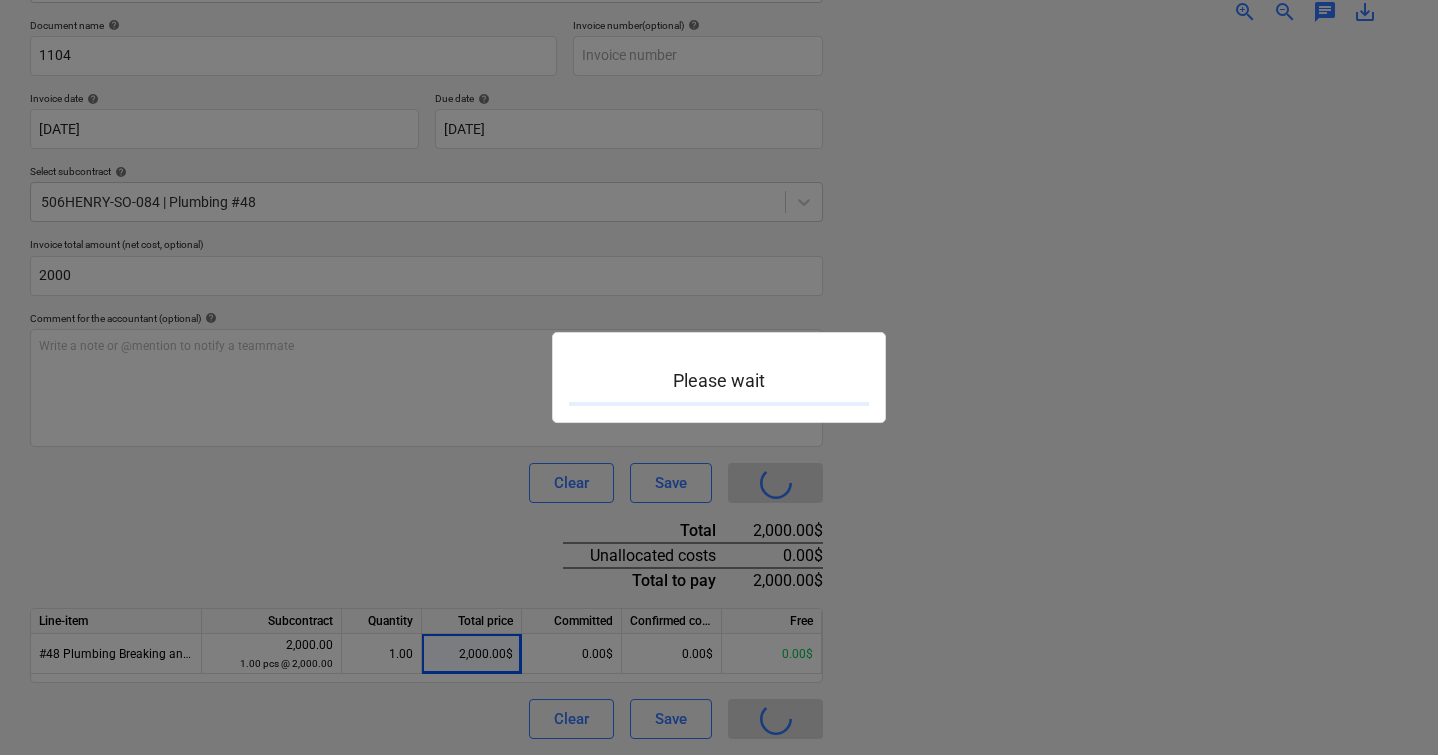 scroll, scrollTop: 0, scrollLeft: 0, axis: both 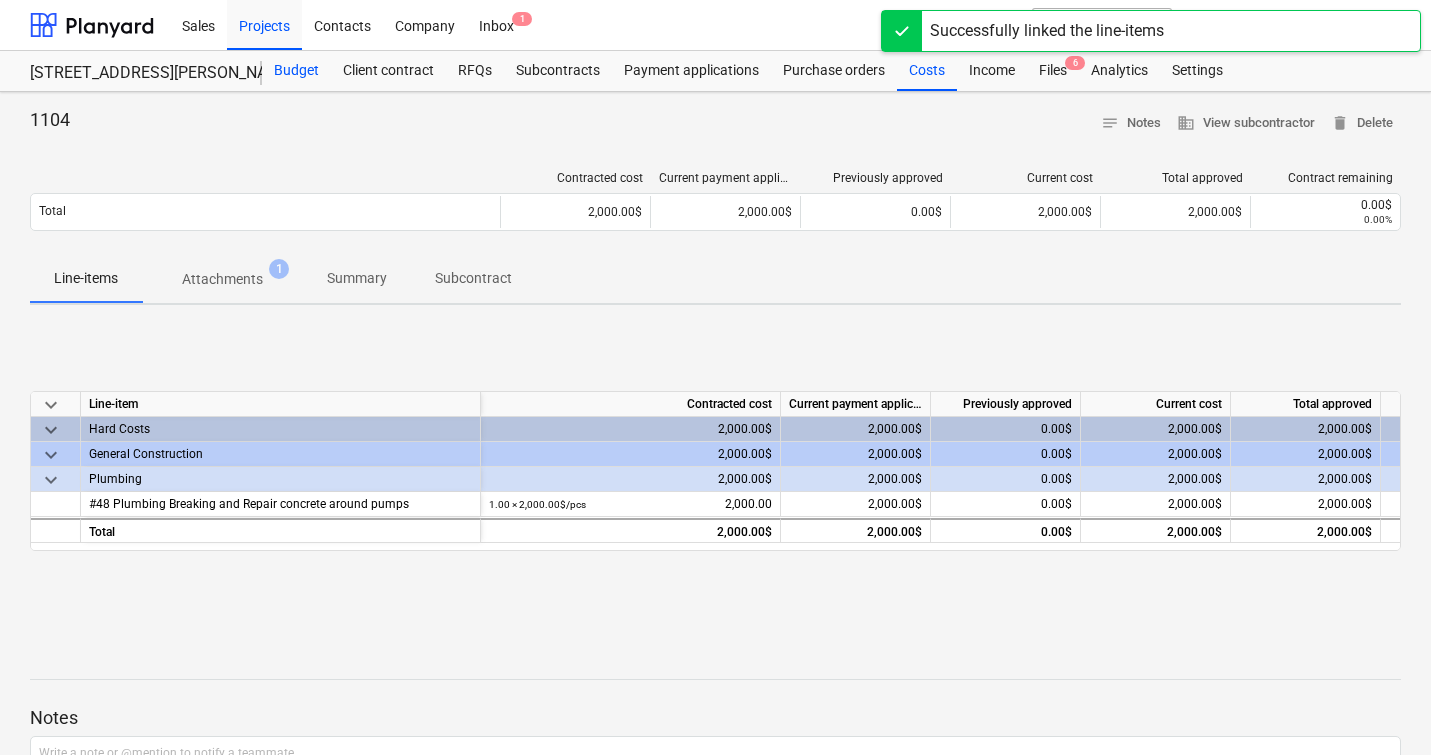 click on "Budget" at bounding box center [296, 71] 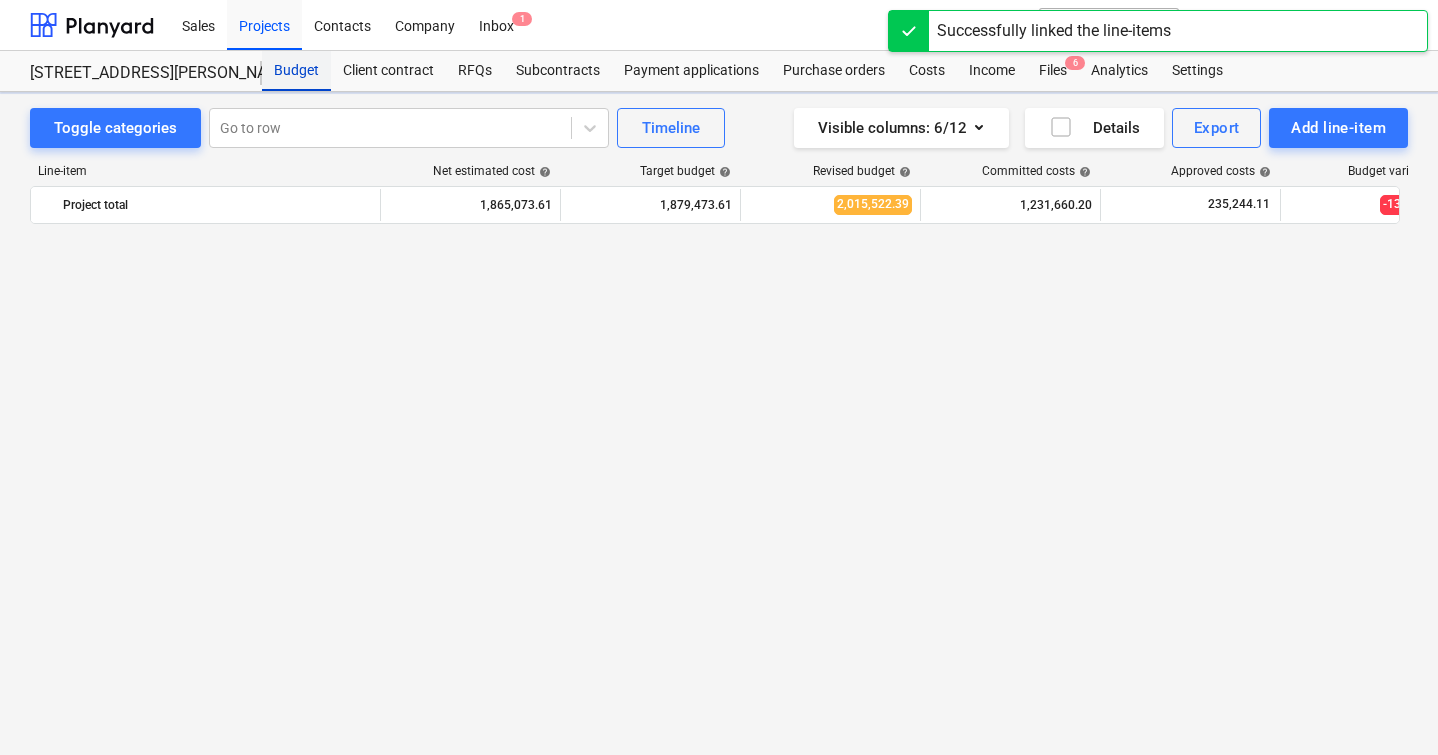 scroll, scrollTop: 1485, scrollLeft: 0, axis: vertical 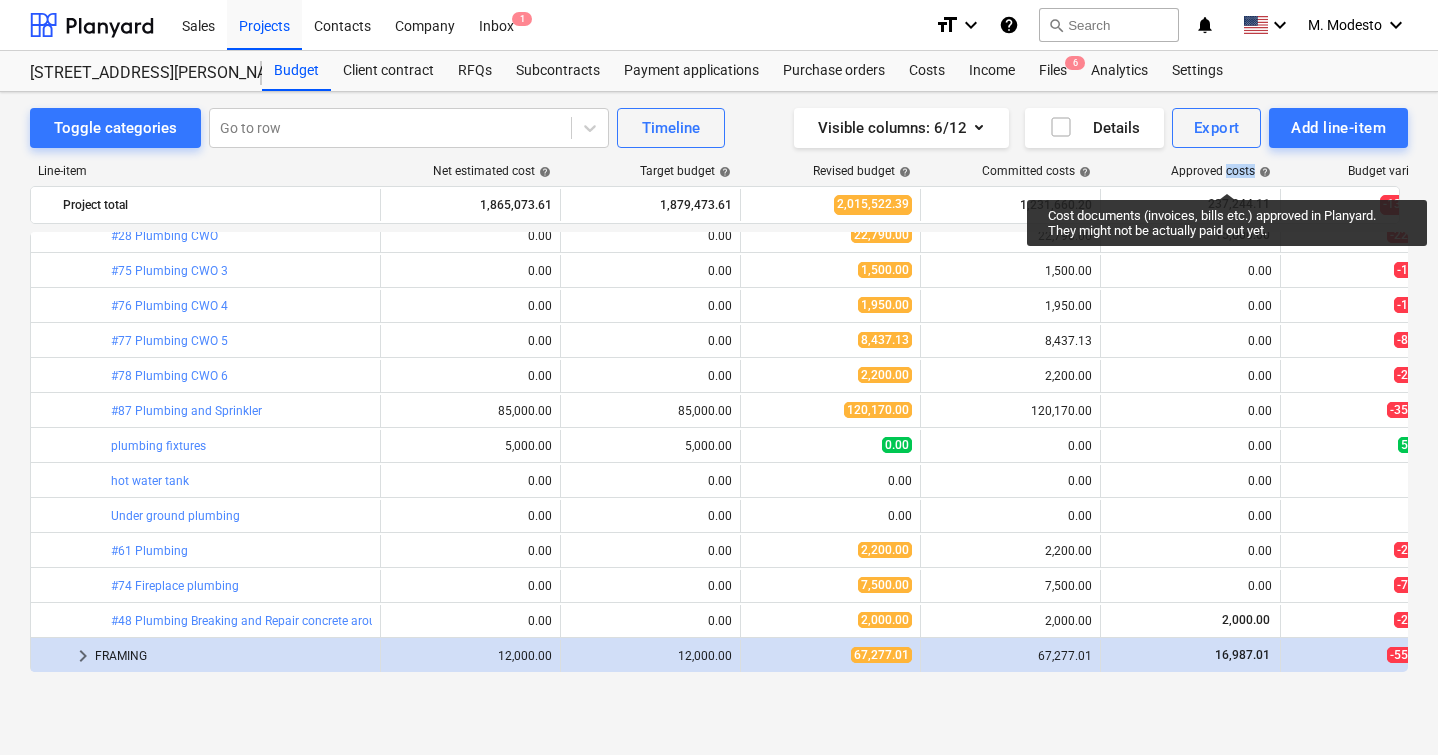 drag, startPoint x: 1225, startPoint y: 175, endPoint x: 1258, endPoint y: 179, distance: 33.24154 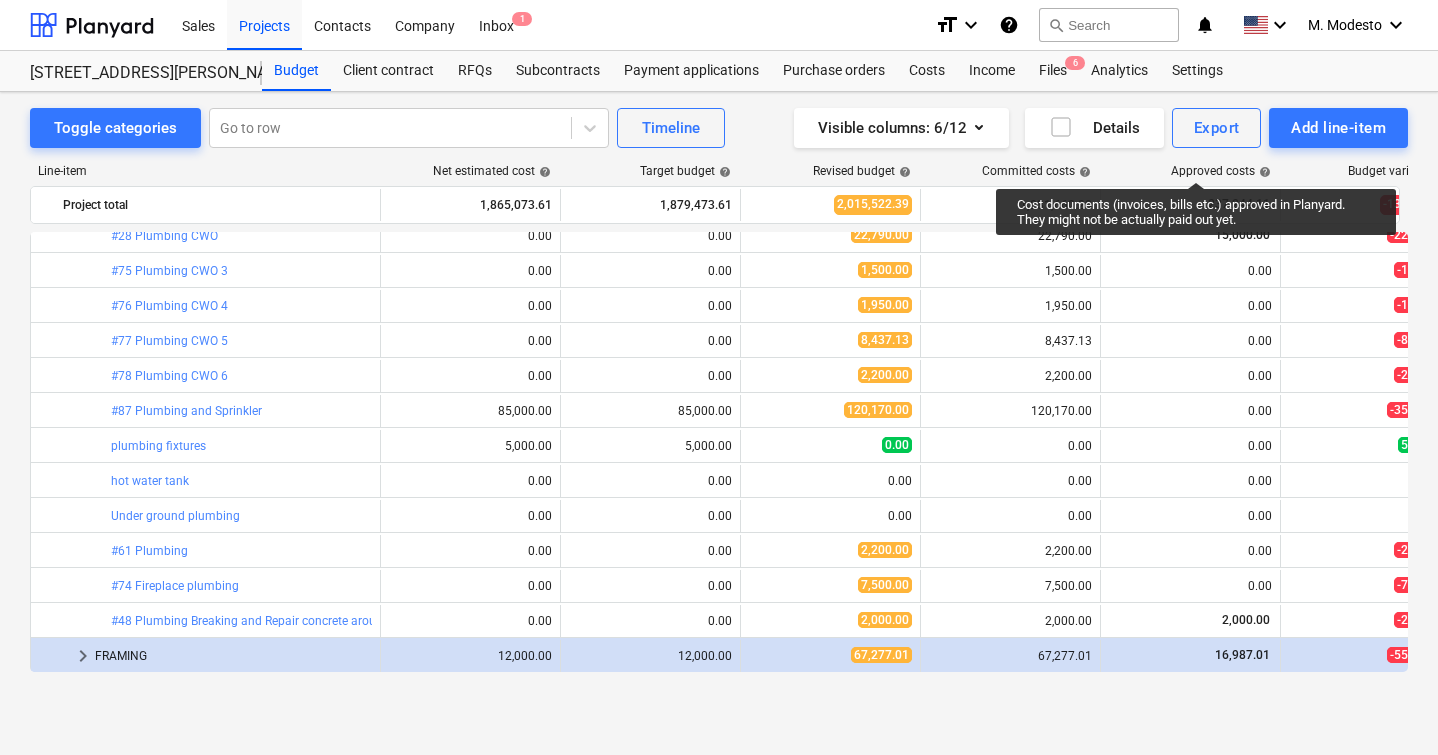 click on "Approved costs help" at bounding box center [1221, 171] 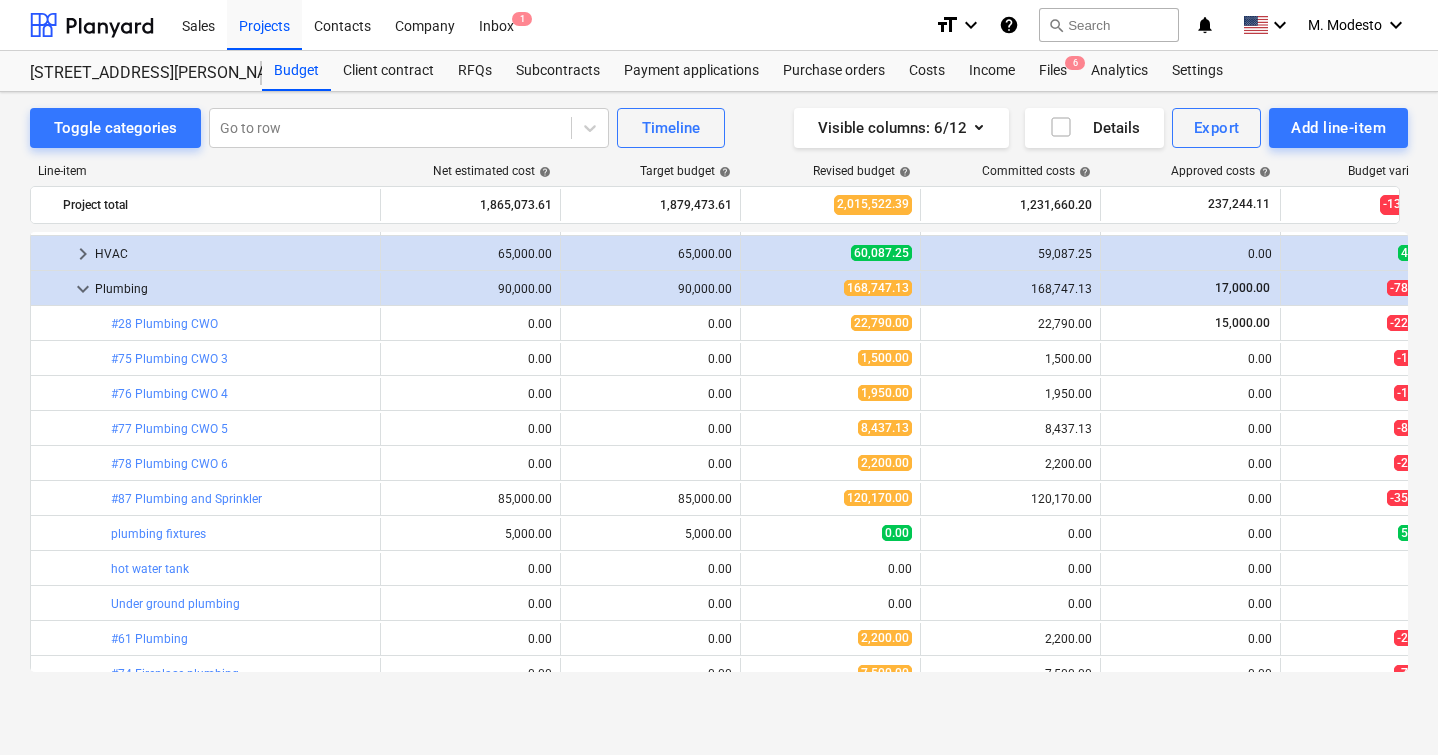 scroll, scrollTop: 1375, scrollLeft: 0, axis: vertical 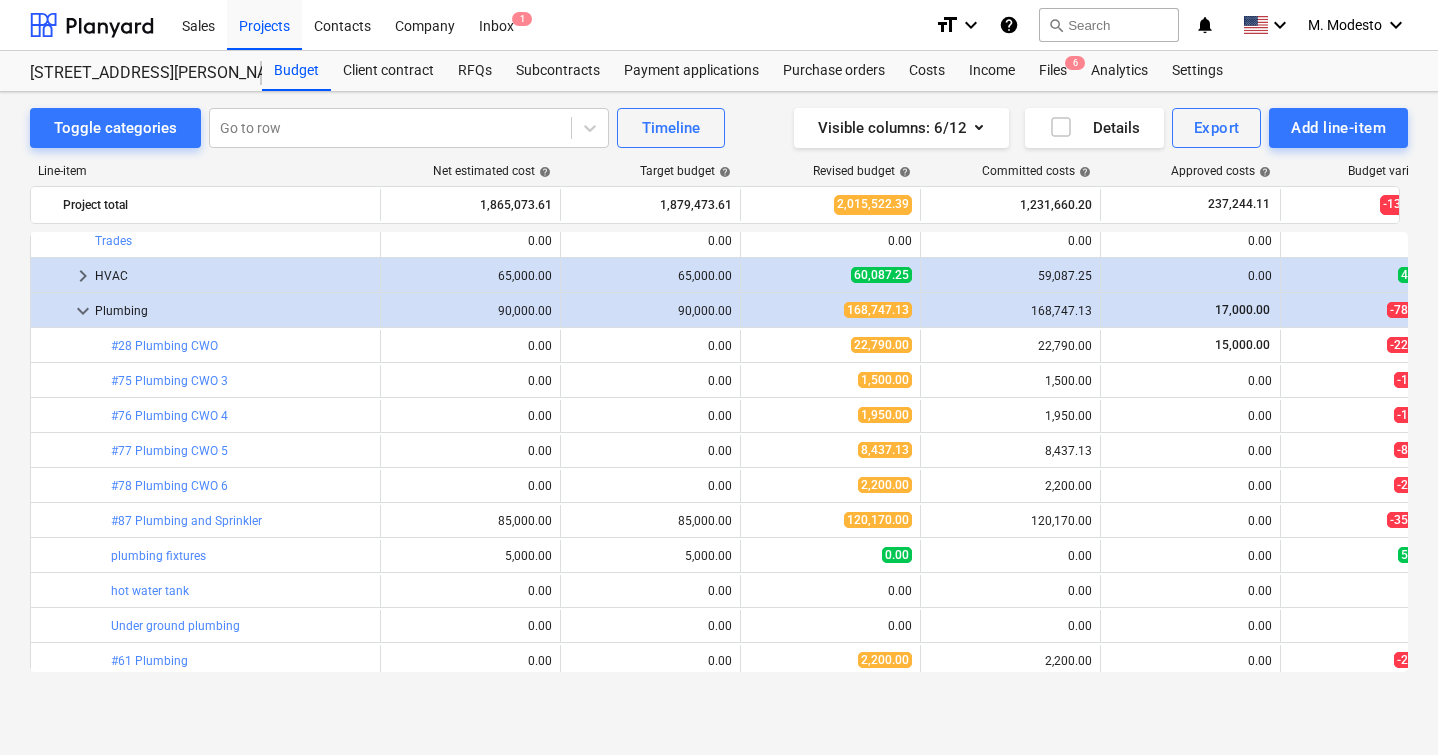 click on "Toggle categories Go to row Timeline Visible columns :   6/12 Details Export Add line-item Line-item Net estimated cost help Target budget help Revised budget help Committed costs help Approved costs help Budget variance help Project total 1,865,073.61 1,879,473.61 2,015,522.39 1,231,660.20 237,244.11 -136,048.78 more_vert bar_chart  Fried electrician edit 0.00 edit 0.00 edit 5,000.00 0.00 0.00 -5,000.00 more_vert bar_chart  PAA Fee edit 130.00 edit 130.00 edit 130.00 0.00 0.00 0.00 more_vert bar_chart  ACP-5 edit 0.00 edit 0.00 edit 0.00 0.00 0.00 0.00 more_vert bar_chart  Tax opinion letter edit 1,500.00 edit 1,500.00 edit 1,800.00 0.00 0.00 -300.00 more_vert bar_chart  Final Survey edit 750.00 edit 750.00 edit 1.00 0.00 0.00 749.00 more_vert bar_chart  Staging edit 40,000.00 edit 40,000.00 edit 1.00 0.00 0.00 39,999.00 more_vert bar_chart  504 [PERSON_NAME] PE edit 0.00 edit 0.00 edit 6,500.00 0.00 0.00 -6,500.00 more_vert bar_chart  504 [PERSON_NAME] Attorney Est edit 0.00 edit 0.00 edit 2,500.00" at bounding box center [719, 423] 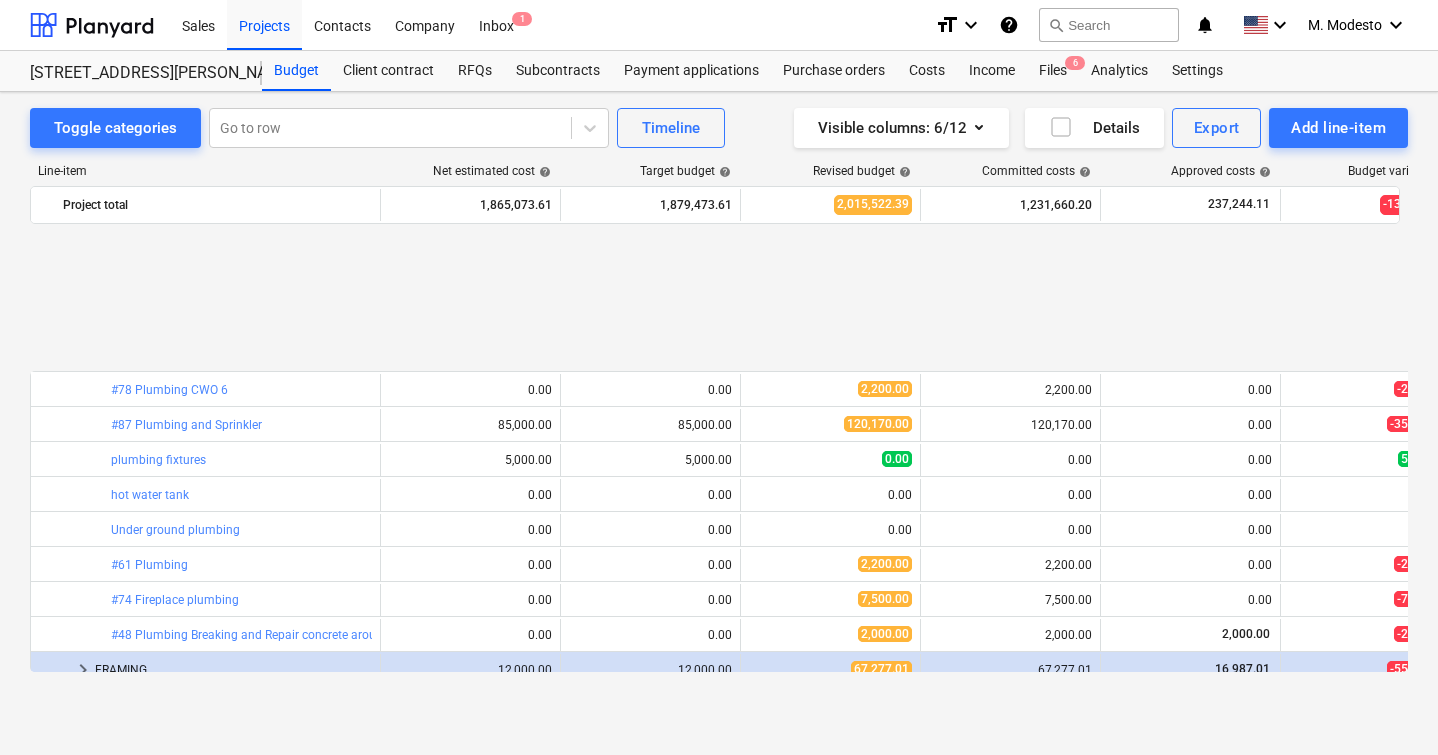 scroll, scrollTop: 1660, scrollLeft: 0, axis: vertical 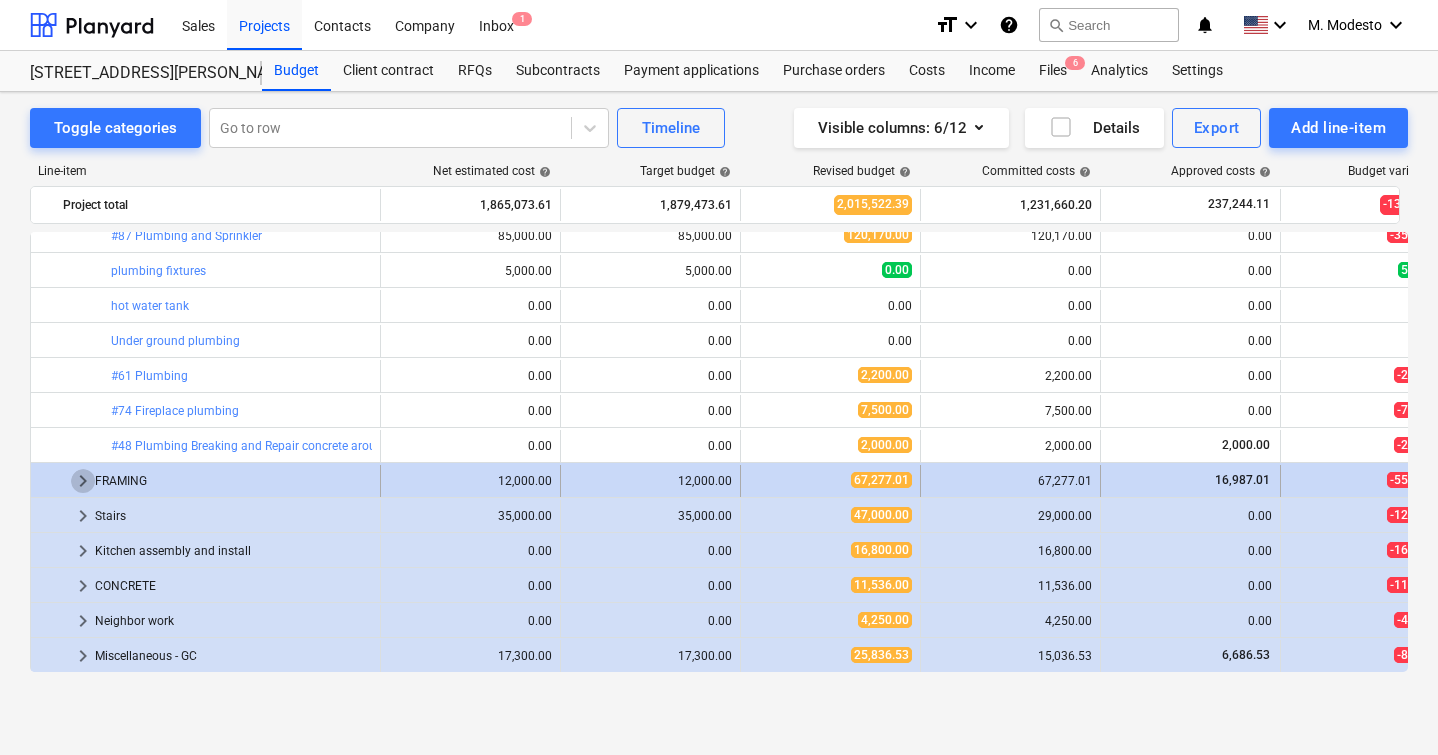 click on "keyboard_arrow_right" at bounding box center [83, 481] 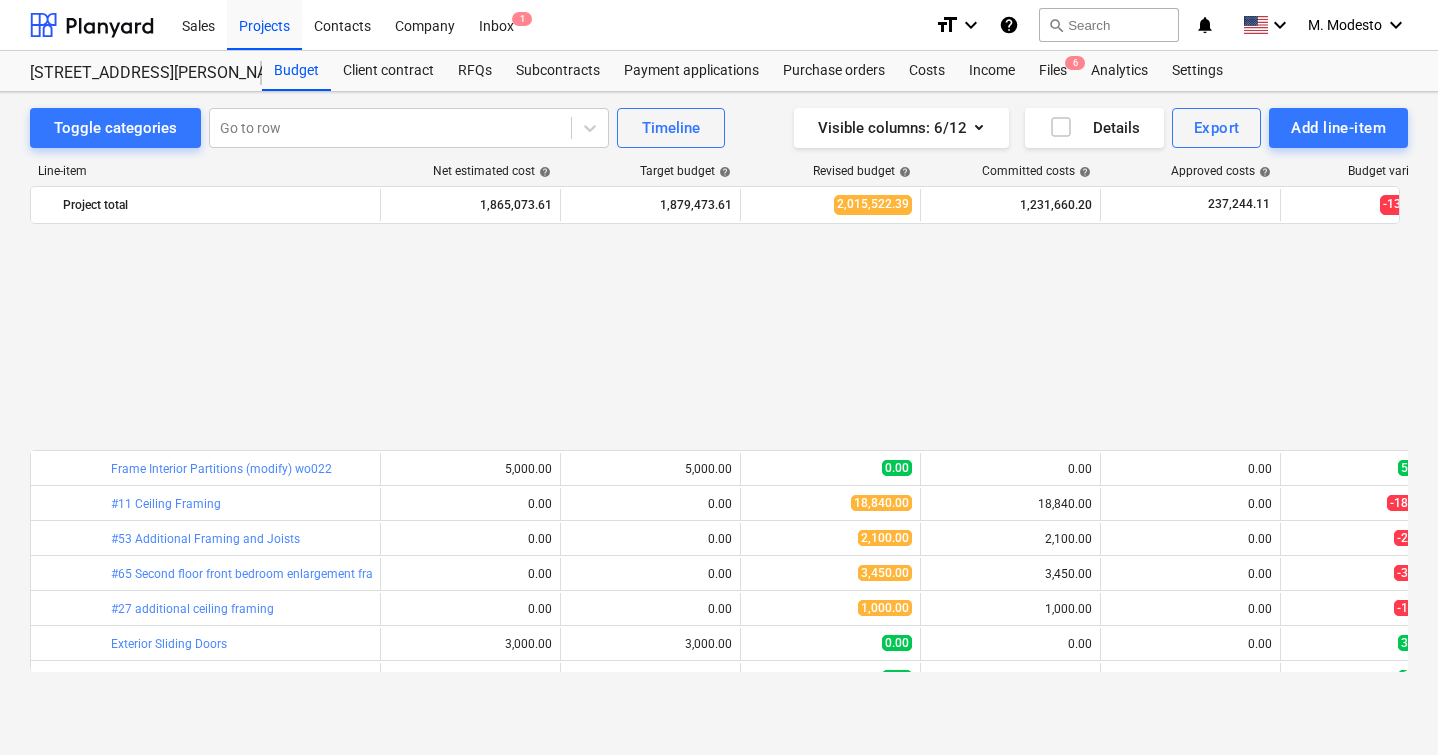 scroll, scrollTop: 2087, scrollLeft: 0, axis: vertical 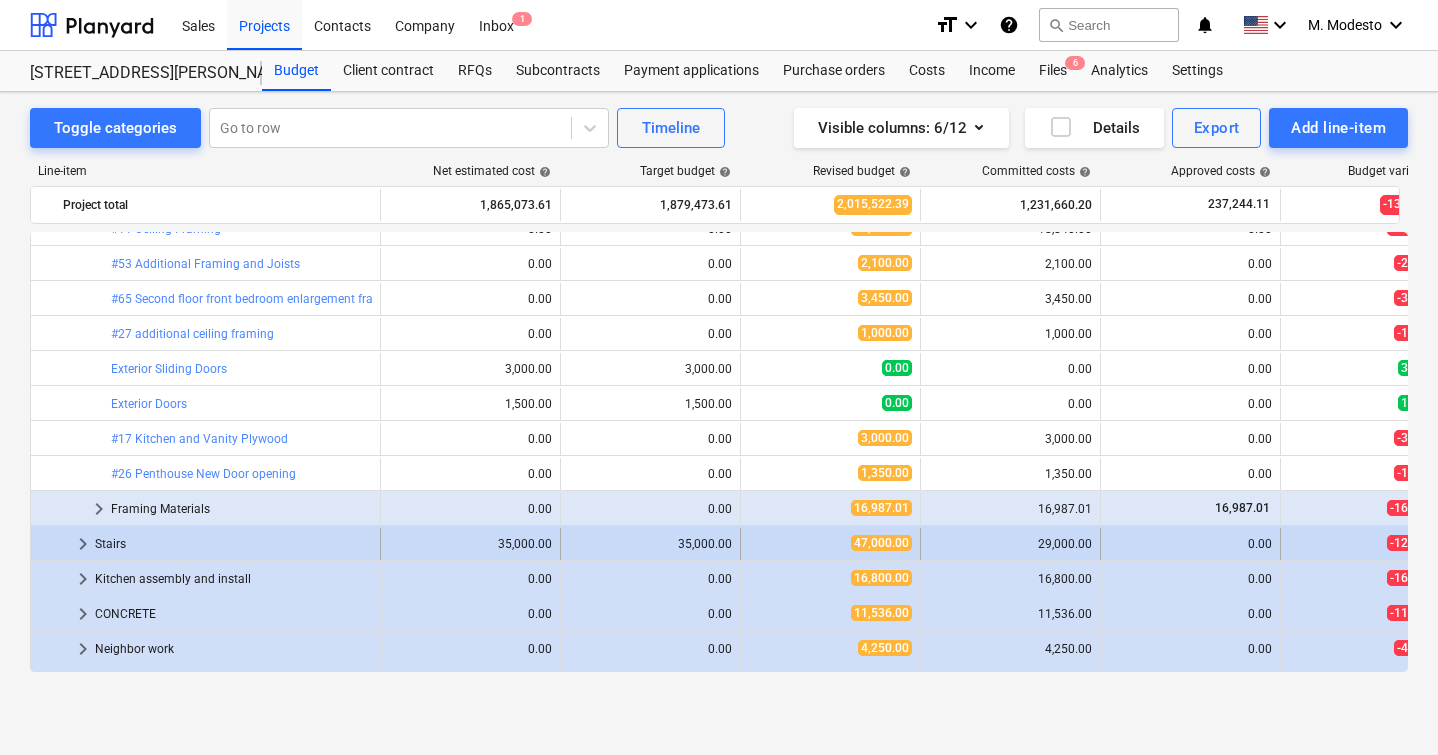 click on "keyboard_arrow_right" at bounding box center (83, 544) 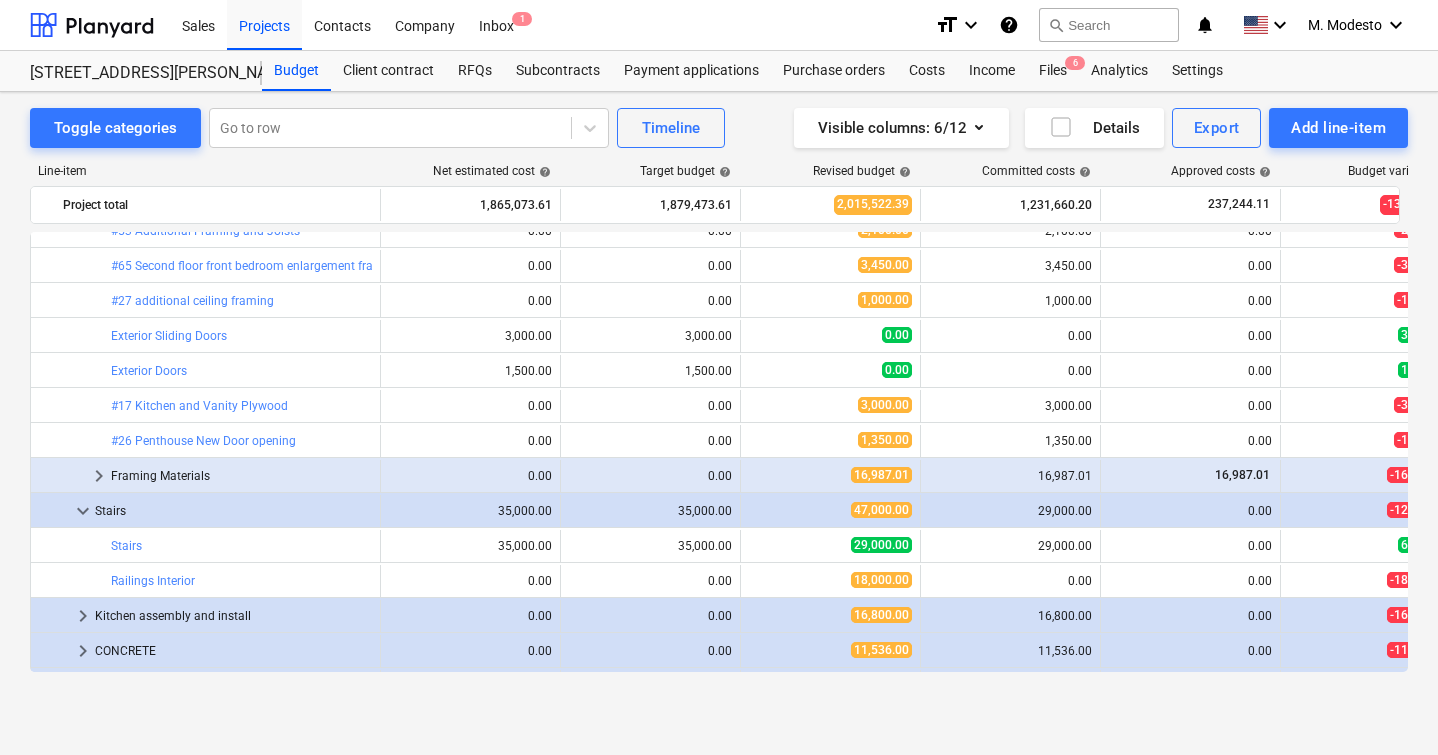 scroll, scrollTop: 2121, scrollLeft: 0, axis: vertical 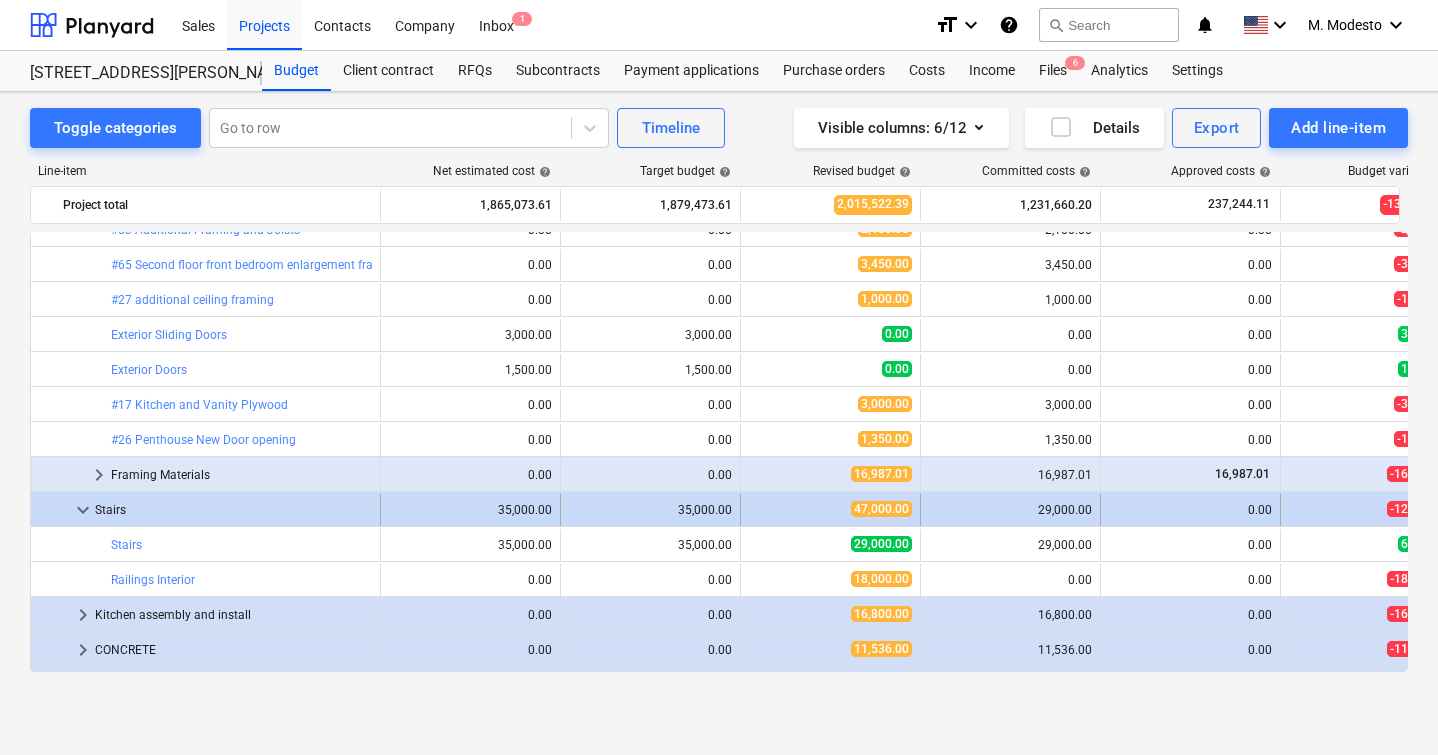 click on "keyboard_arrow_down" at bounding box center [83, 510] 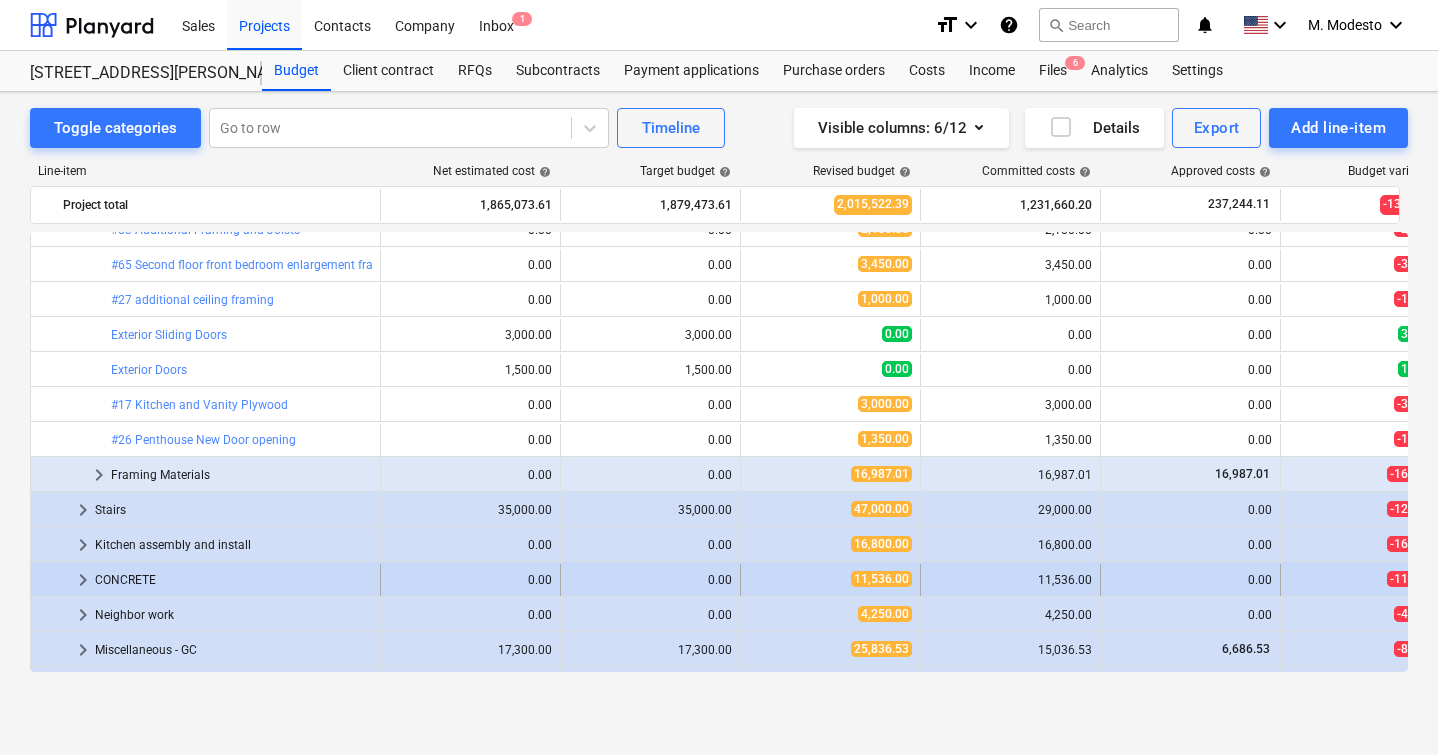 click on "keyboard_arrow_right" at bounding box center (83, 580) 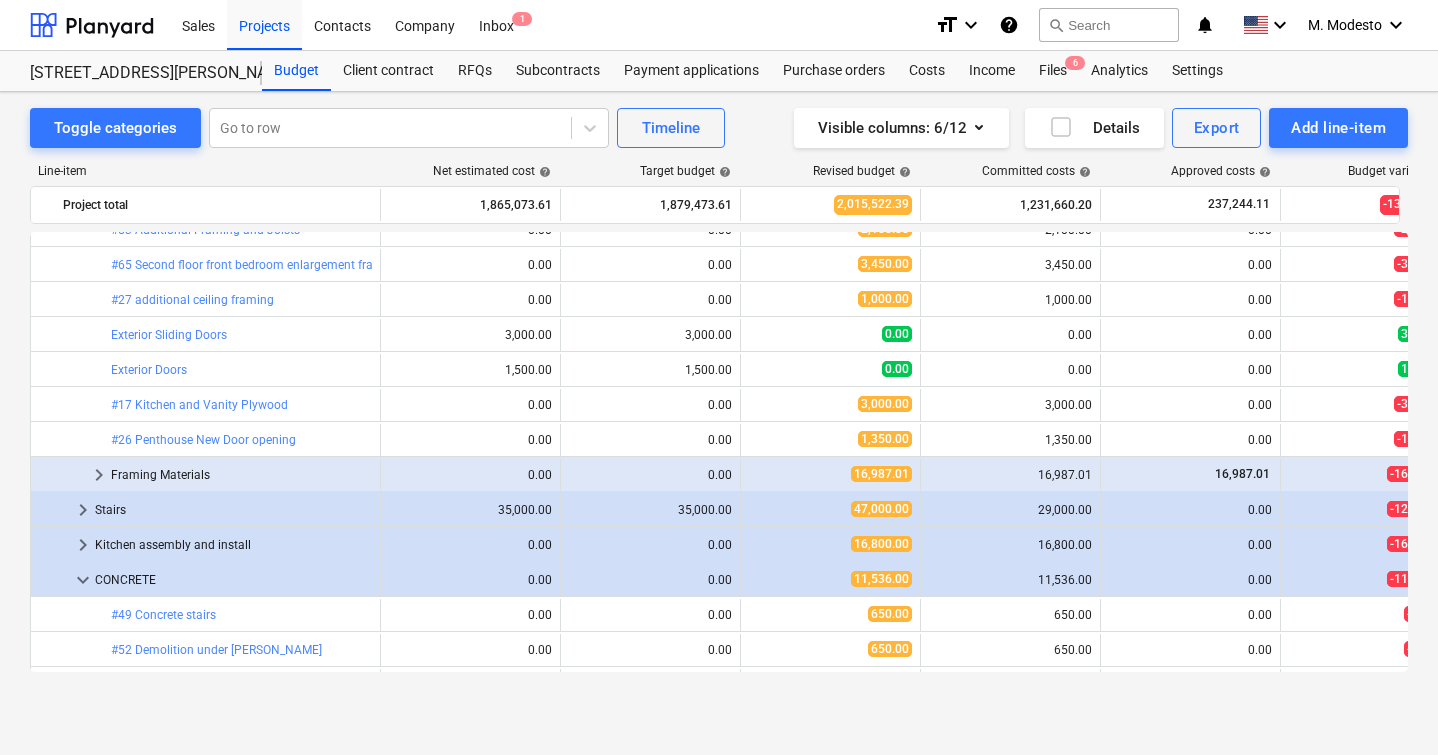 click on "keyboard_arrow_down" at bounding box center [83, 580] 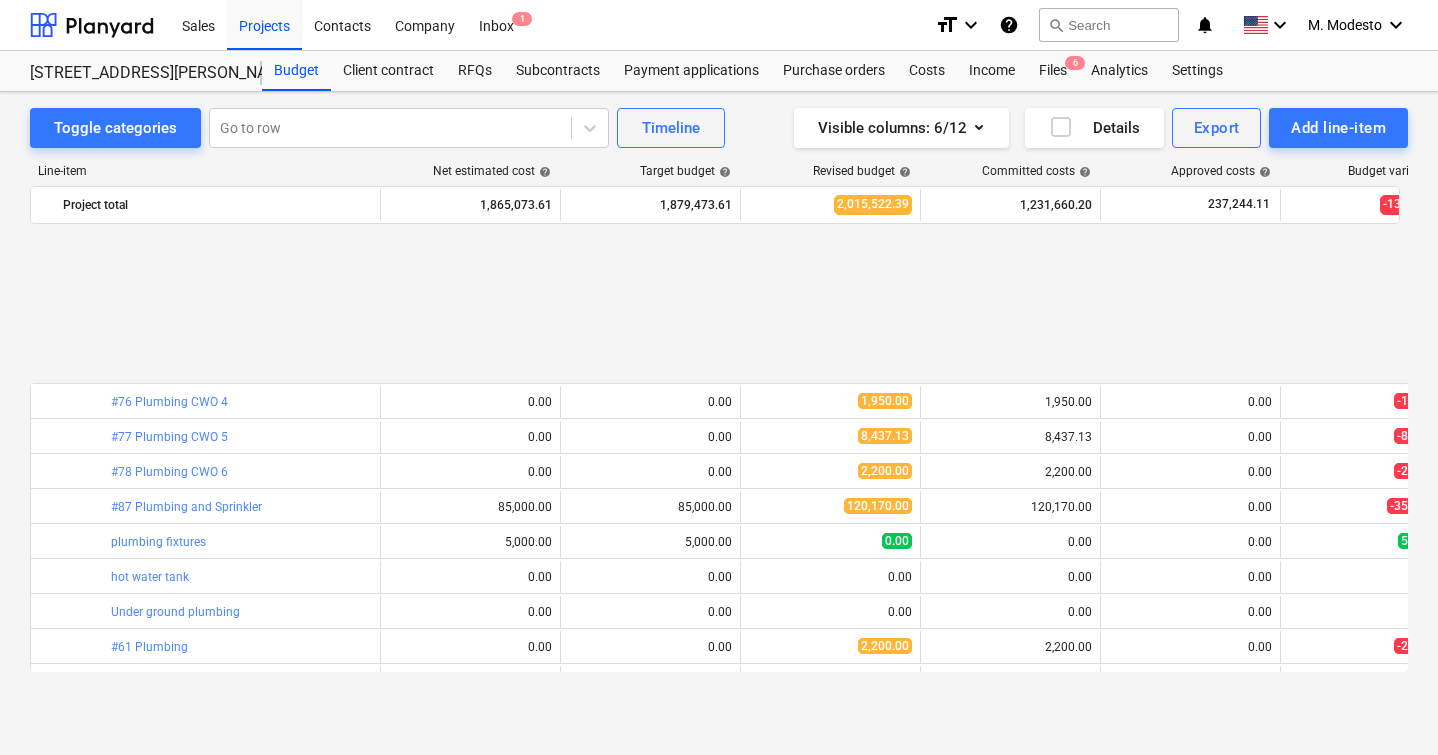 scroll, scrollTop: 1690, scrollLeft: 0, axis: vertical 